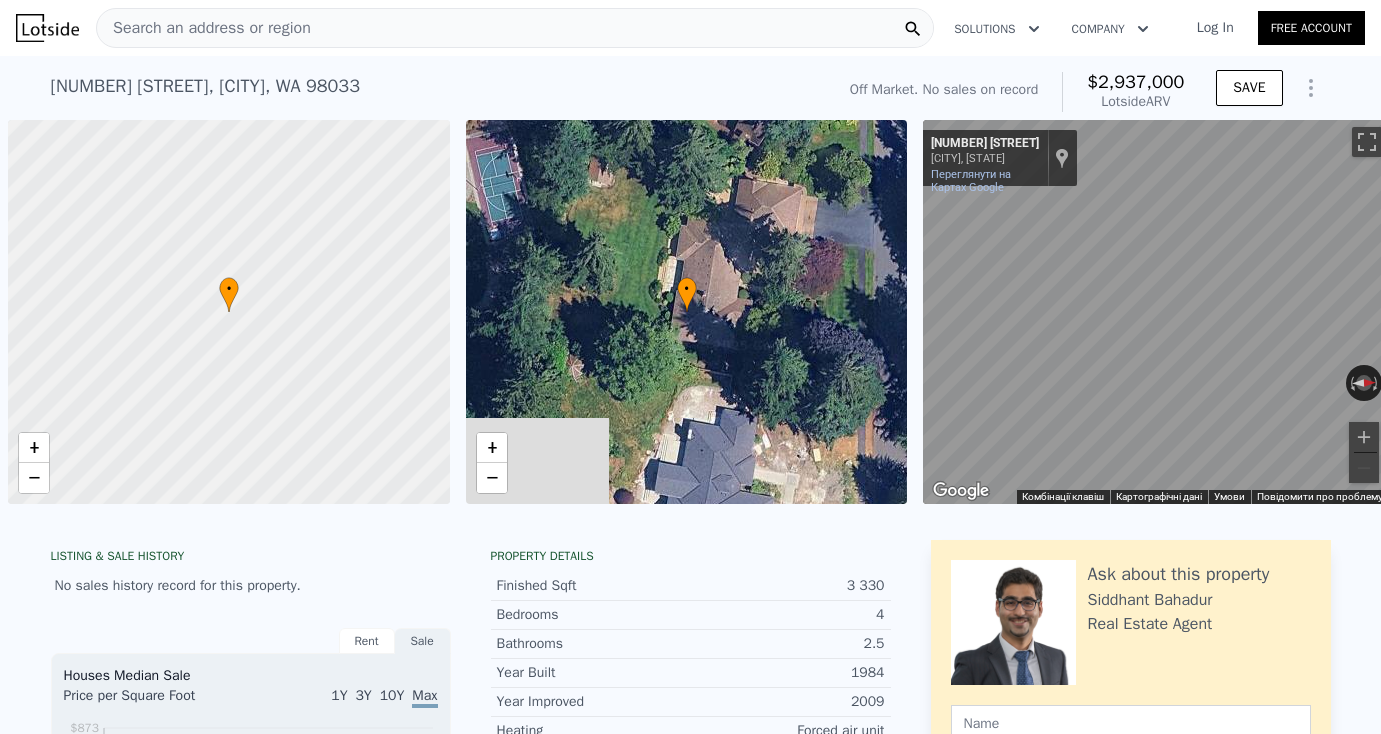 scroll, scrollTop: 0, scrollLeft: 0, axis: both 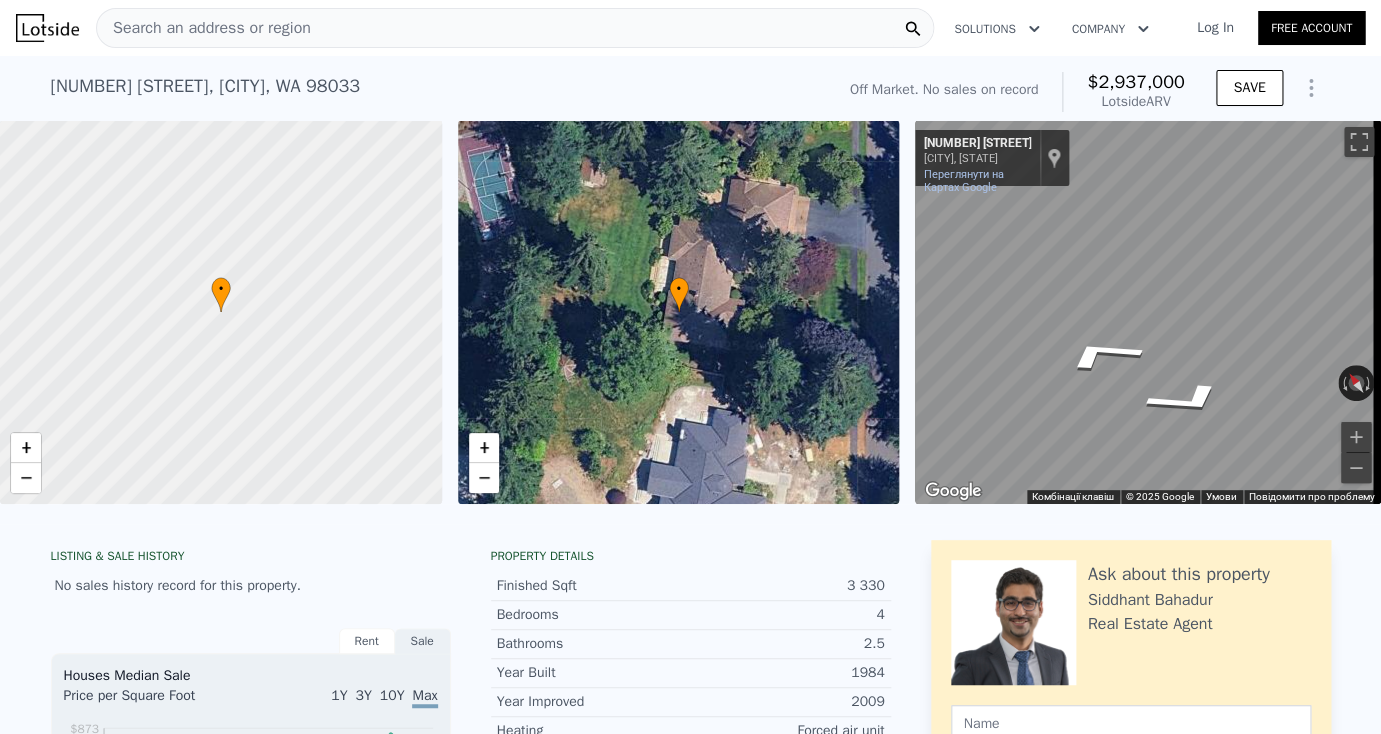 click on "•
+ −
•
+ −                 ← Перемістити ліворуч → Перемістити праворуч ↑ Перемістити вгору ↓ Перемістити вниз + Наблизити - Віддалити             4124 118th Ave NE   Кіркленд, Вашингтон       4124 118th Ave NE           Переглянути на Картах Google       Custom Imagery                 Указане зображення більше не доступне                                     Повернути зображення         Комбінації клавіш Картографічні дані © 2025 Google © 2025 Google Умови Повідомити про проблему" at bounding box center (690, 312) 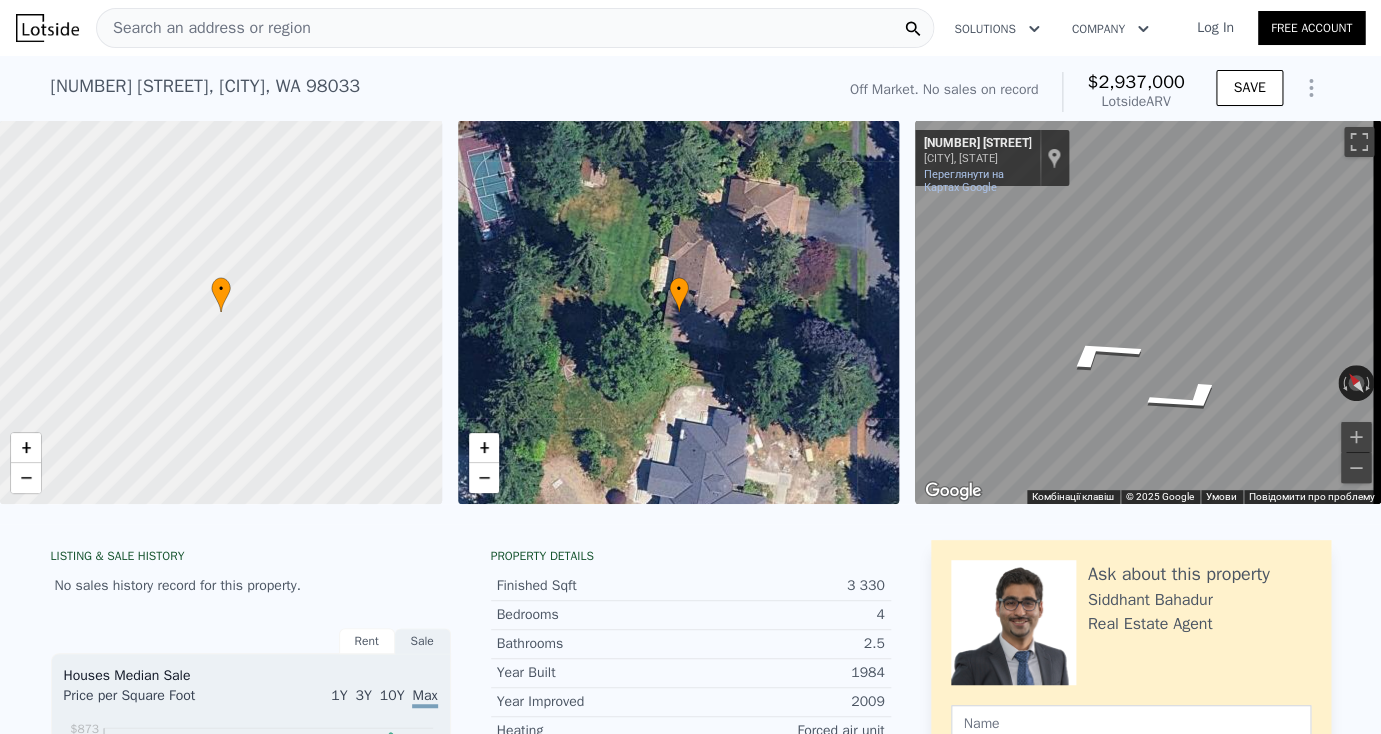 drag, startPoint x: 1098, startPoint y: 366, endPoint x: 810, endPoint y: 360, distance: 288.0625 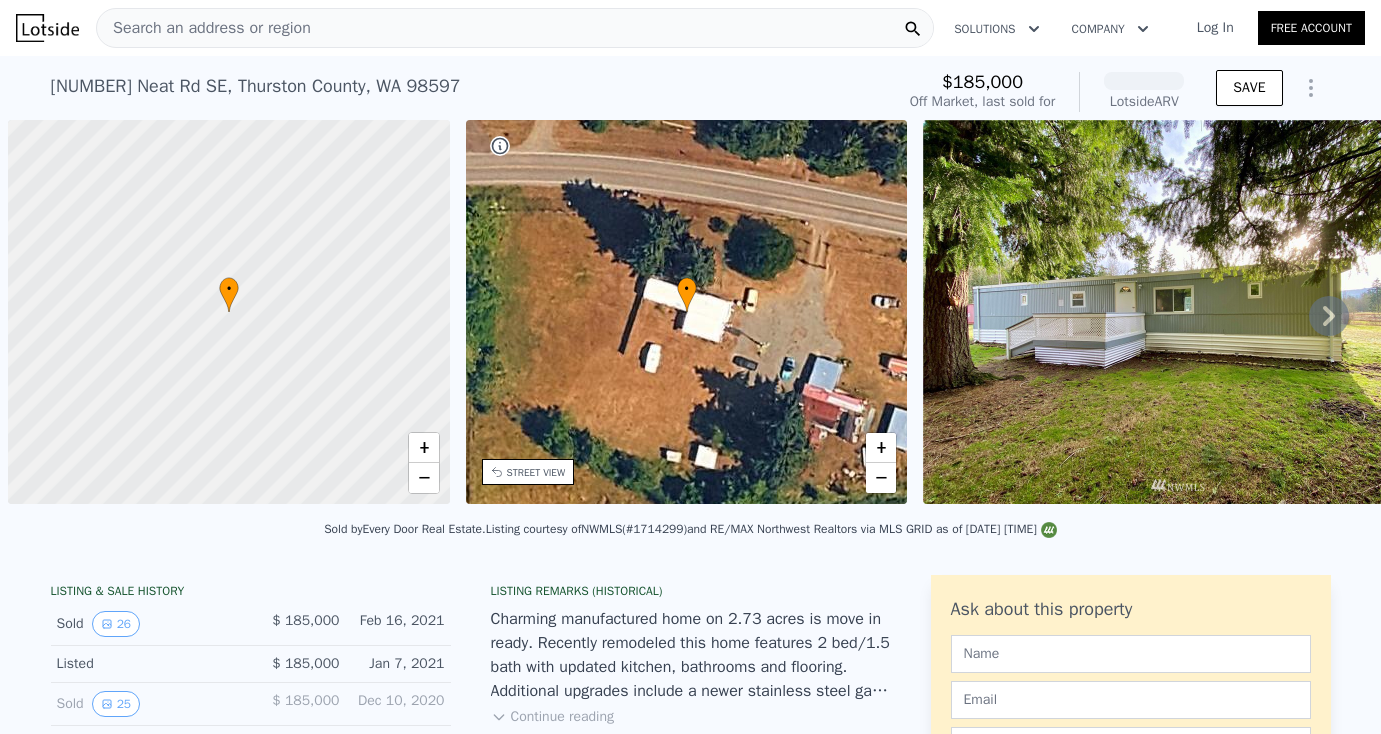 scroll, scrollTop: 0, scrollLeft: 0, axis: both 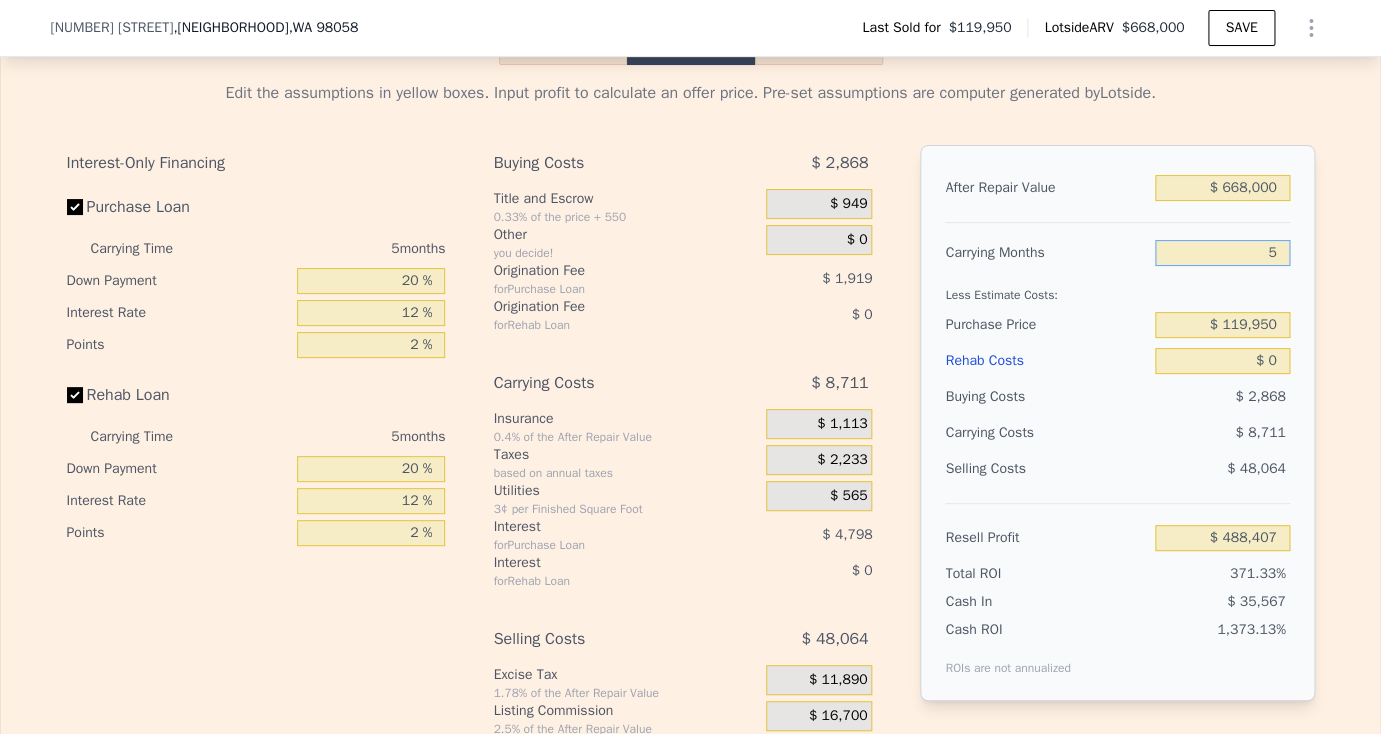click on "5" at bounding box center [1222, 253] 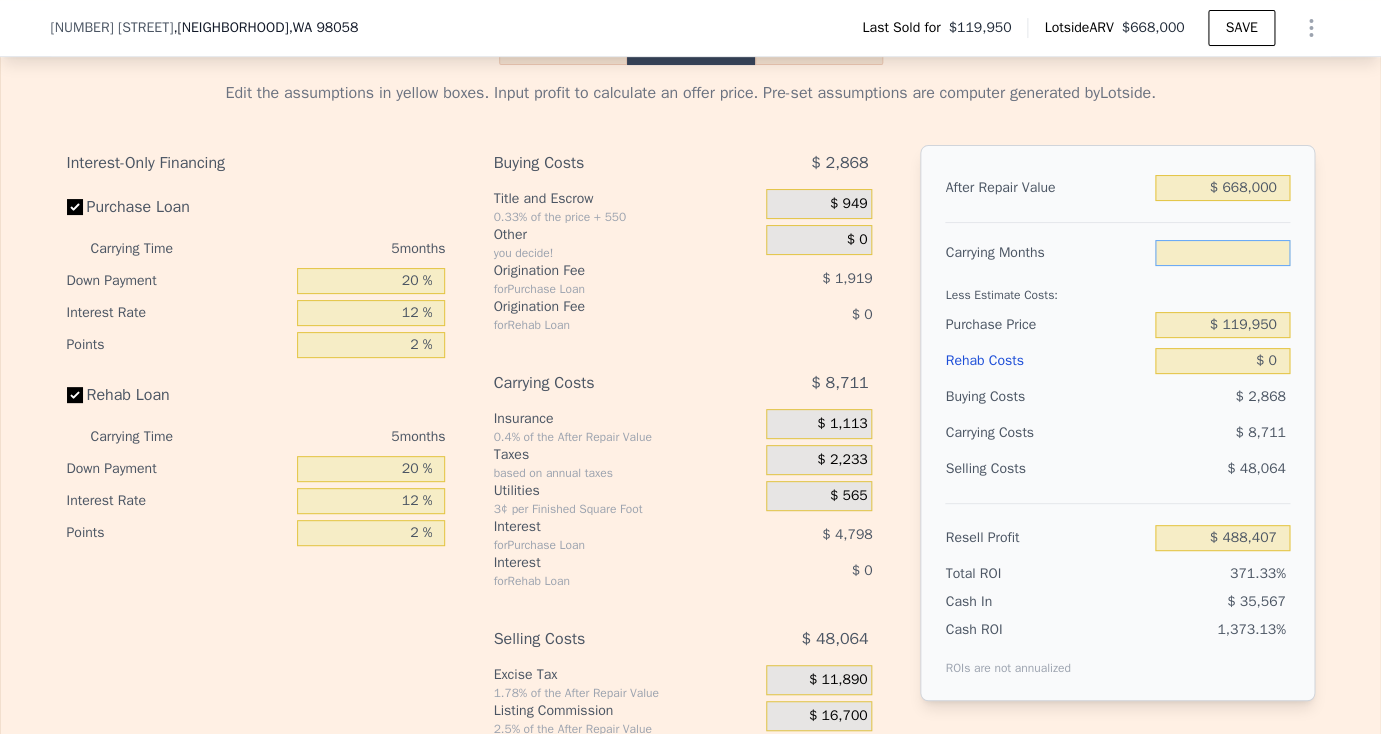 type on "3" 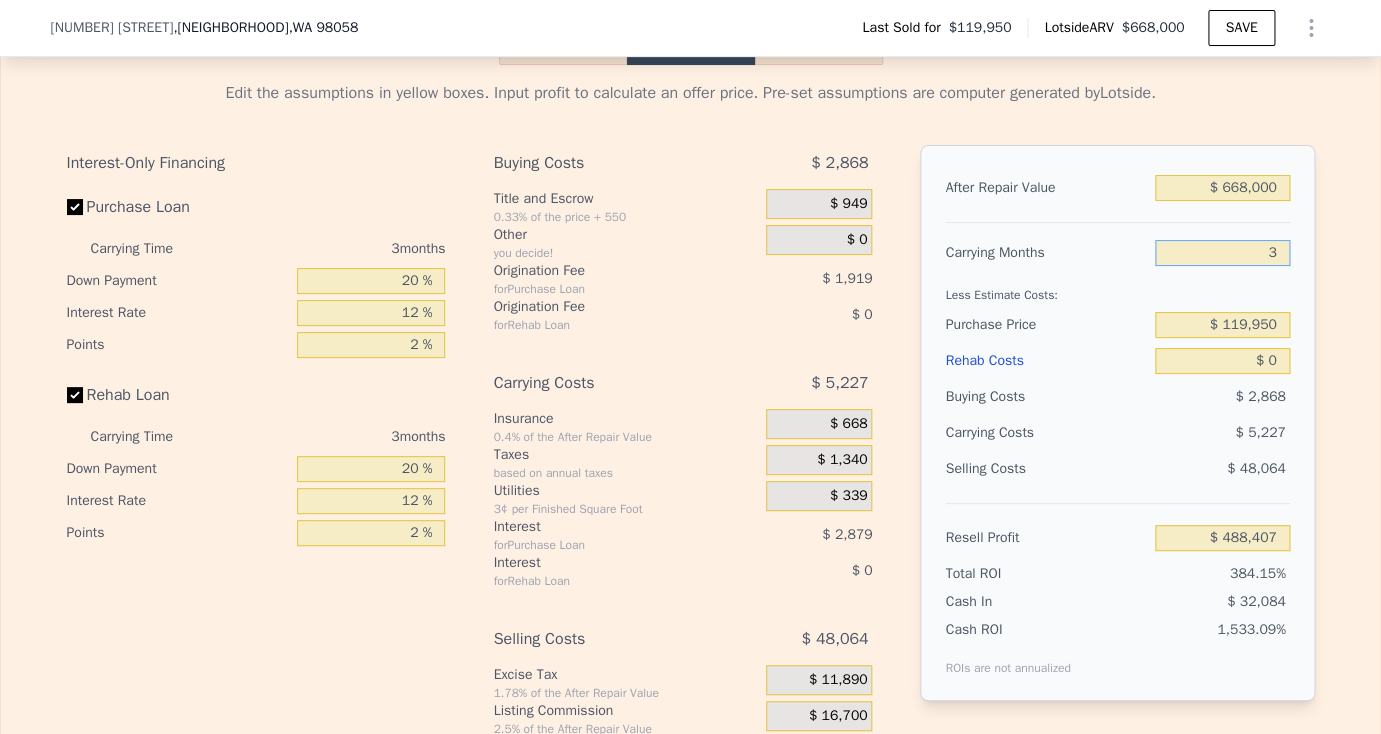 type on "$ 491,891" 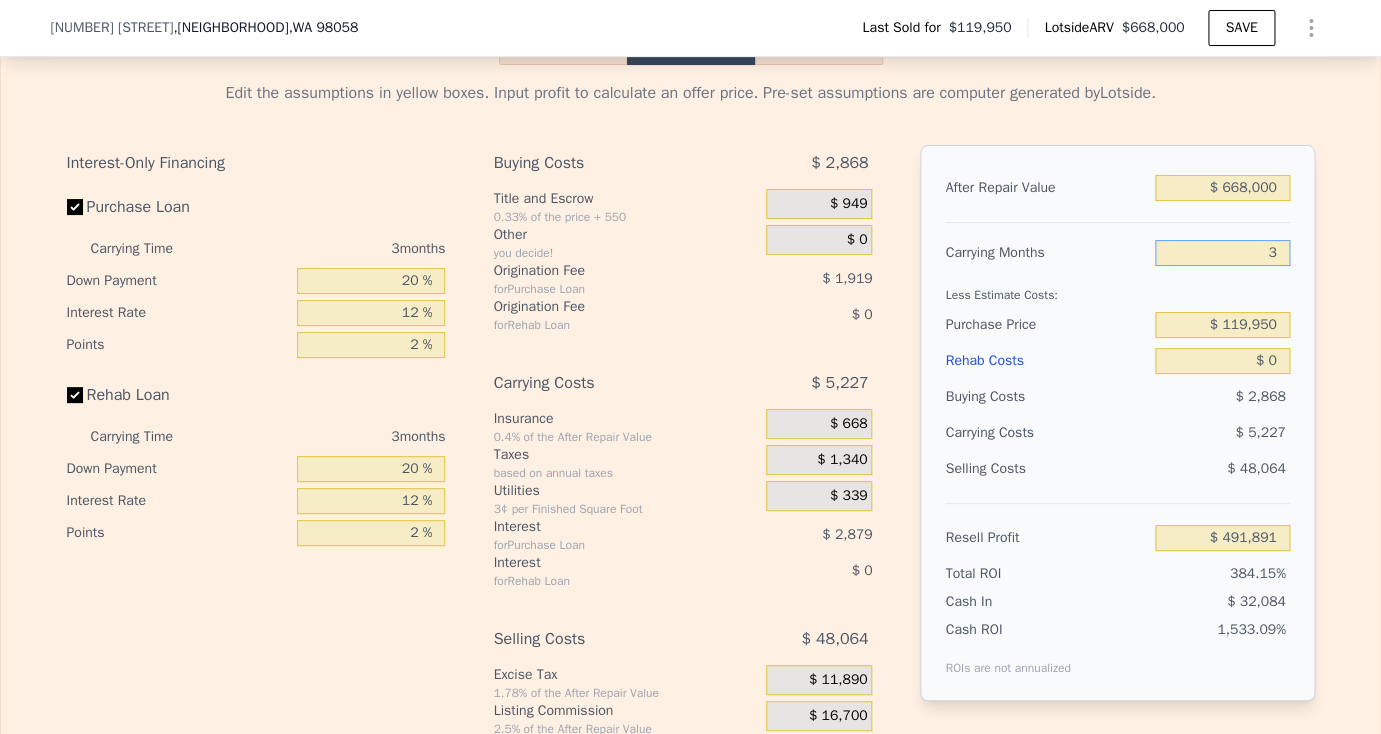 type on "3" 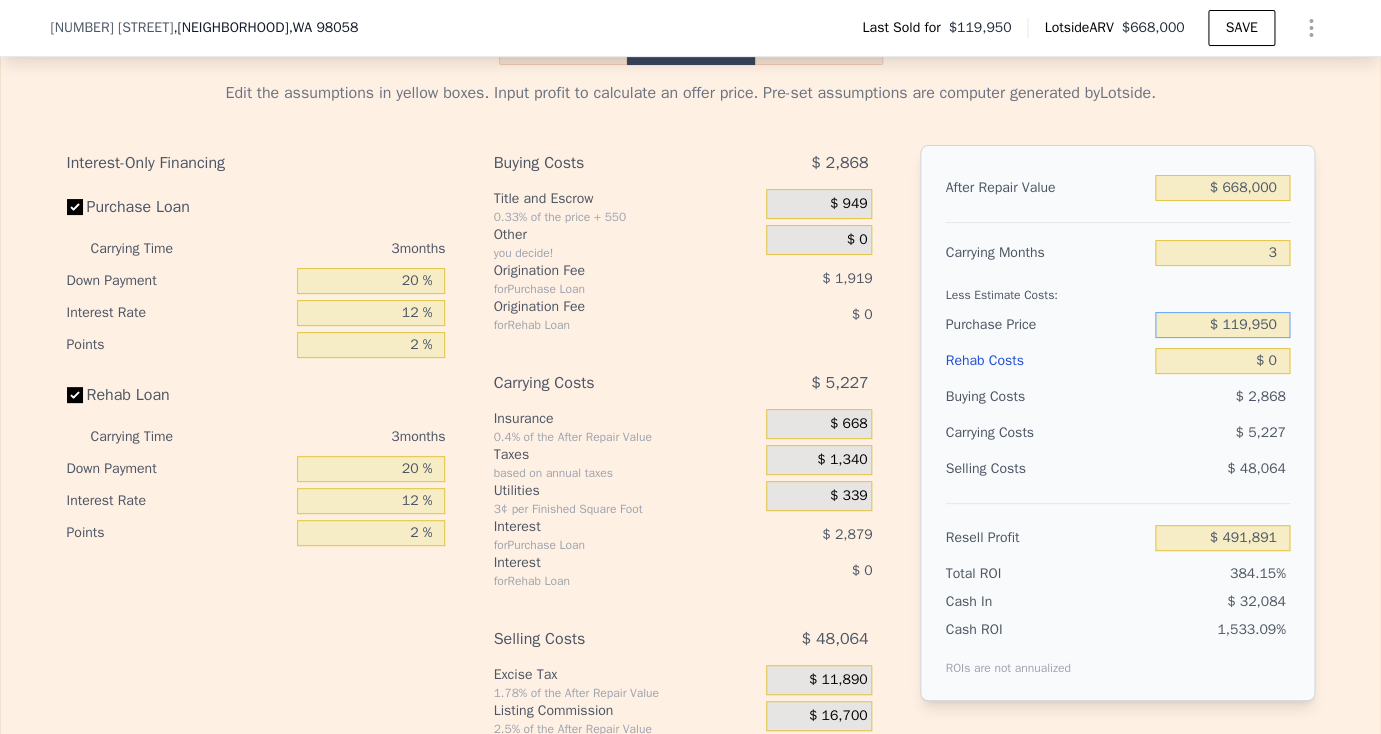 drag, startPoint x: 1220, startPoint y: 355, endPoint x: 1391, endPoint y: 355, distance: 171 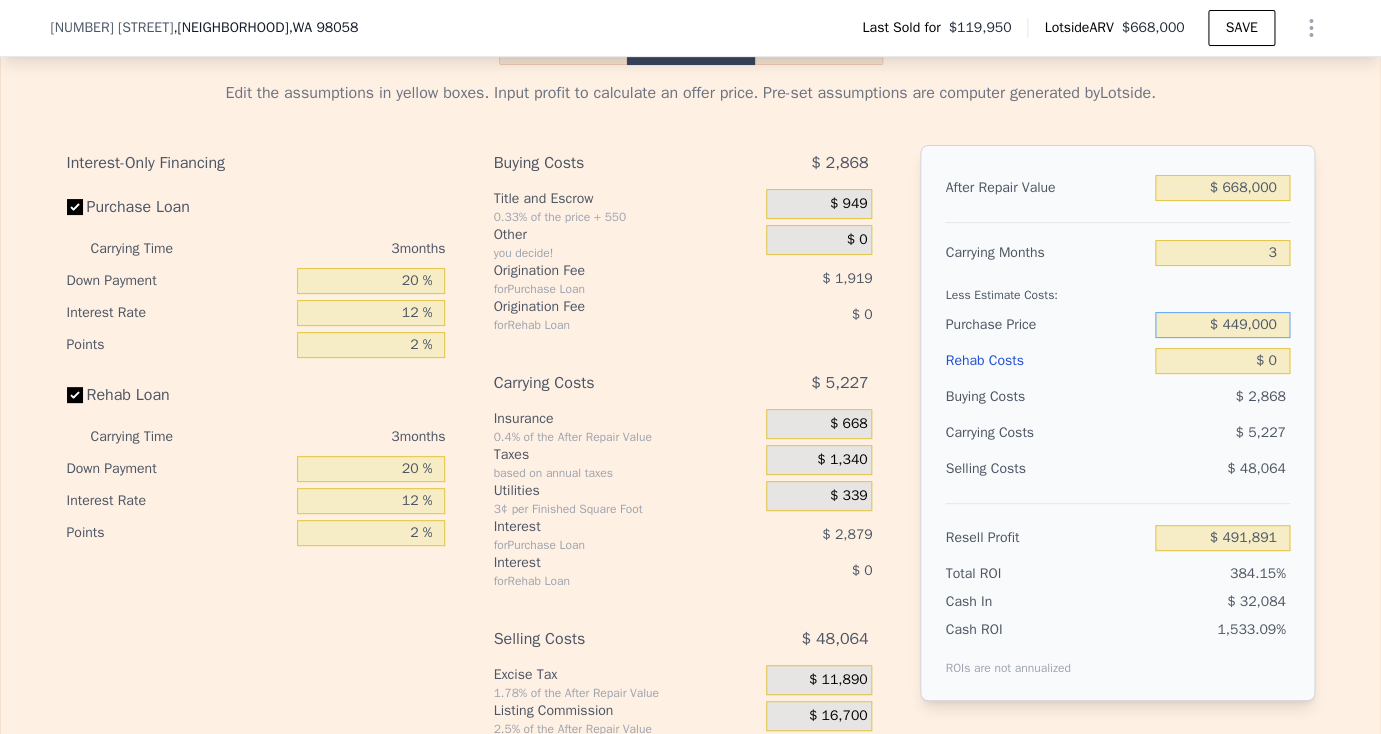 type on "$ 449,000" 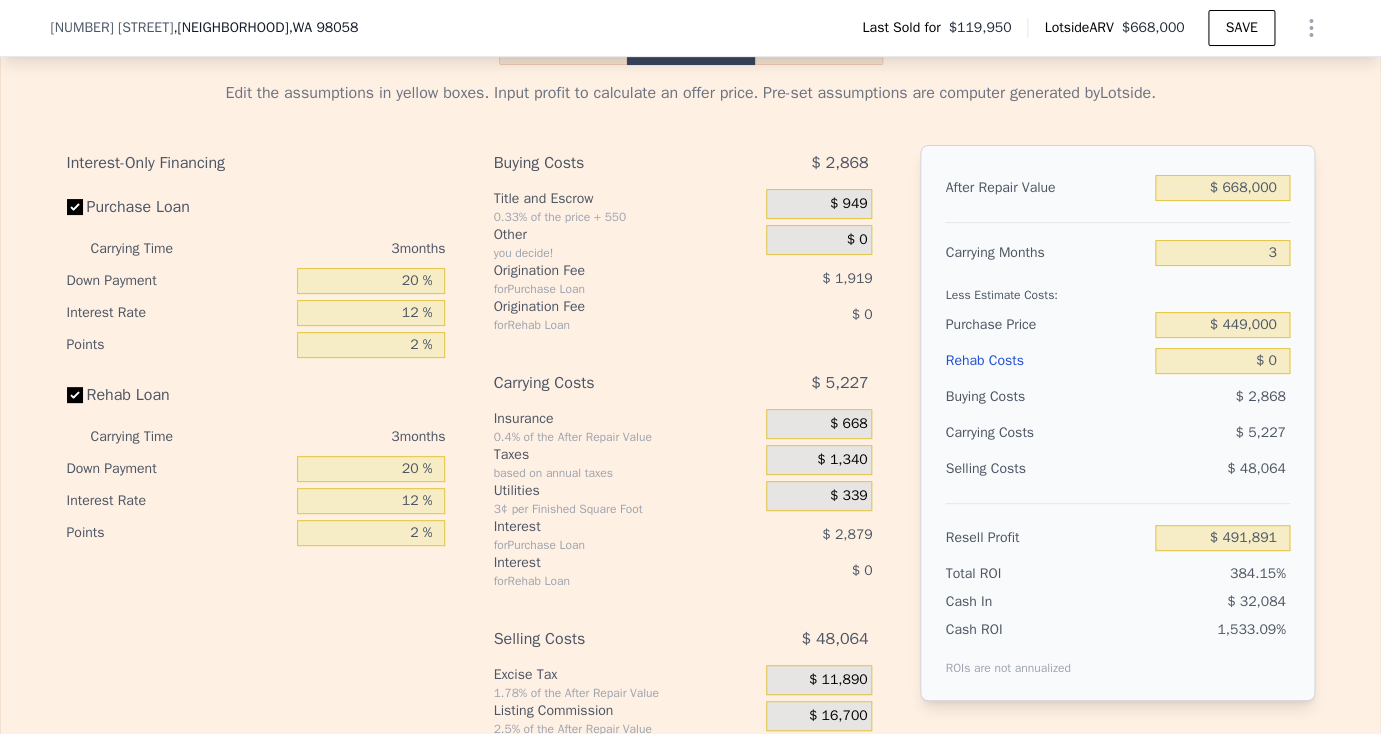 click on "$ 0" at bounding box center [1222, 361] 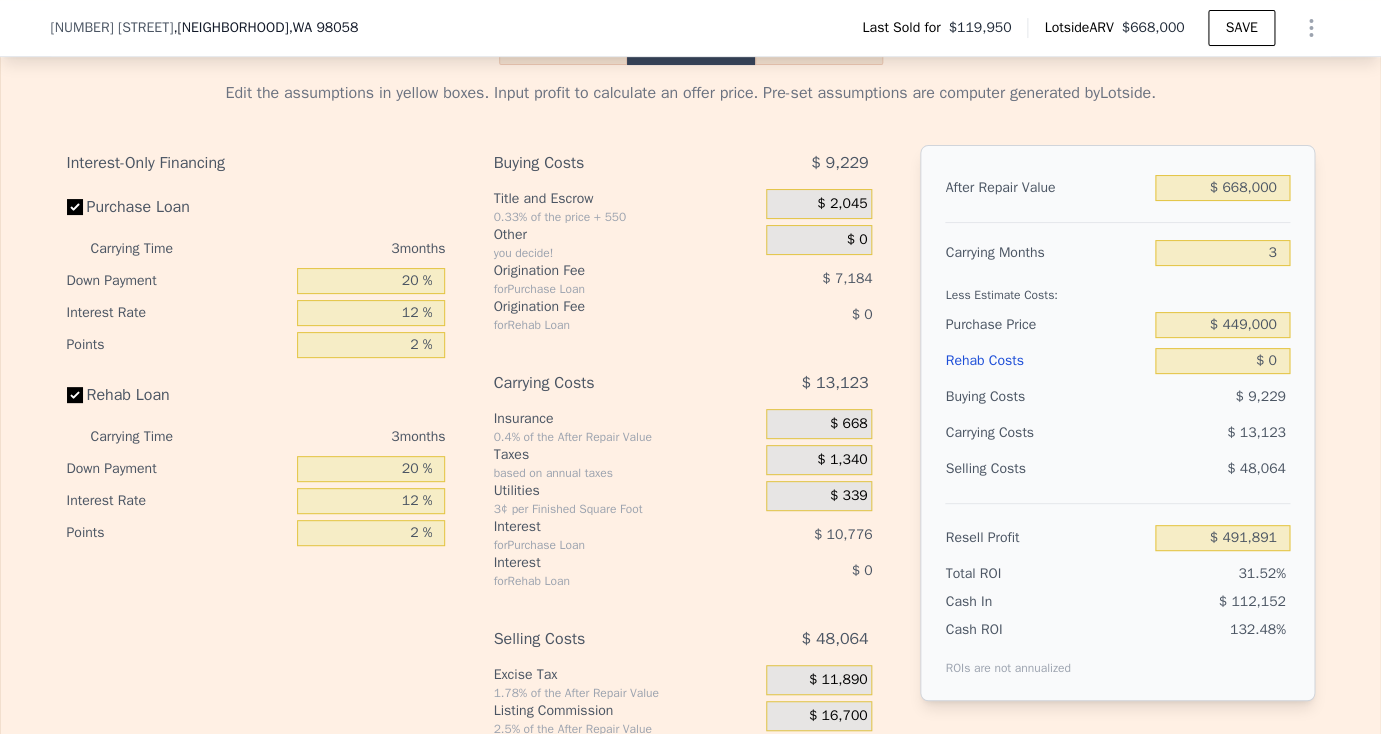 type on "$ 148,584" 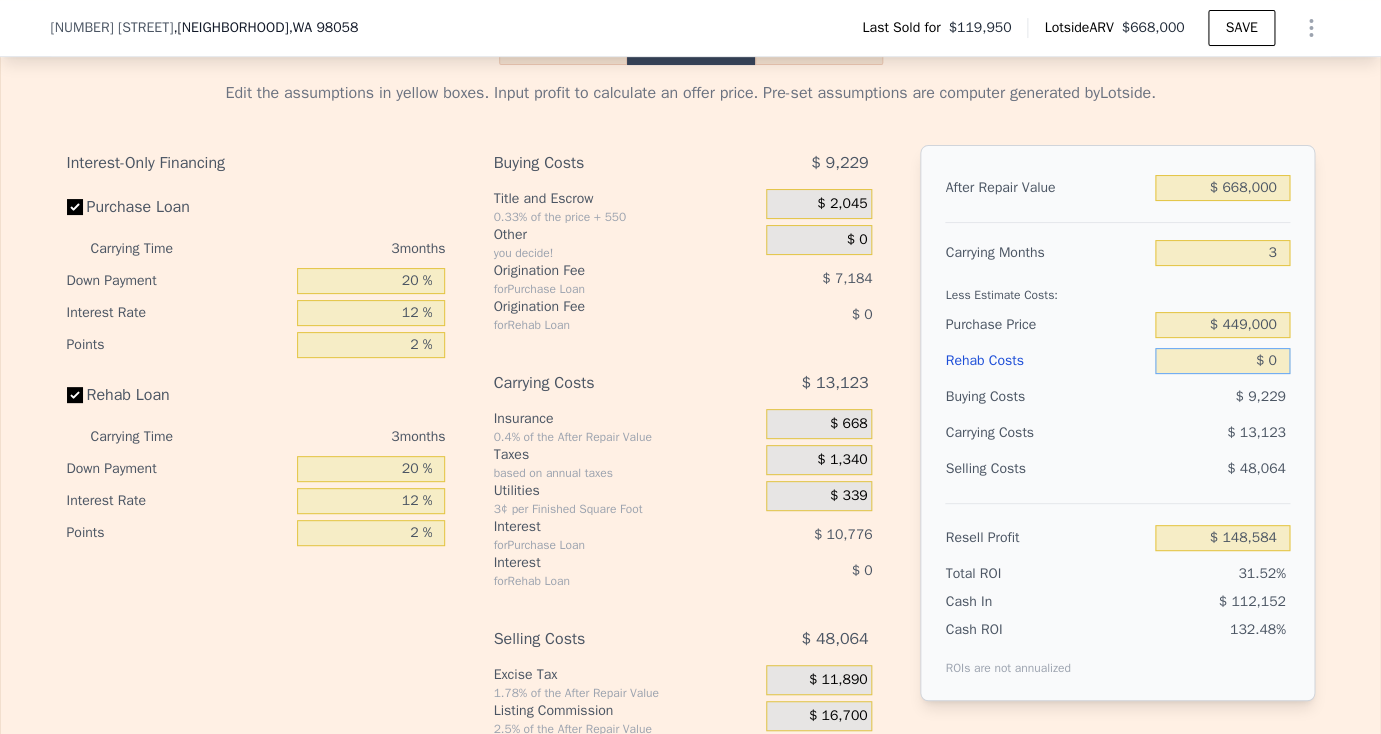 click on "$ 0" at bounding box center [1222, 361] 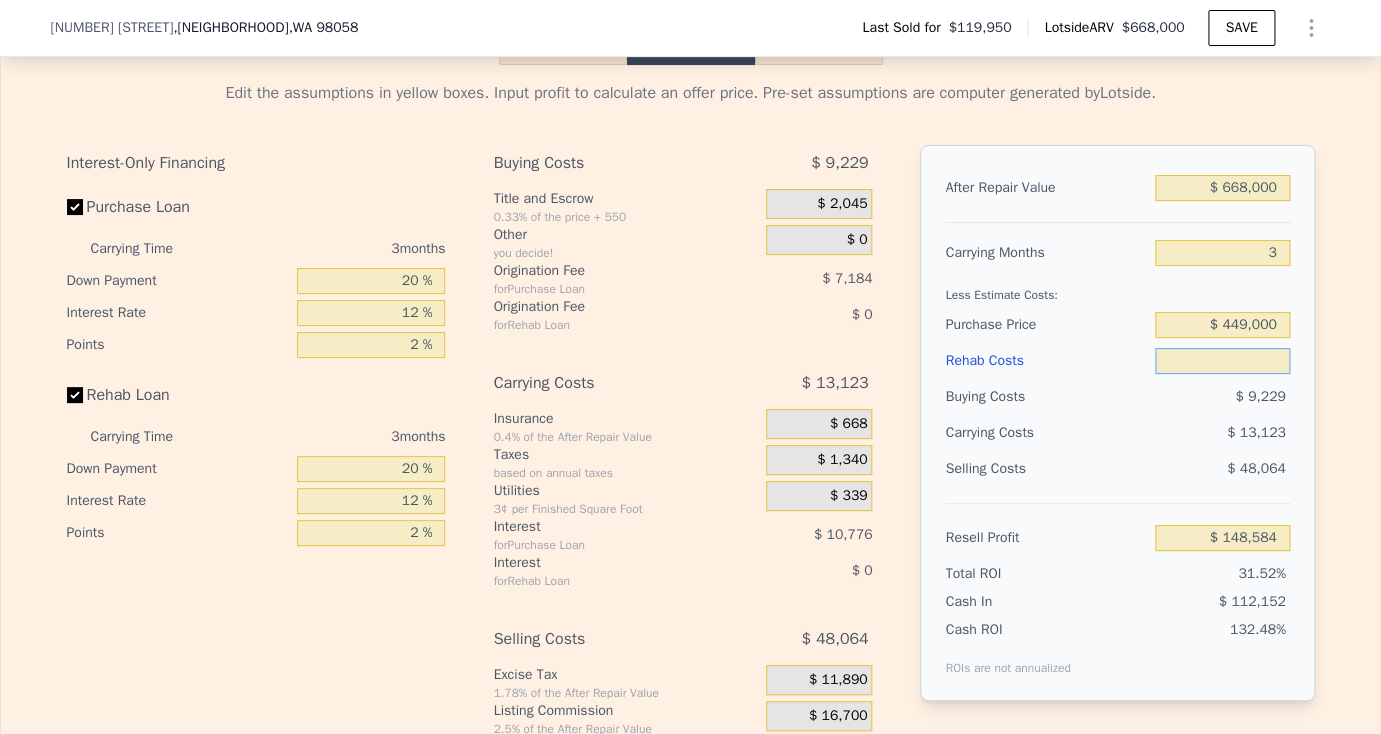 type on "$ 1" 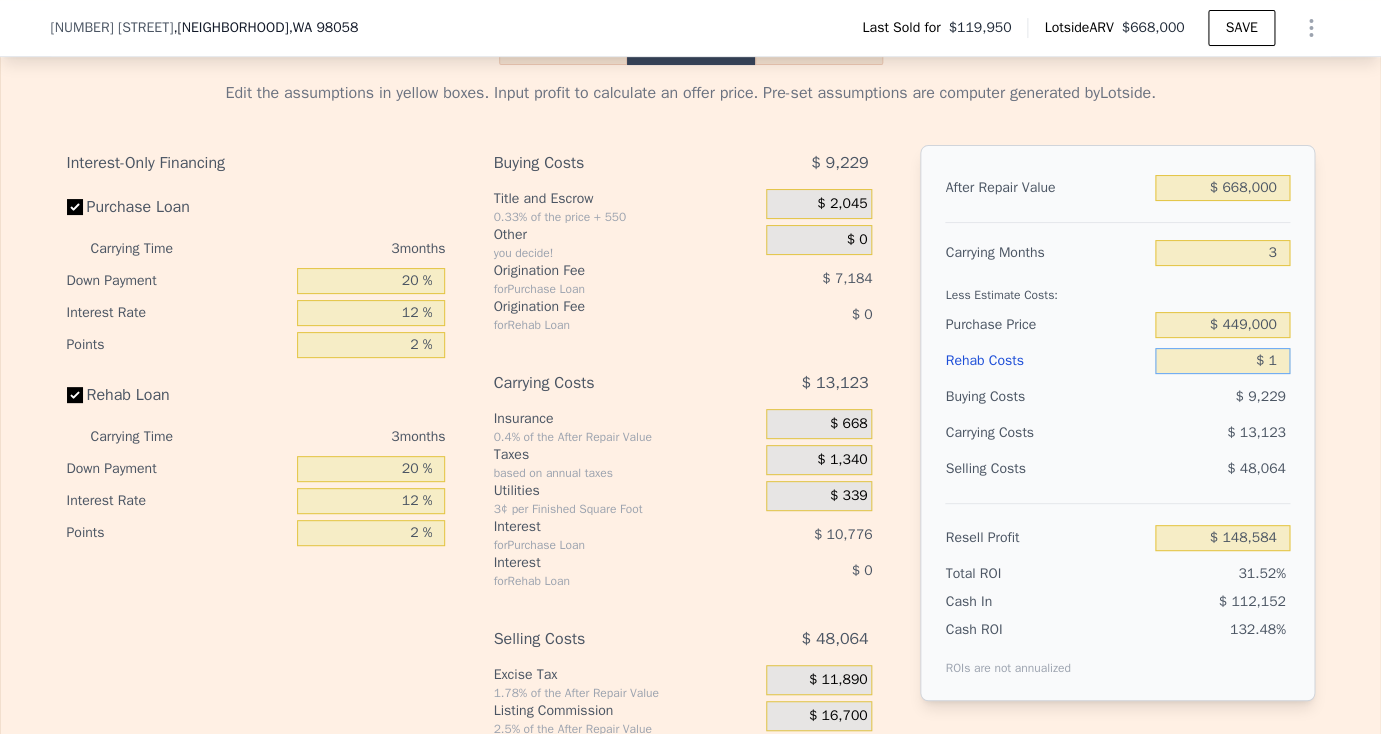 type on "$ 148,583" 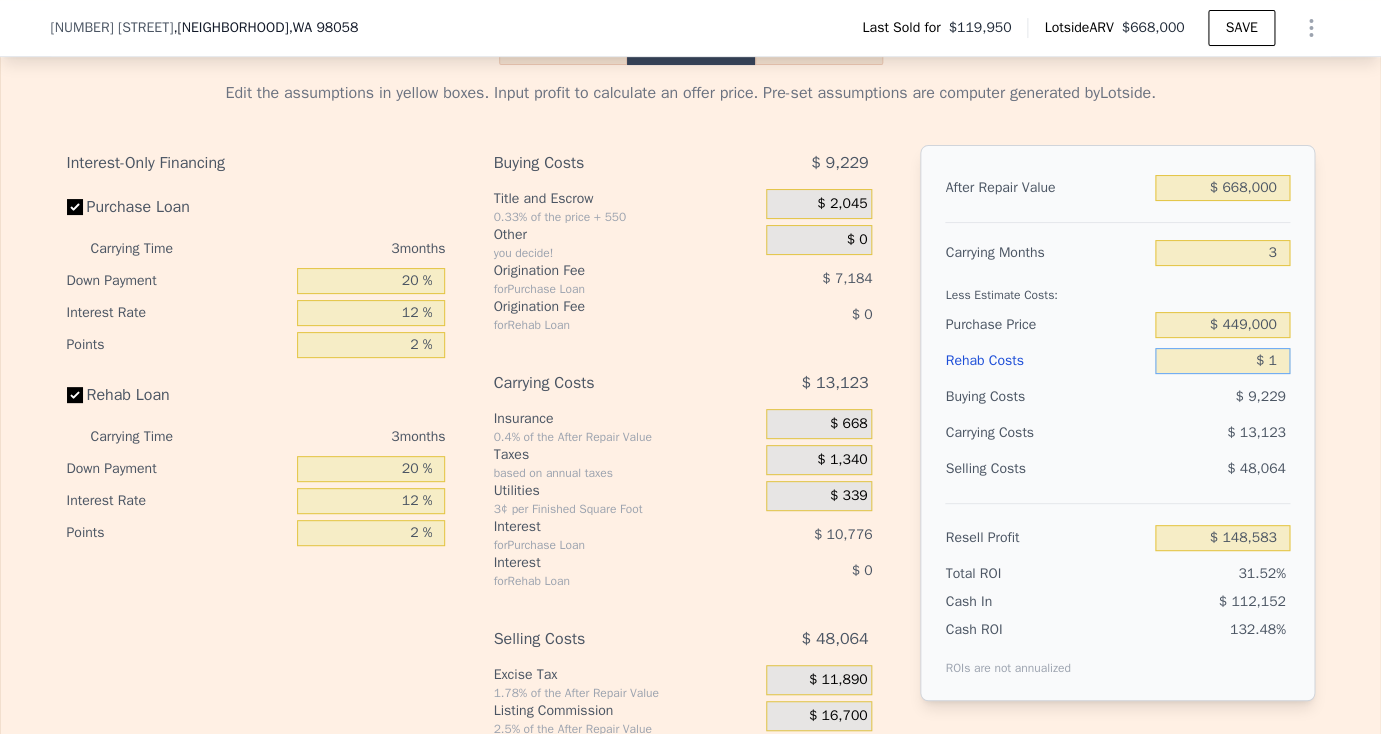 type on "$ 10" 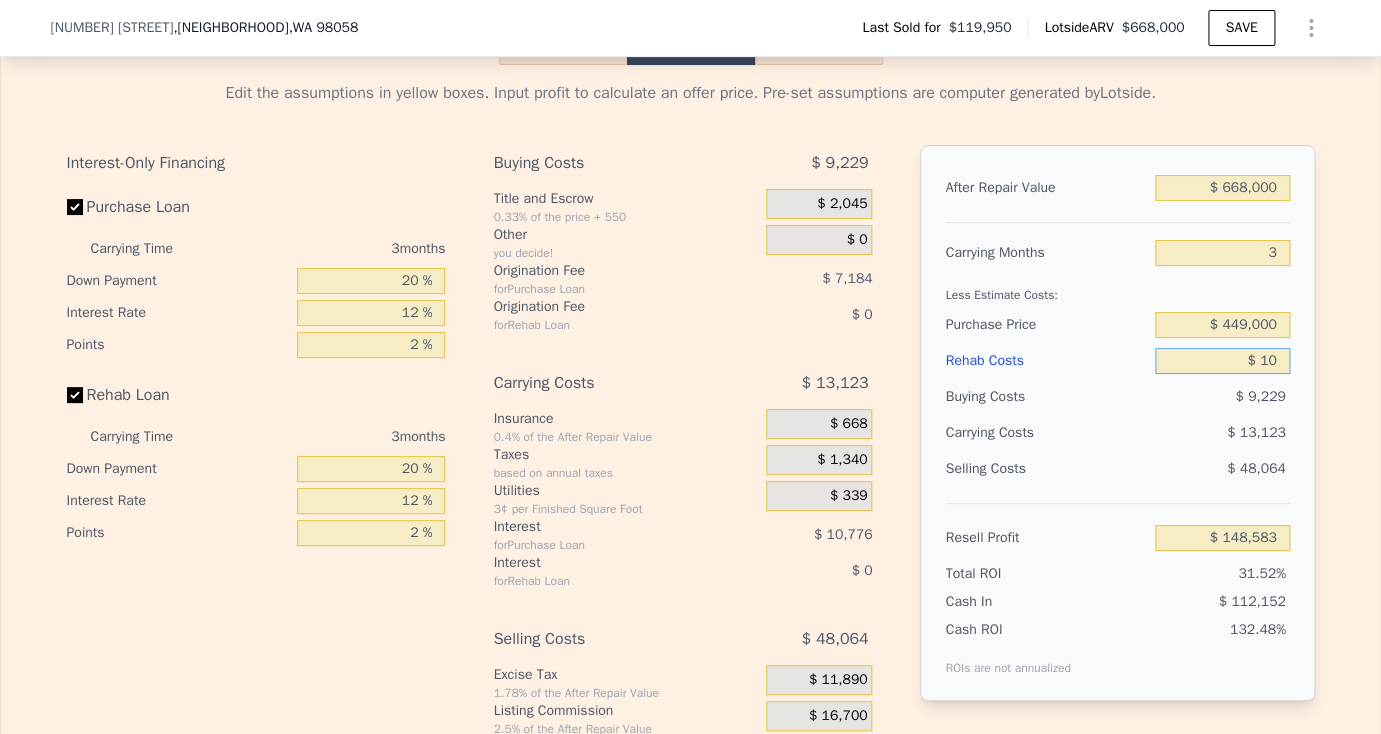 type on "$ 148,574" 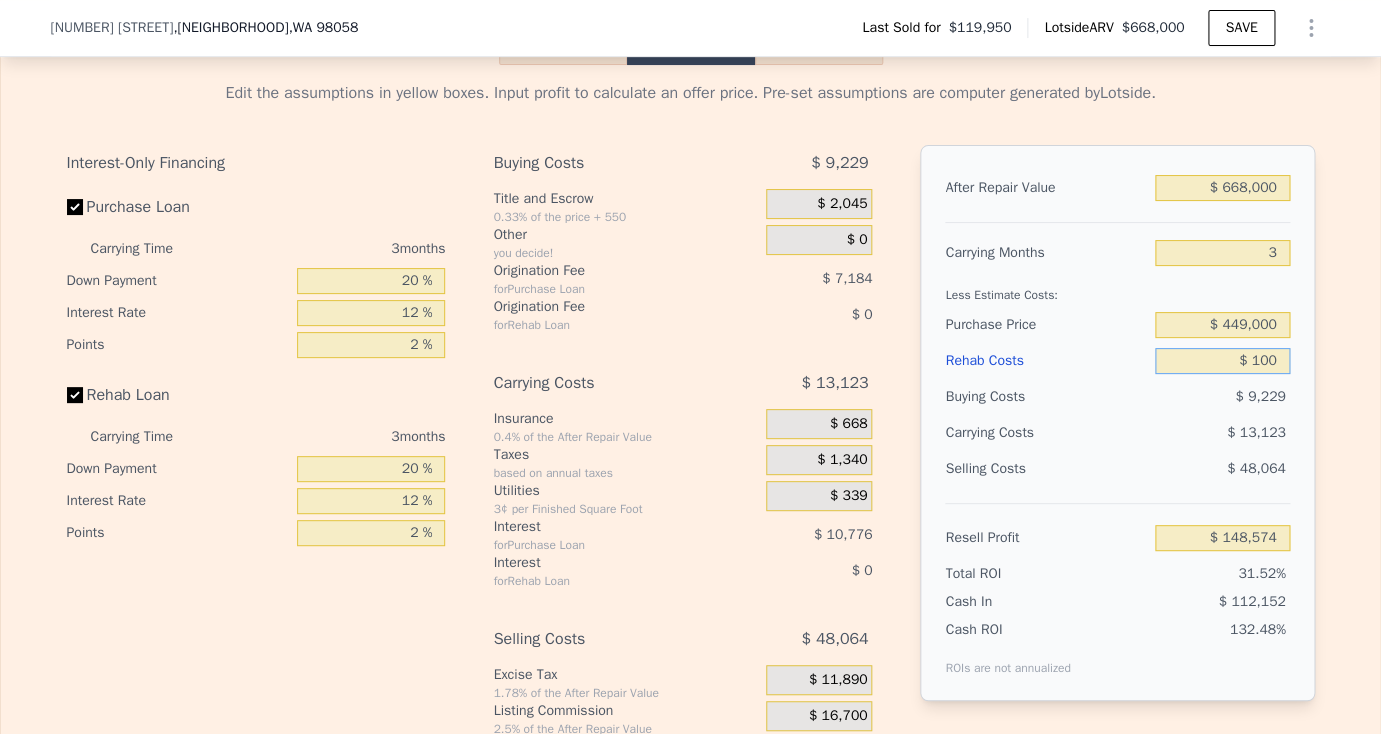type on "$ 1,000" 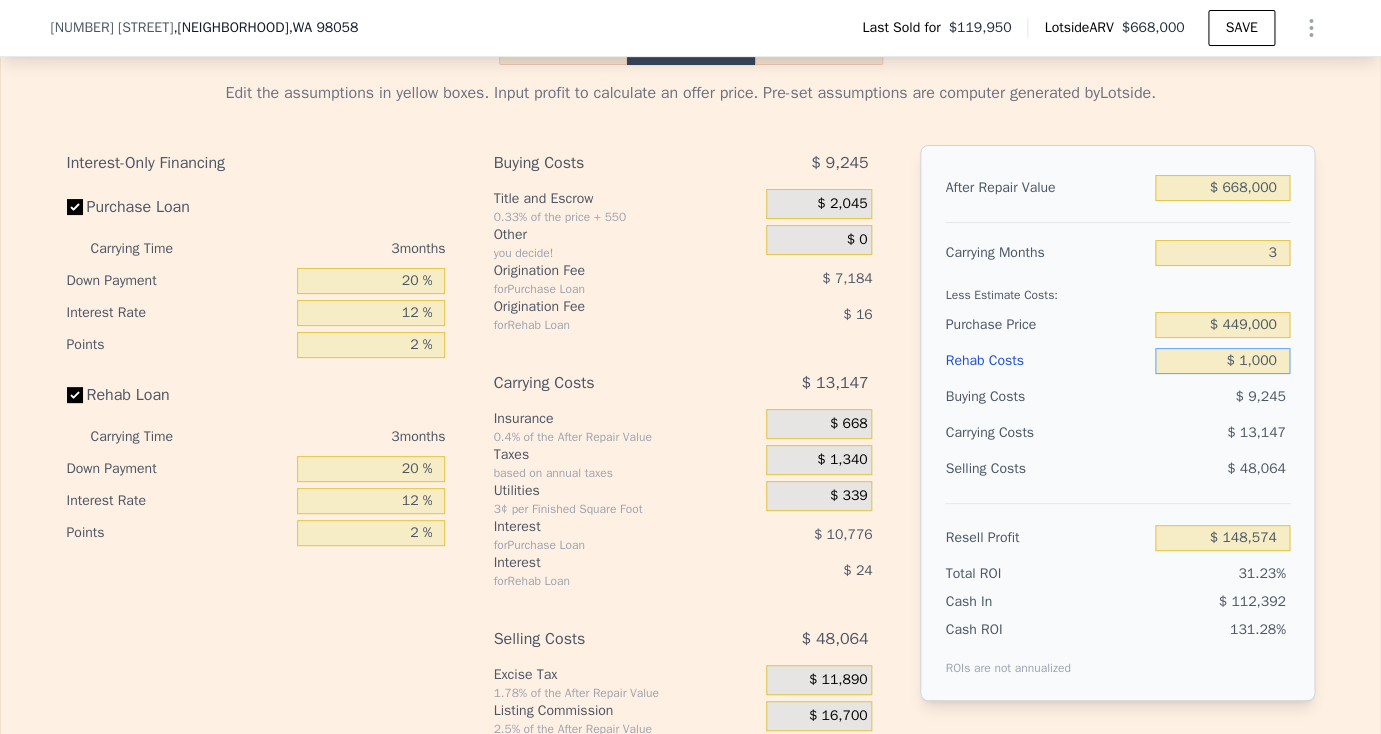 type on "$ 147,544" 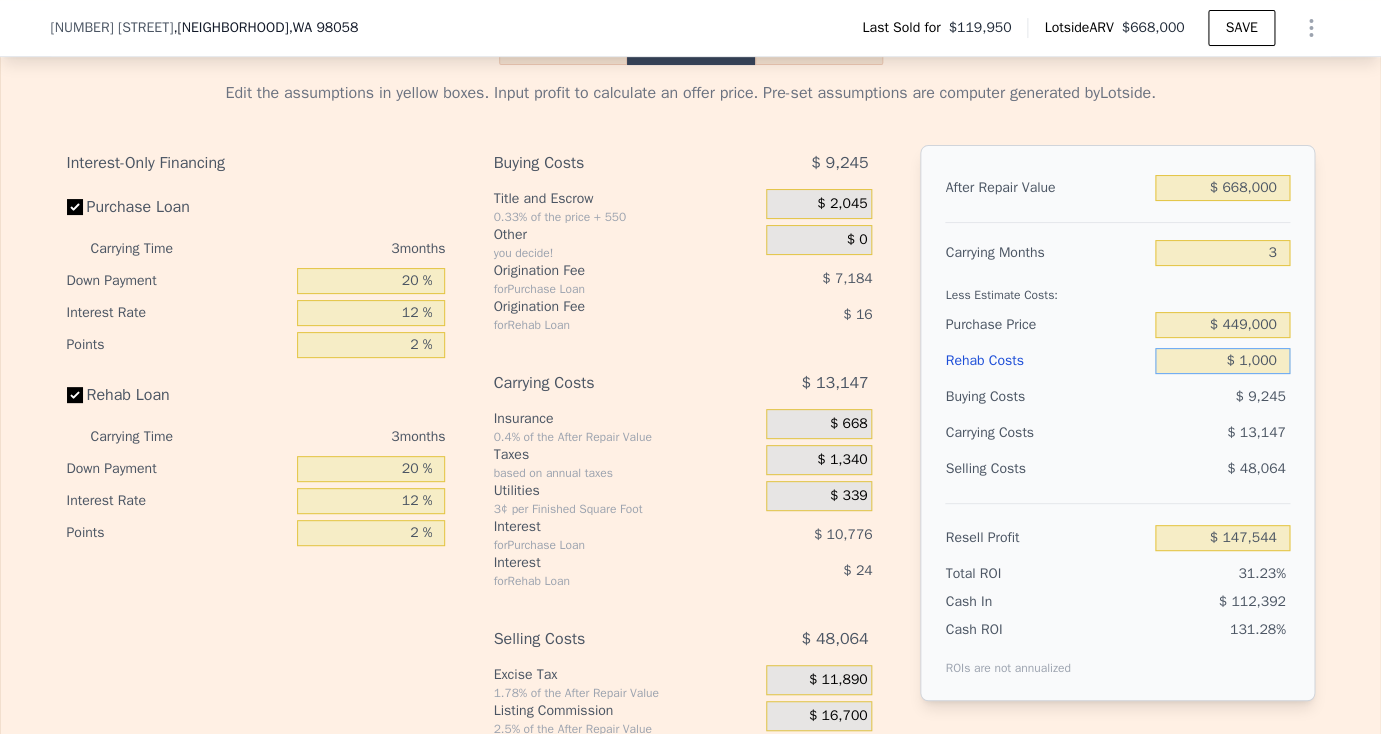 type on "$ 10,000" 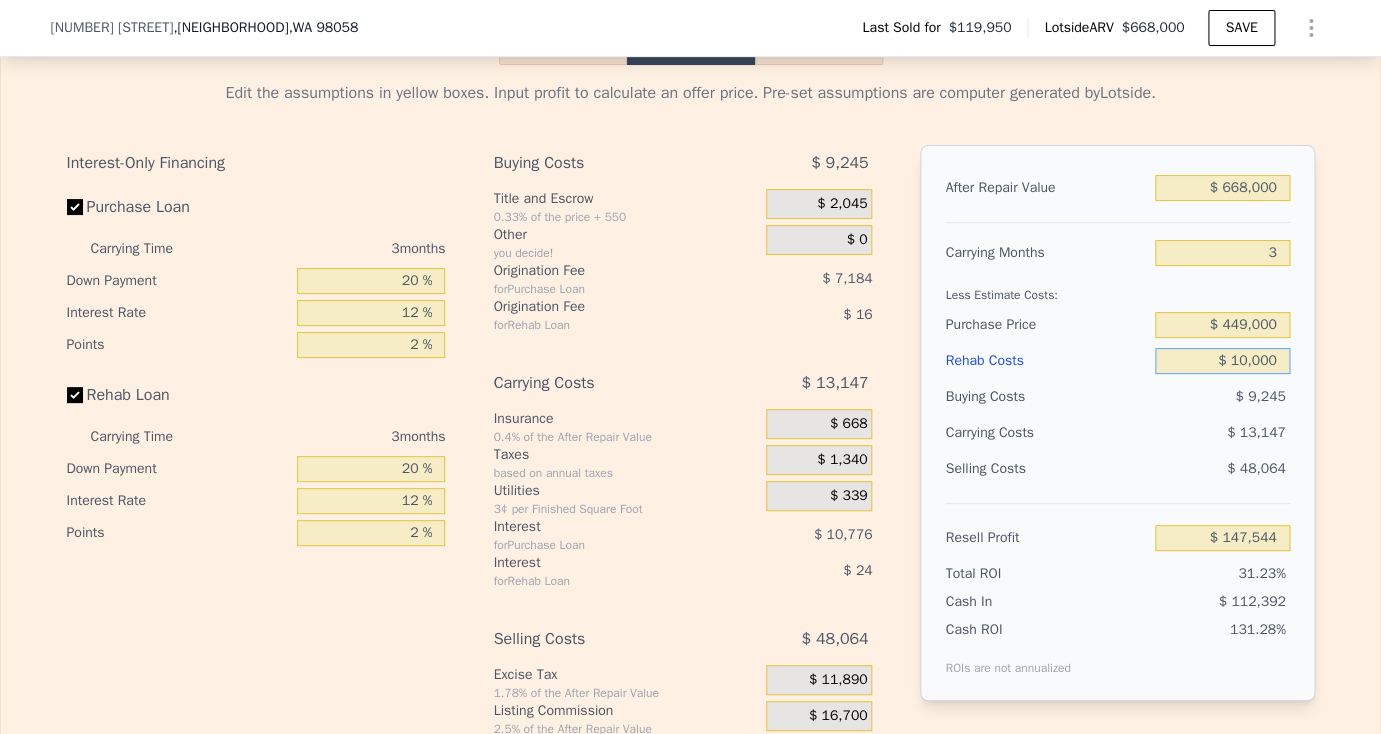 type on "$ 138,184" 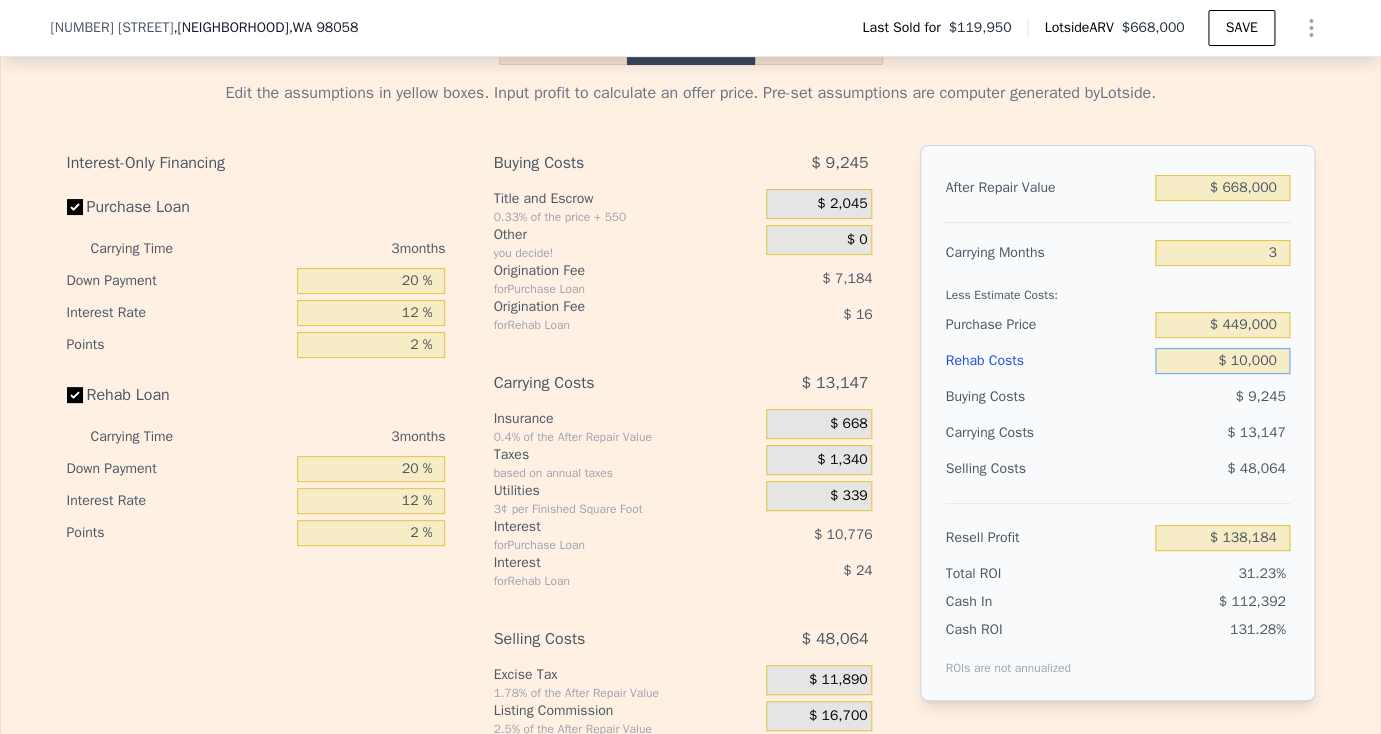 type on "$ 100,000" 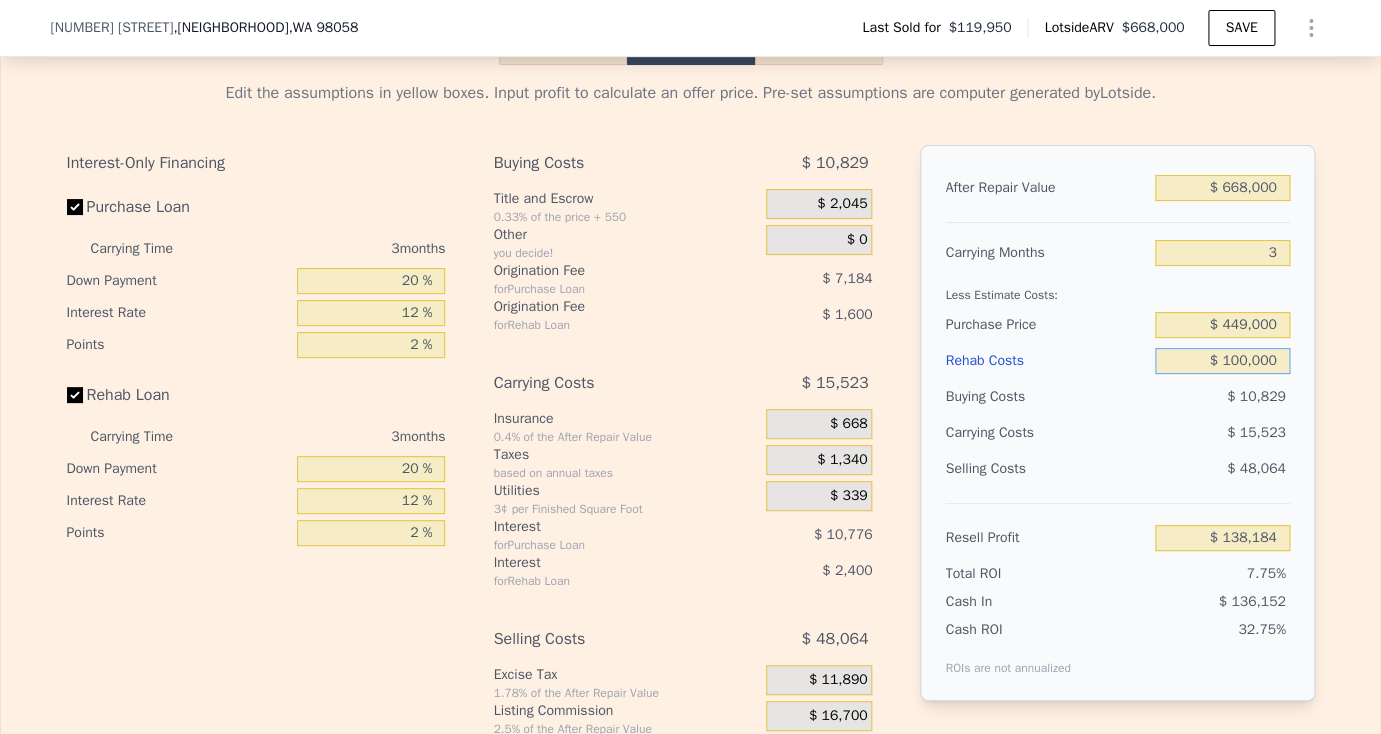 type on "$ 44,584" 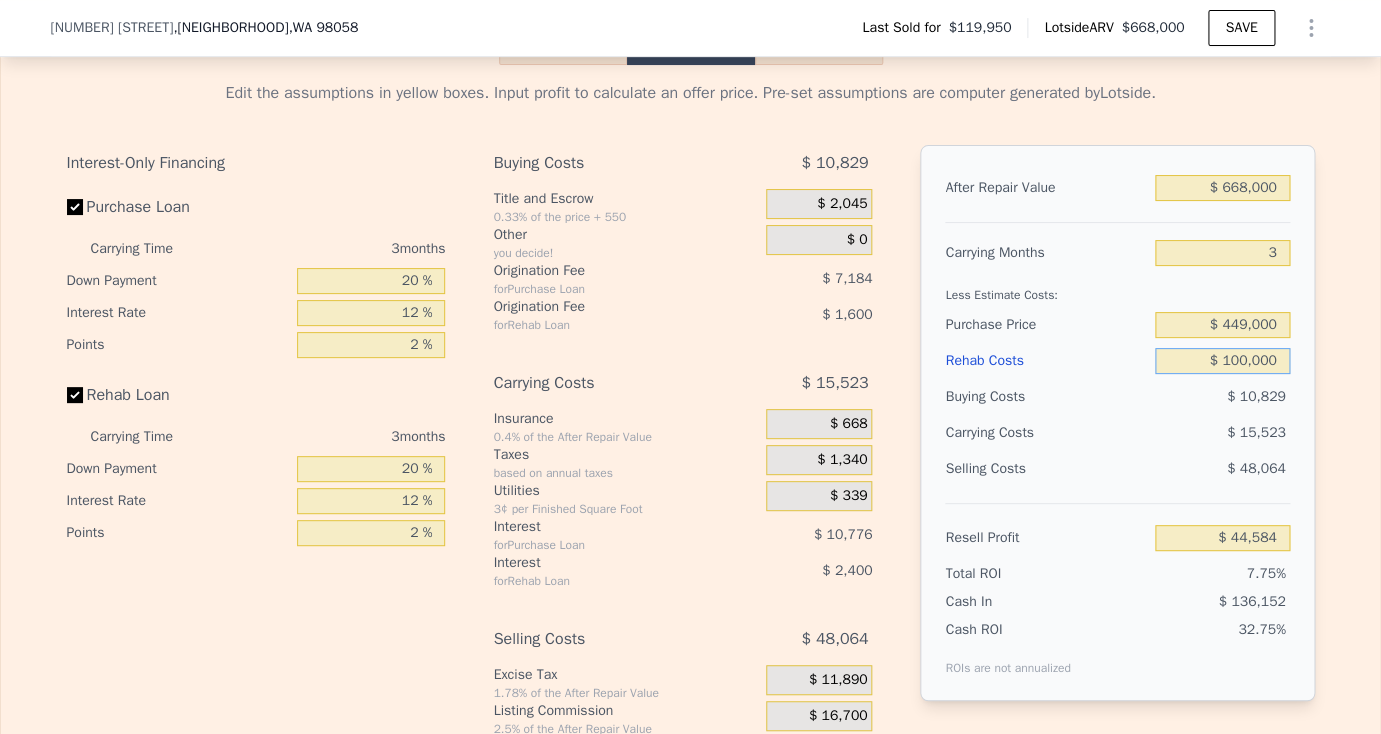 type on "$ 100,000" 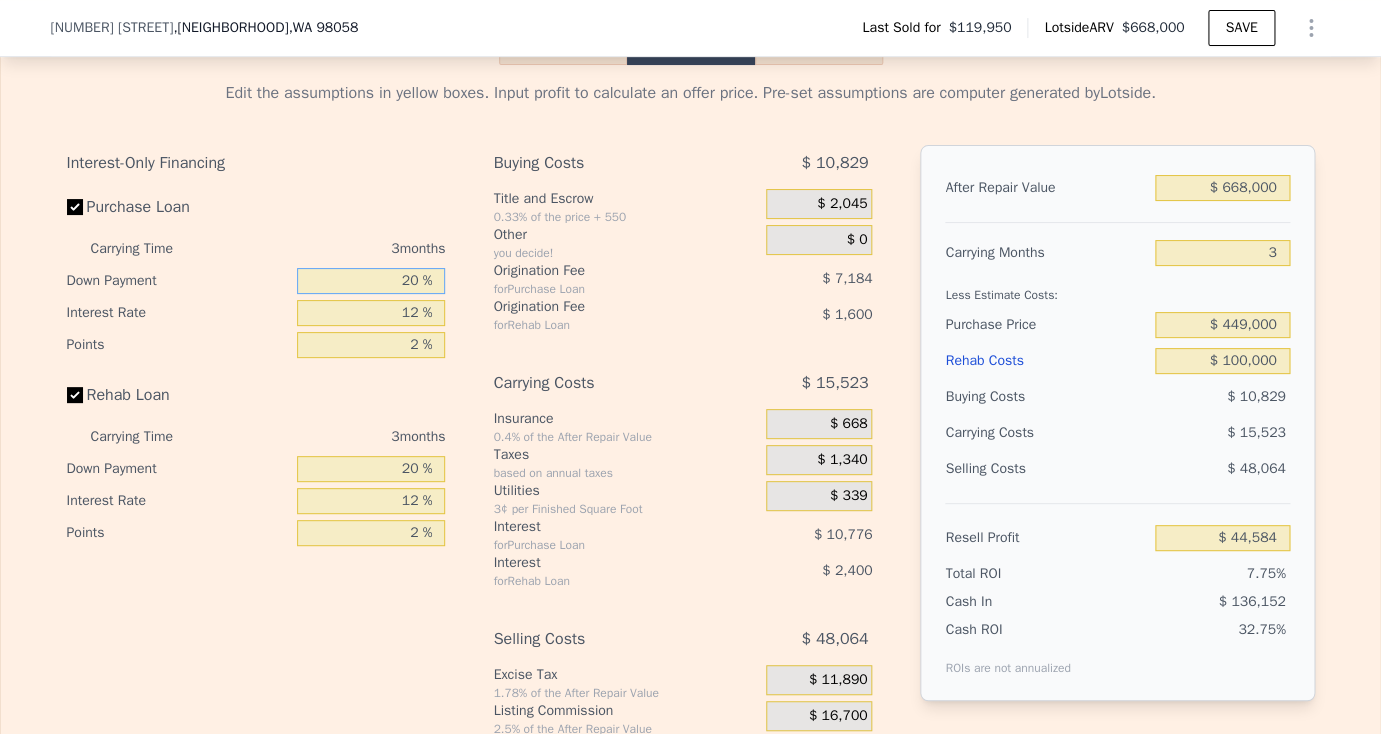 click on "20 %" at bounding box center (371, 281) 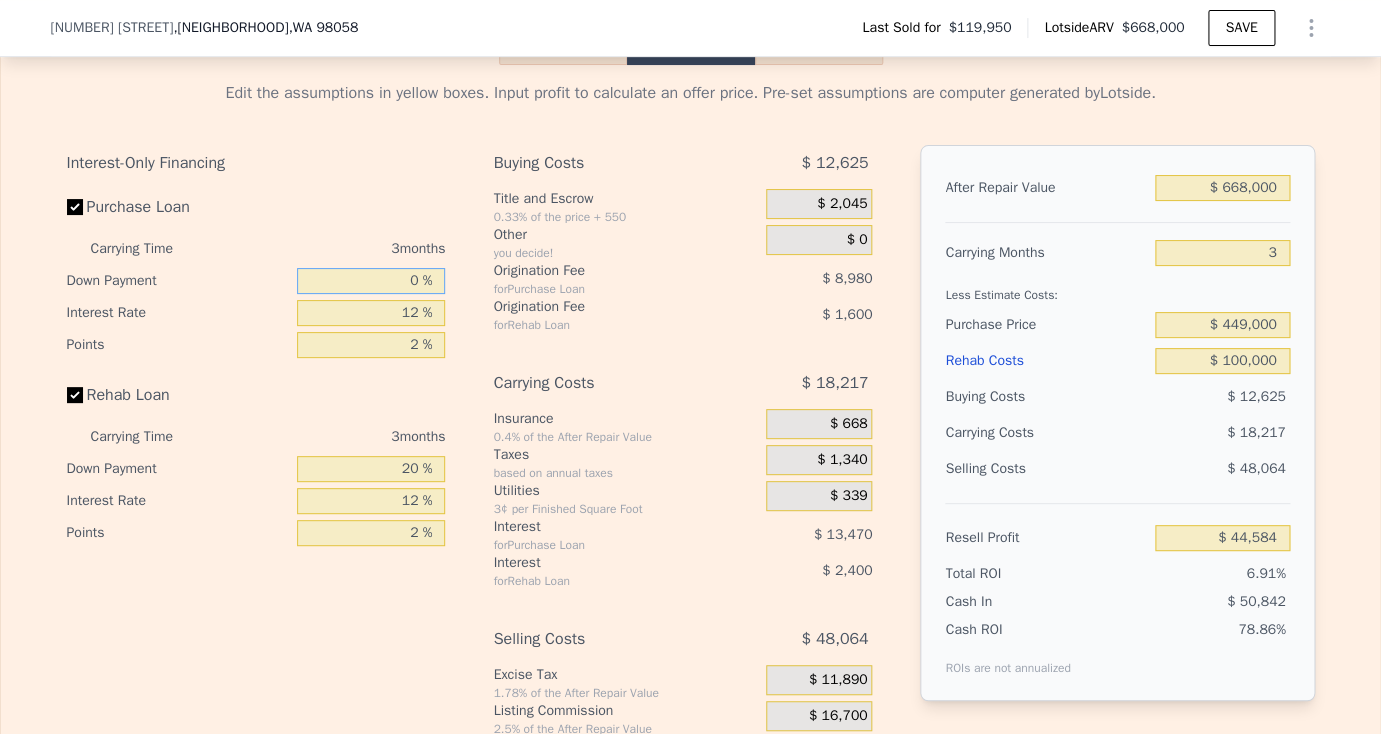 type on "$ 40,094" 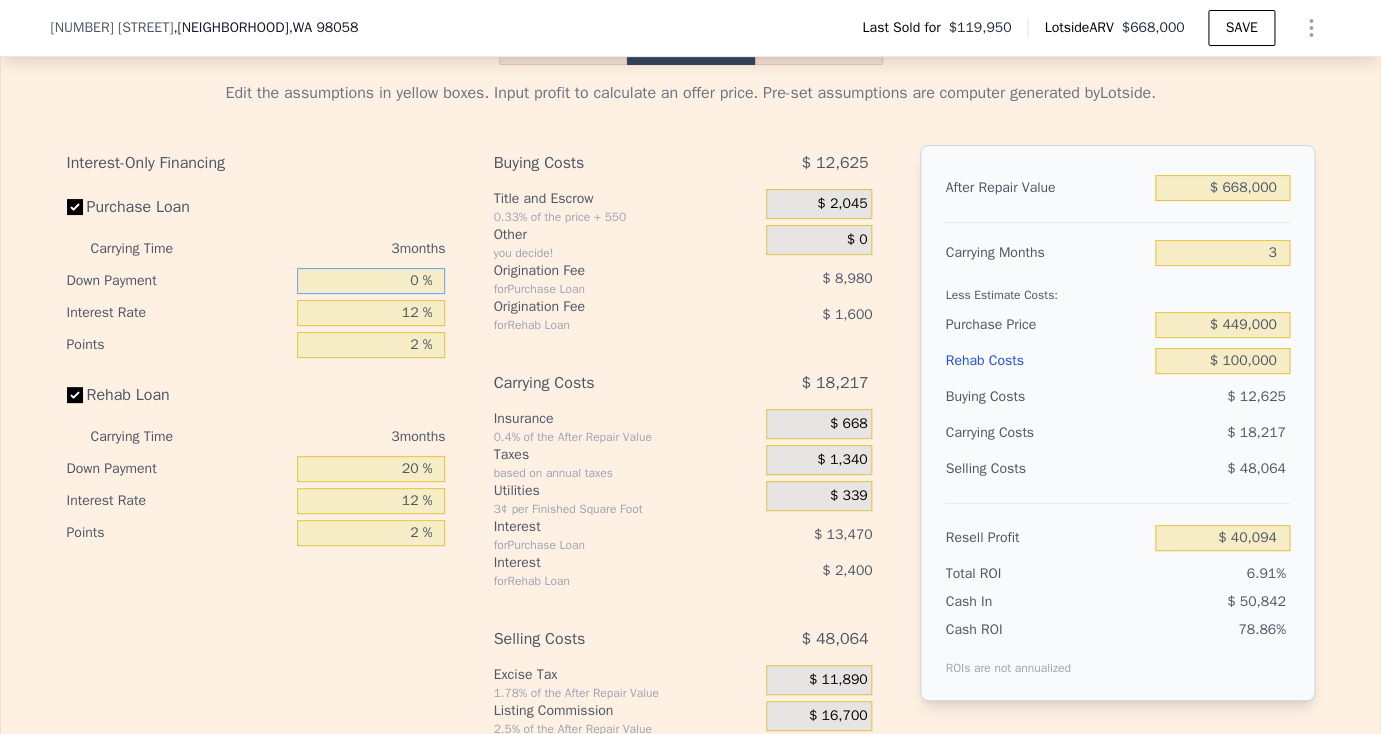 type on "10 %" 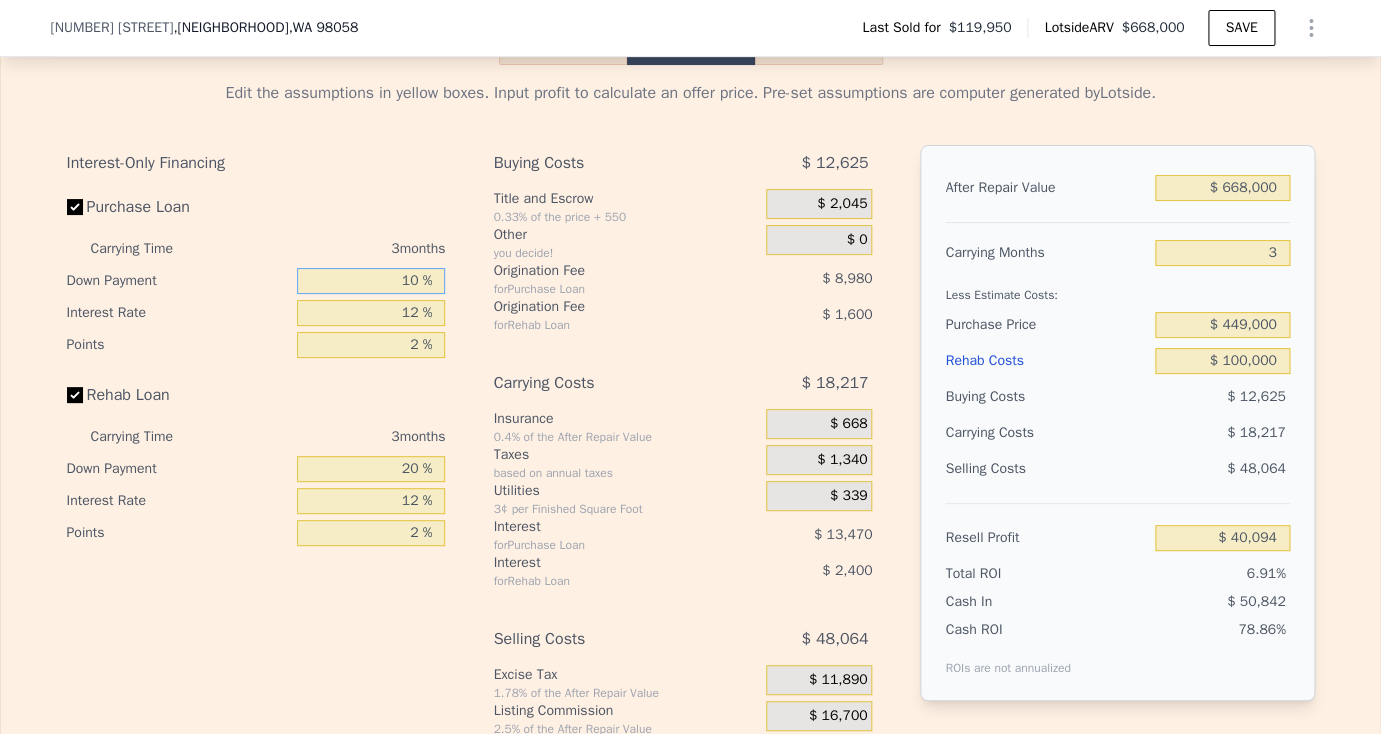 type on "$ 42,339" 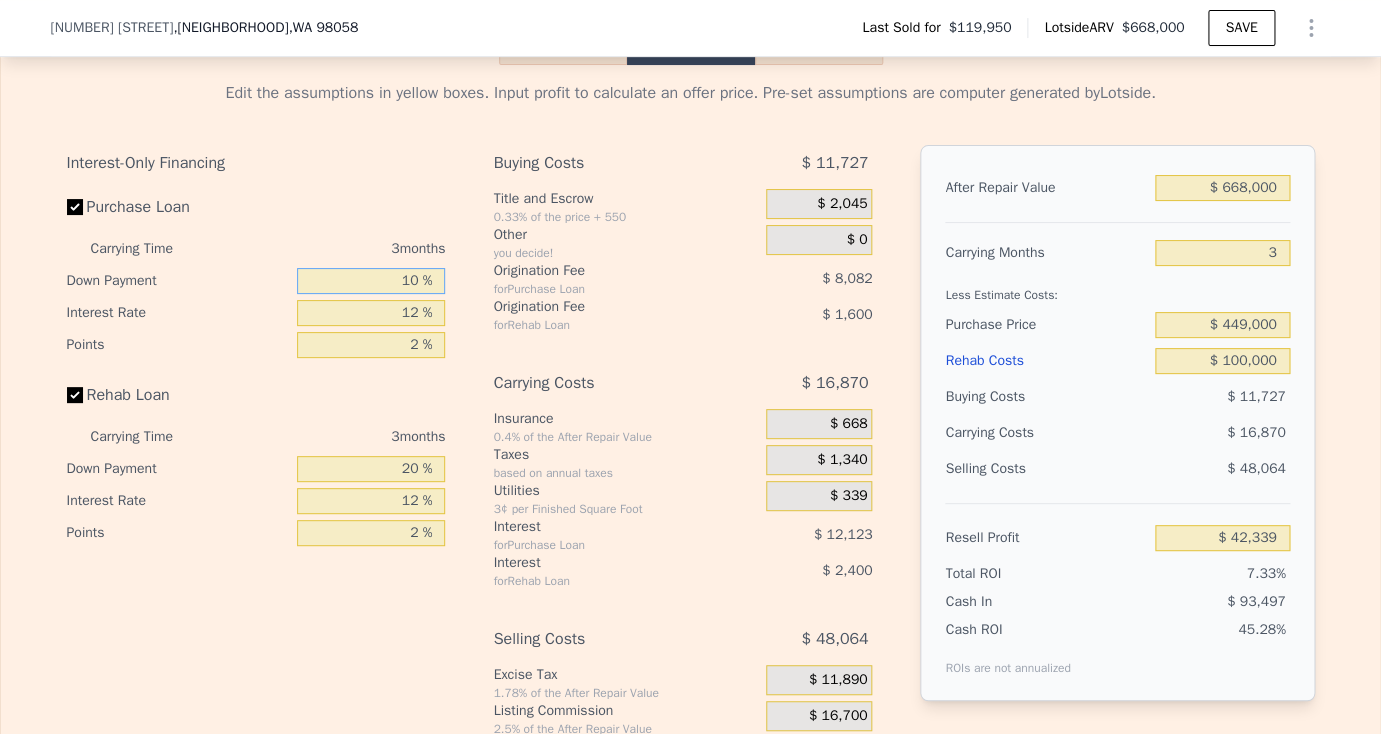 type on "10 %" 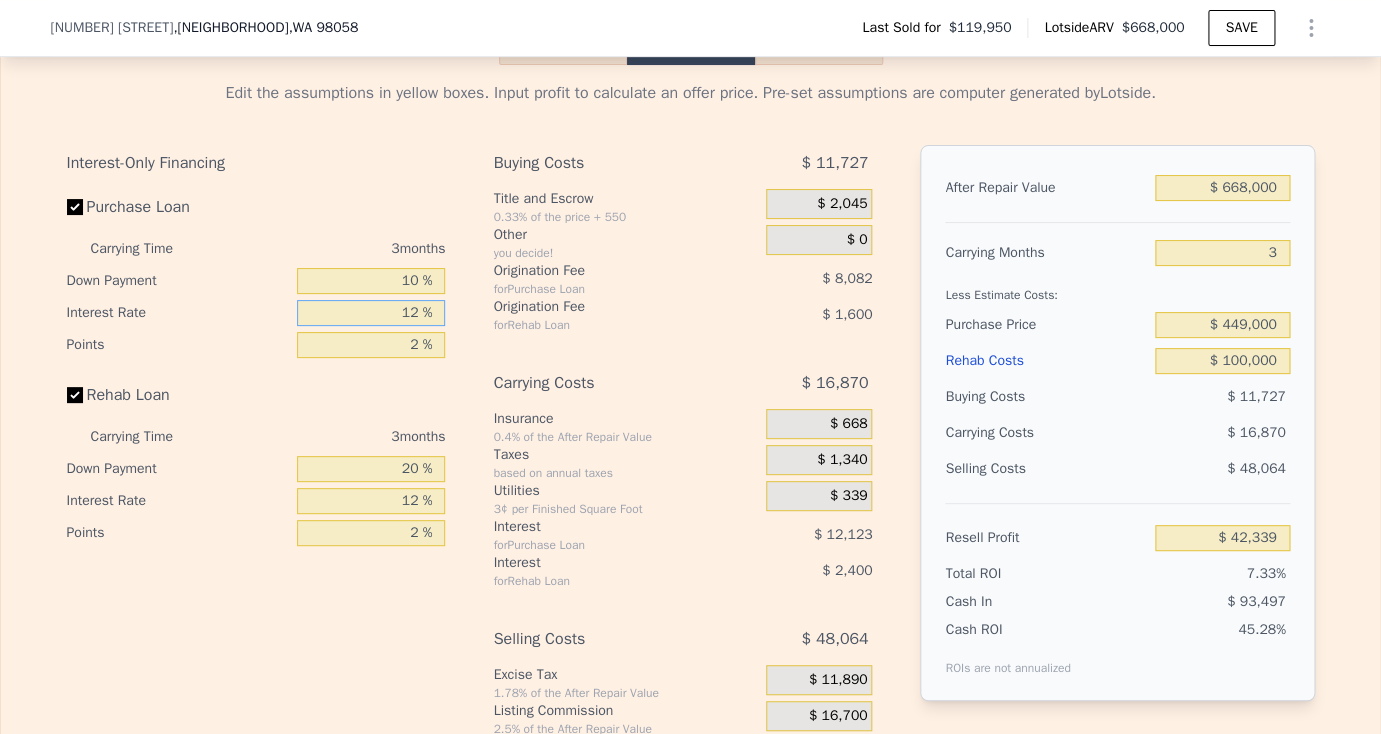 click on "12 %" at bounding box center [371, 313] 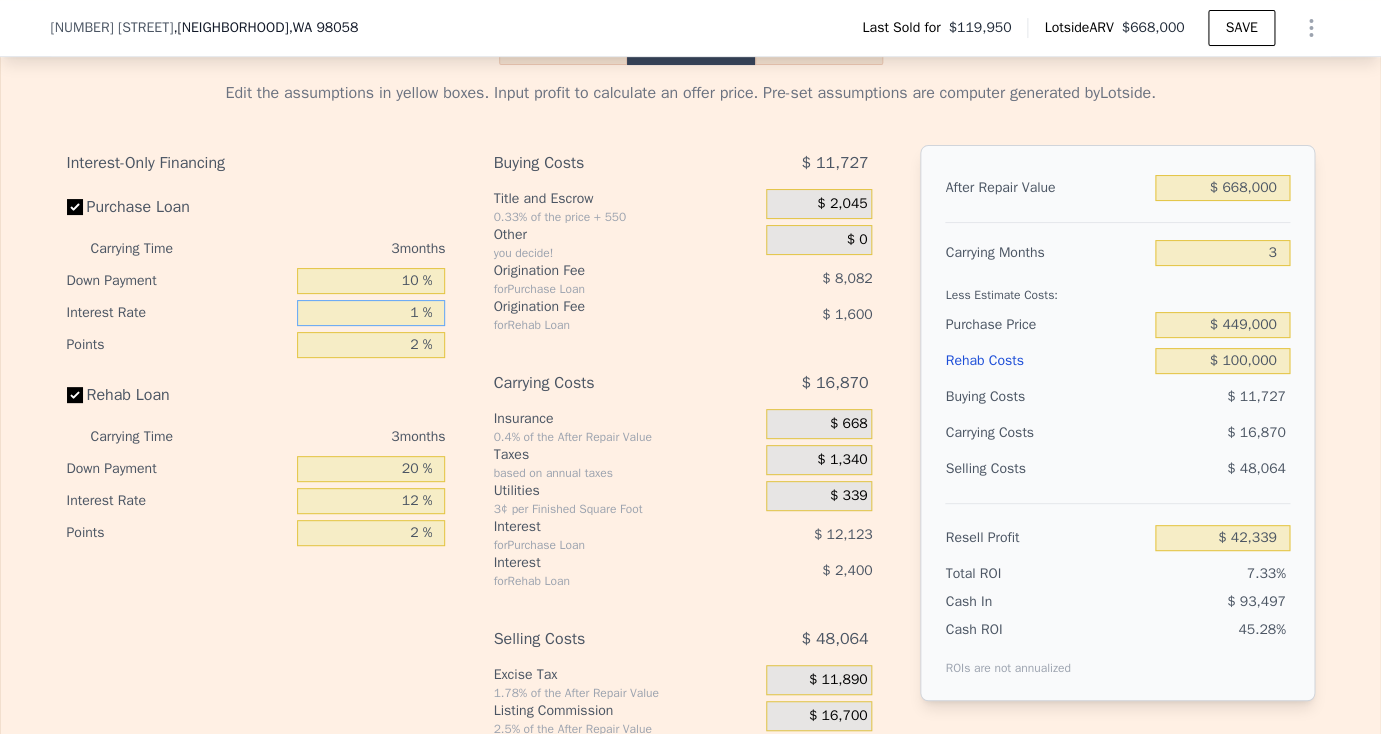 type 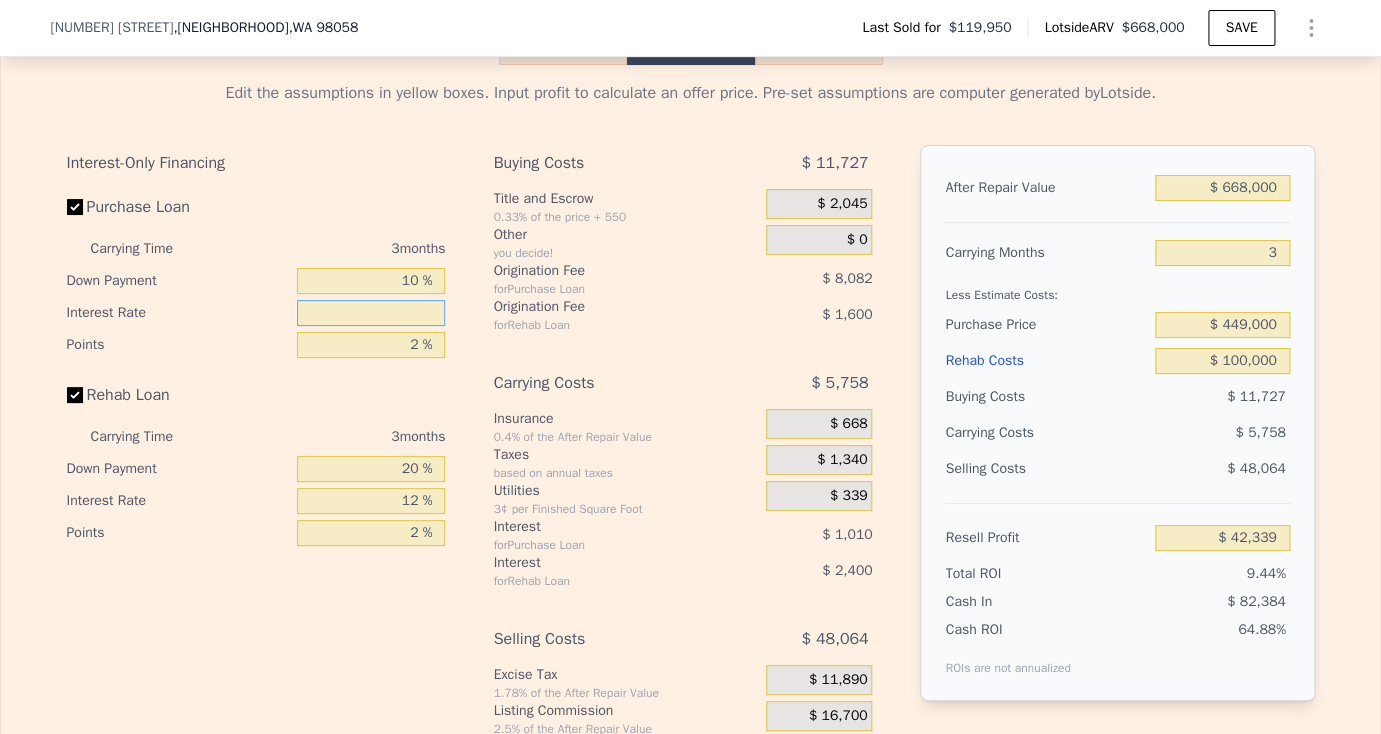 type on "$ 53,451" 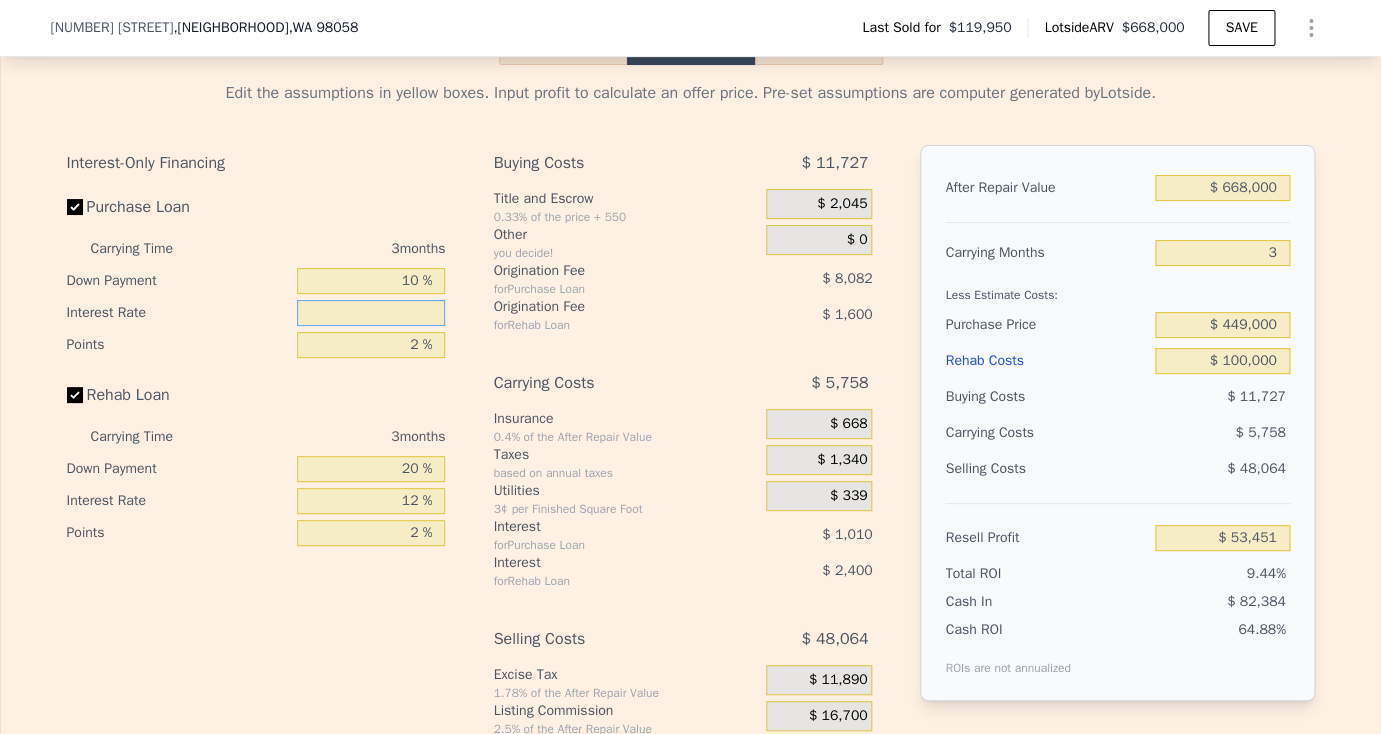 type on "9 %" 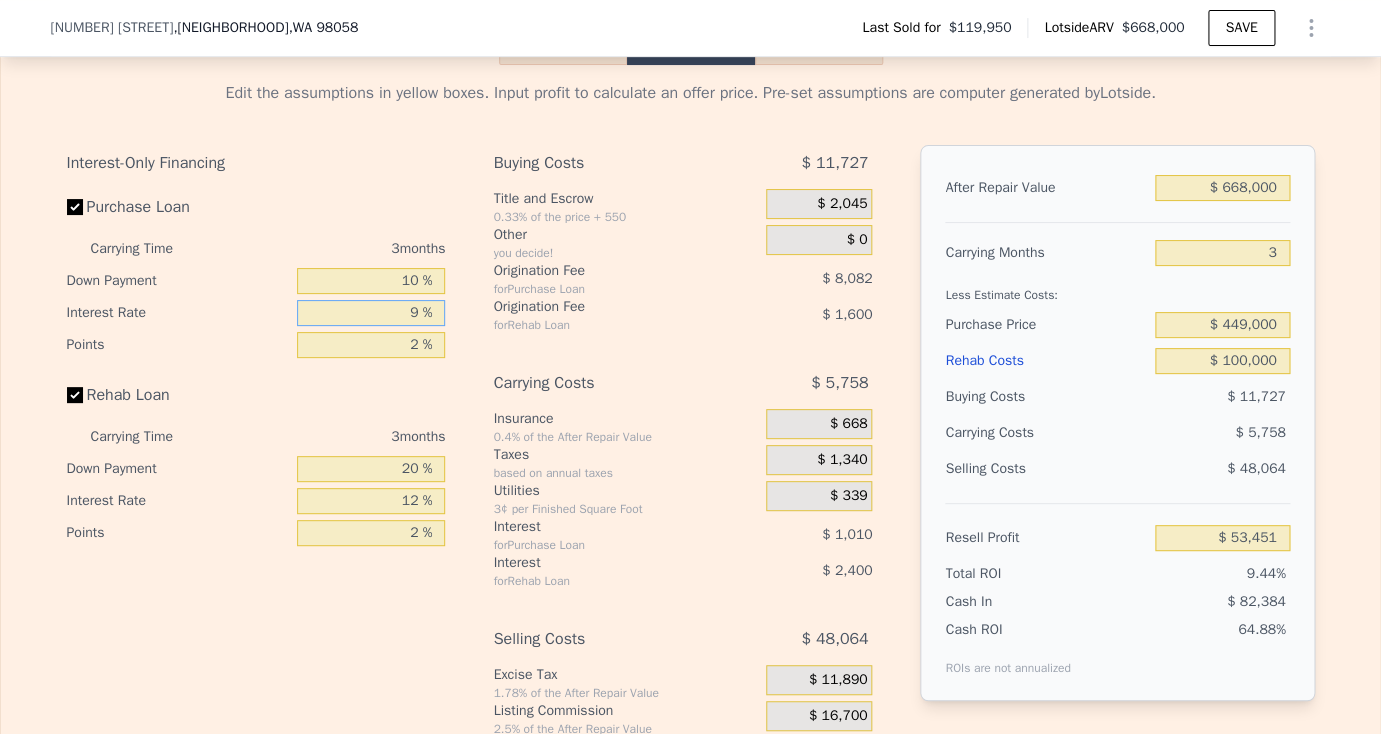 type on "$ 45,369" 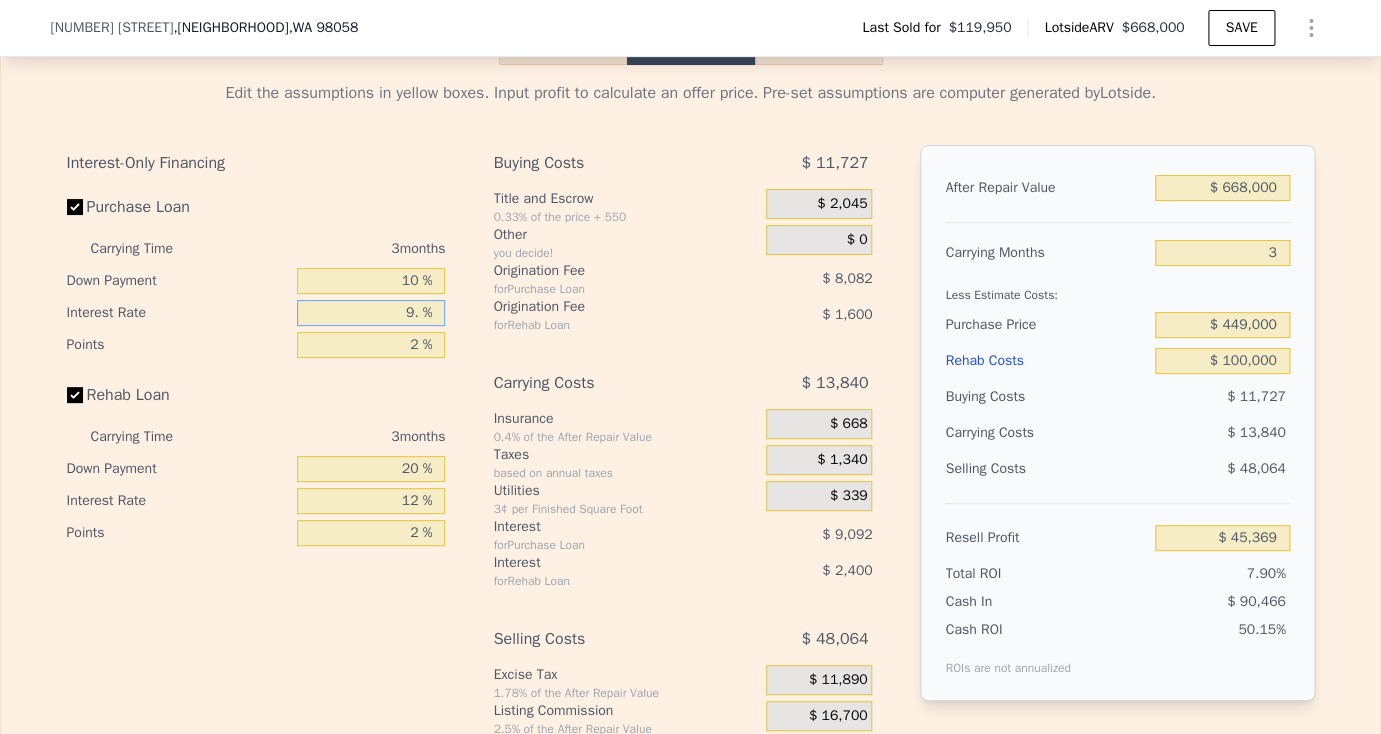 type on "9.5 %" 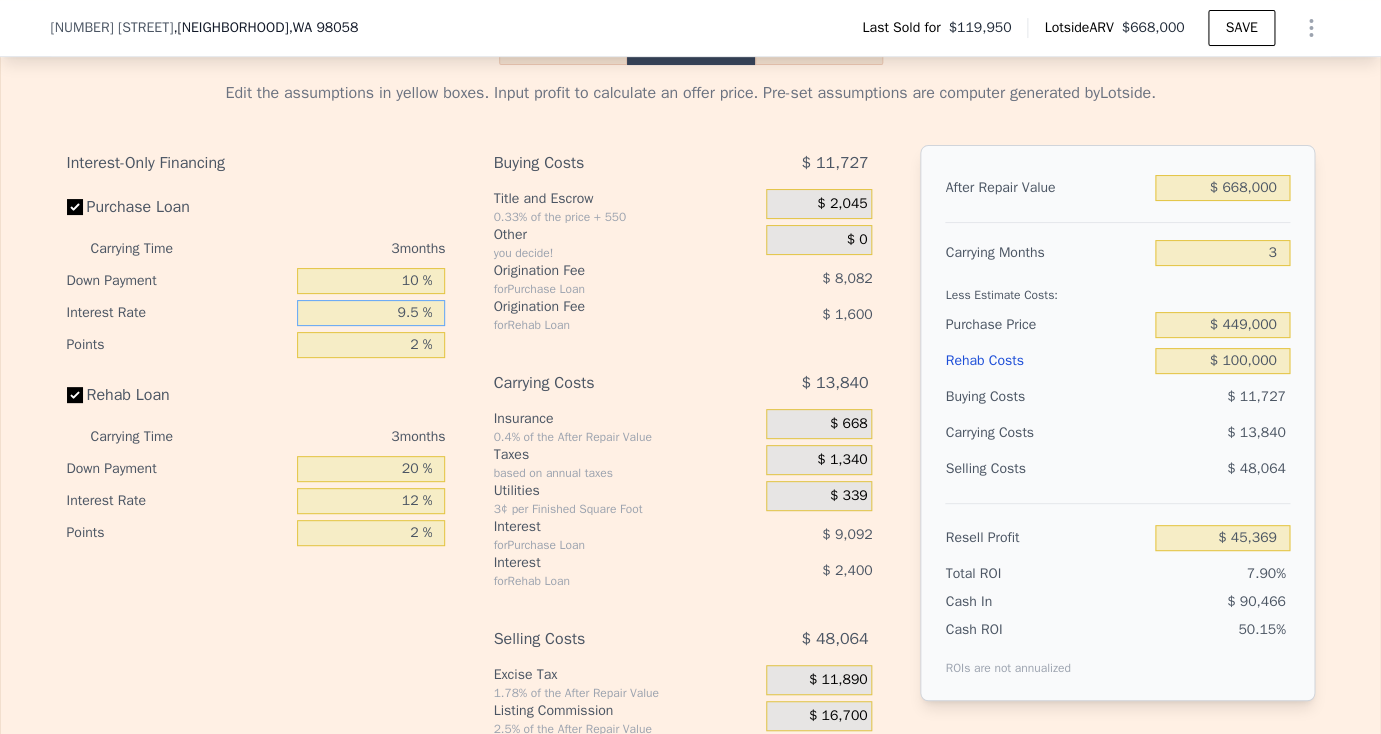 type on "$ 44,865" 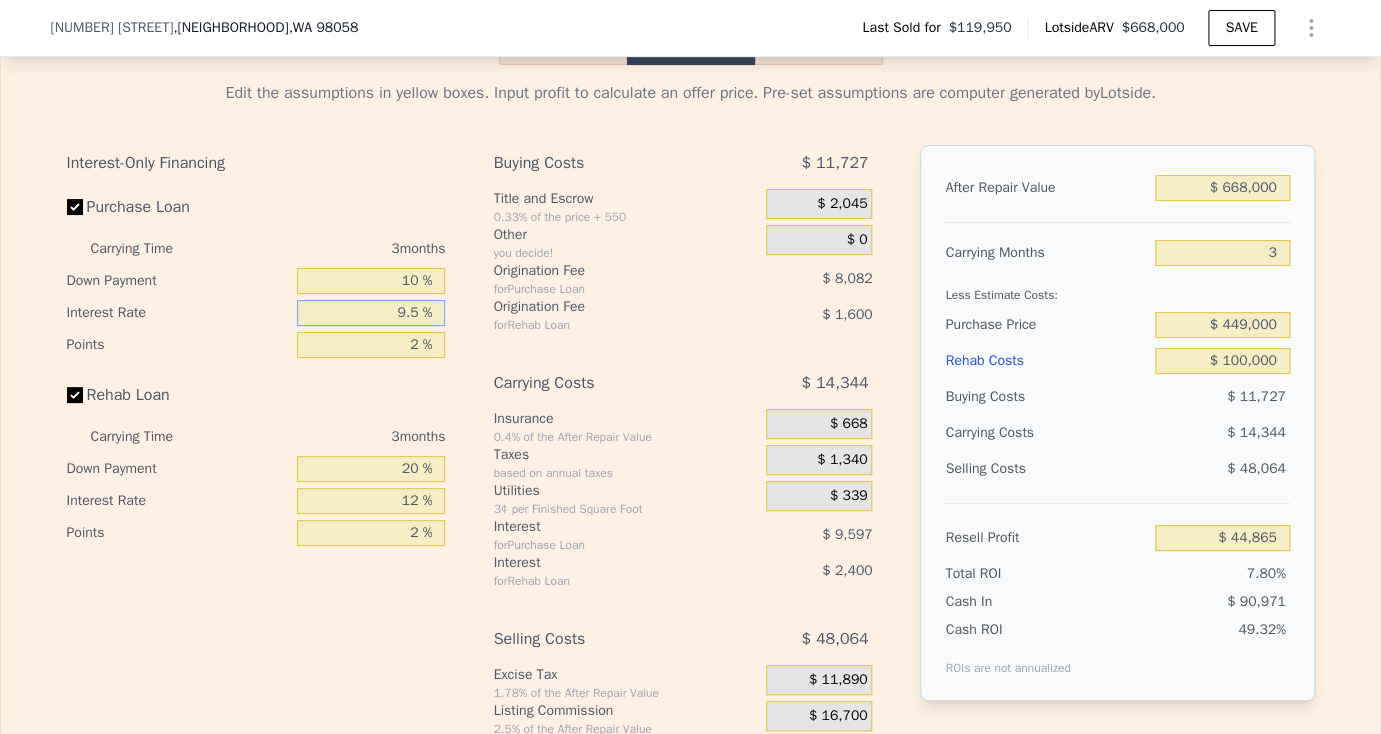 type on "9.5 %" 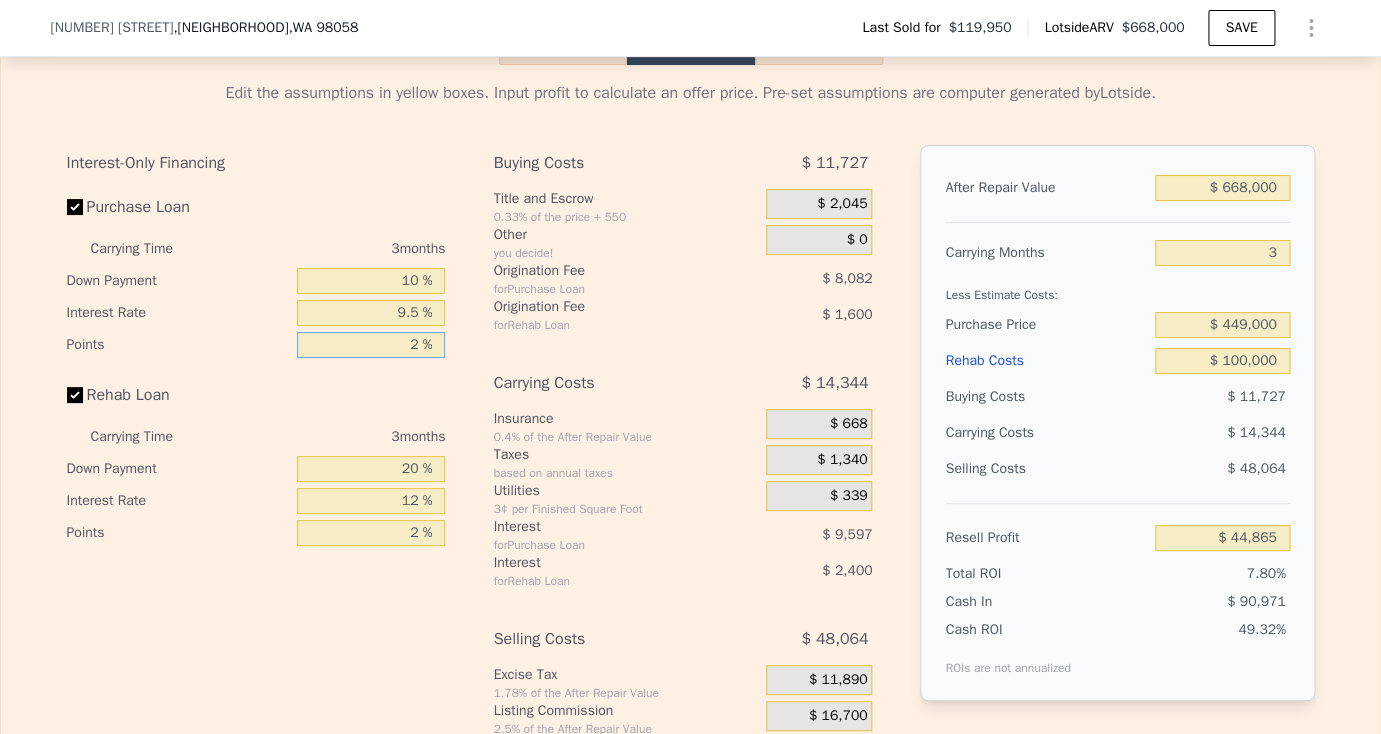 click on "2 %" at bounding box center (371, 345) 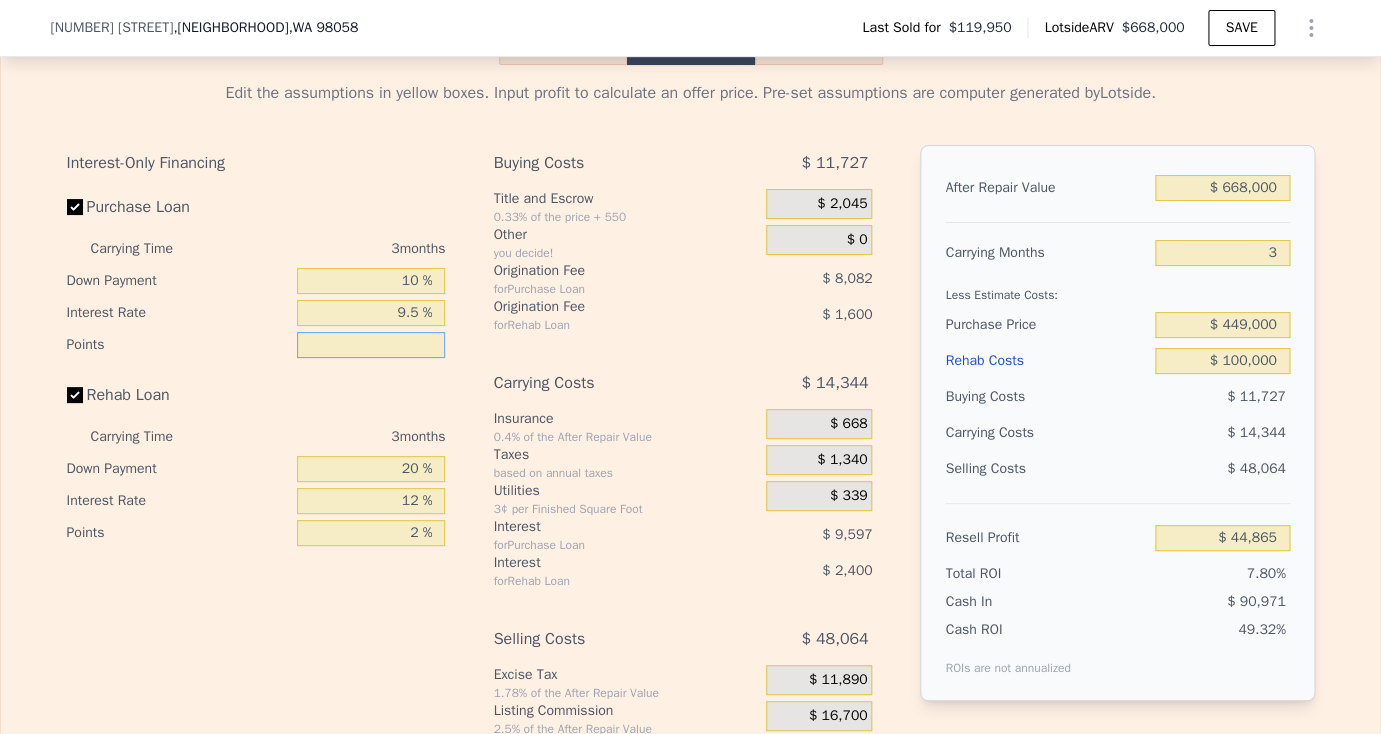 type on "1 %" 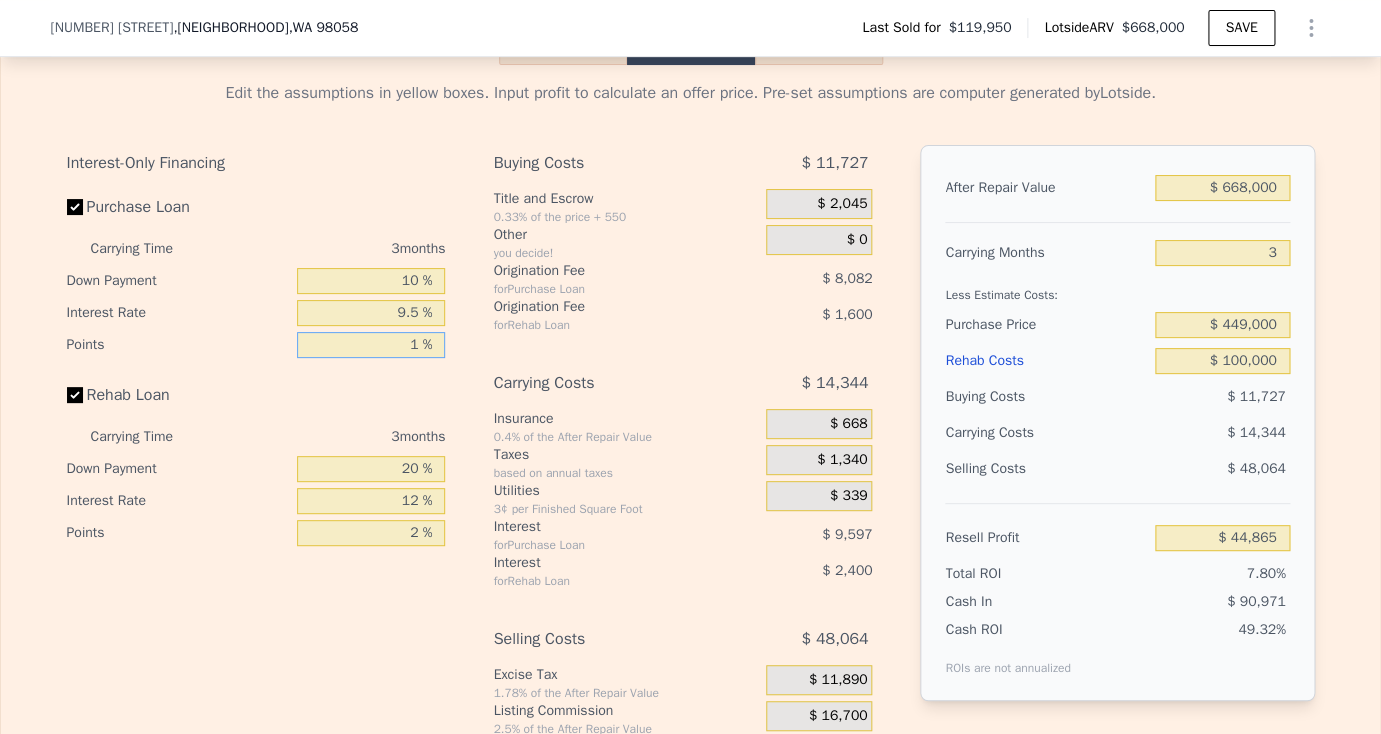 type on "$ 48,906" 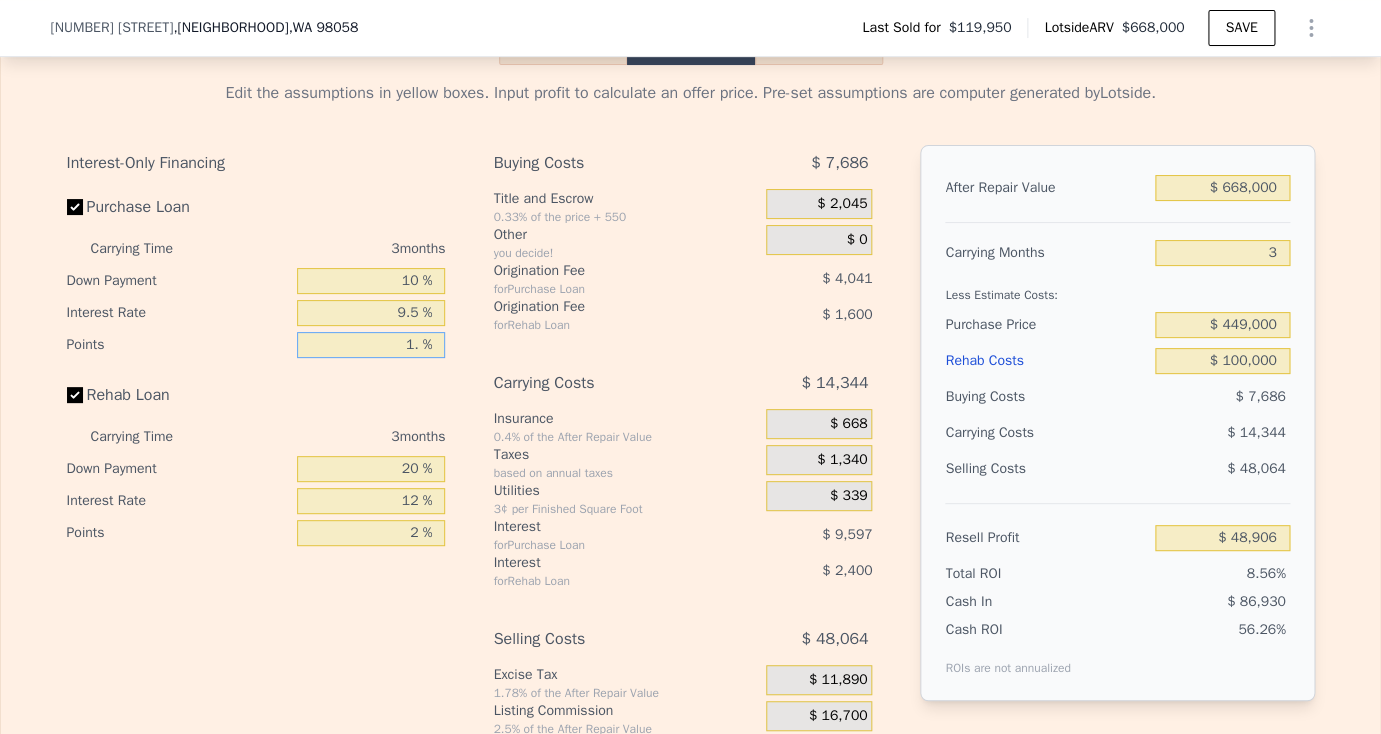 type on "1.5 %" 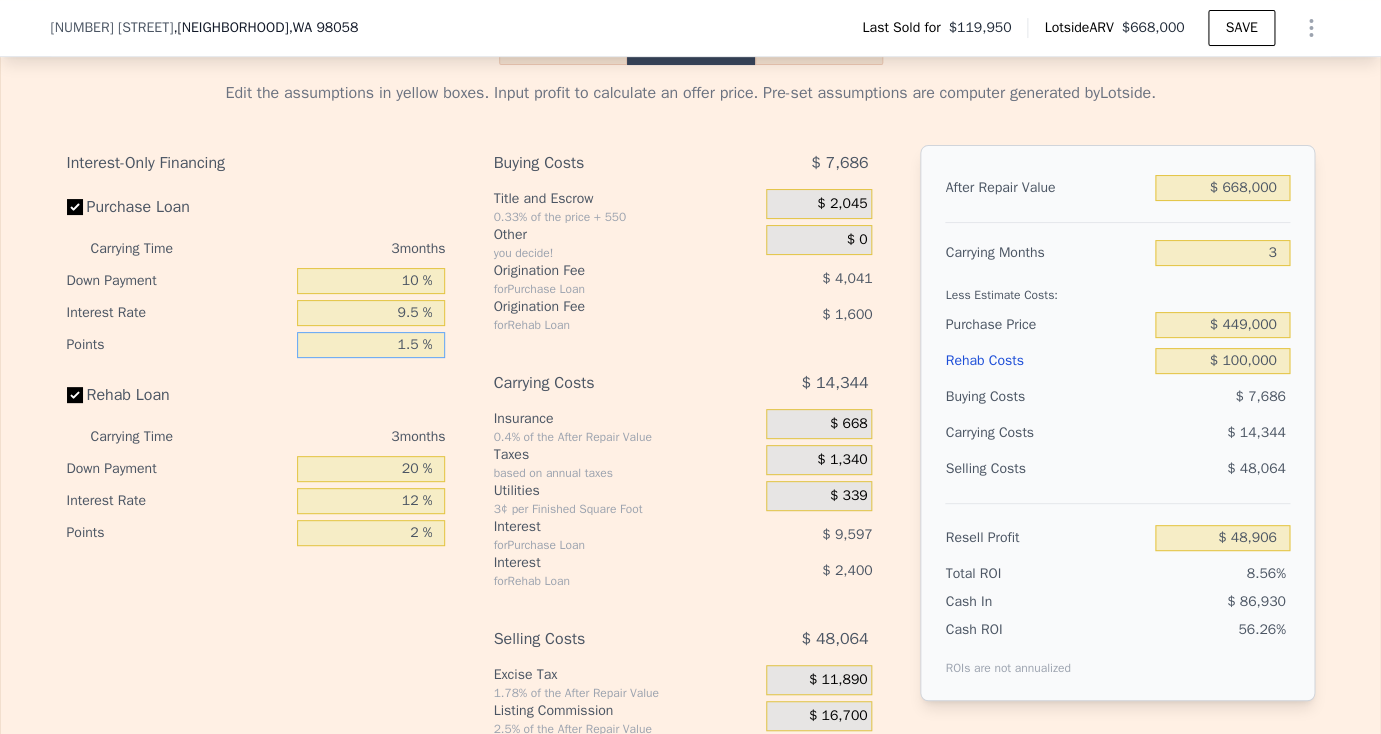 type on "$ 46,885" 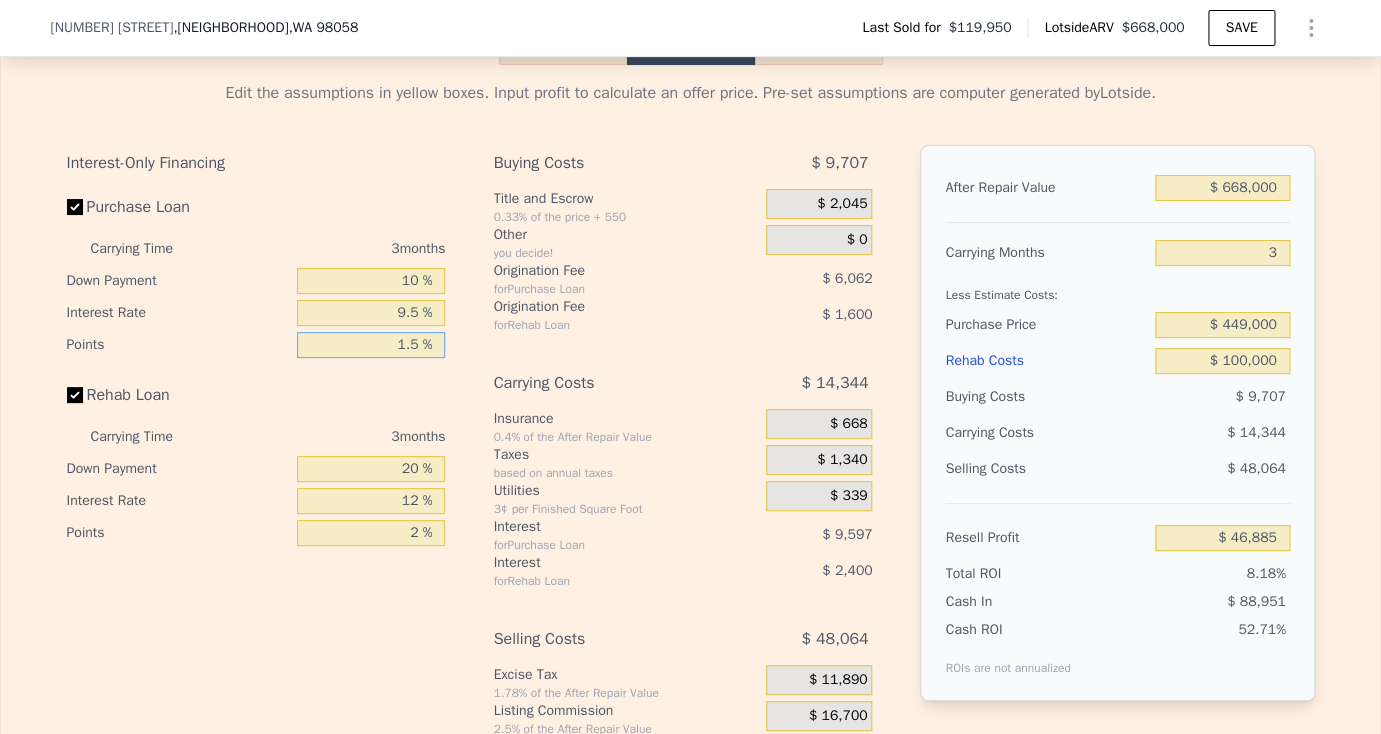type on "1.5 %" 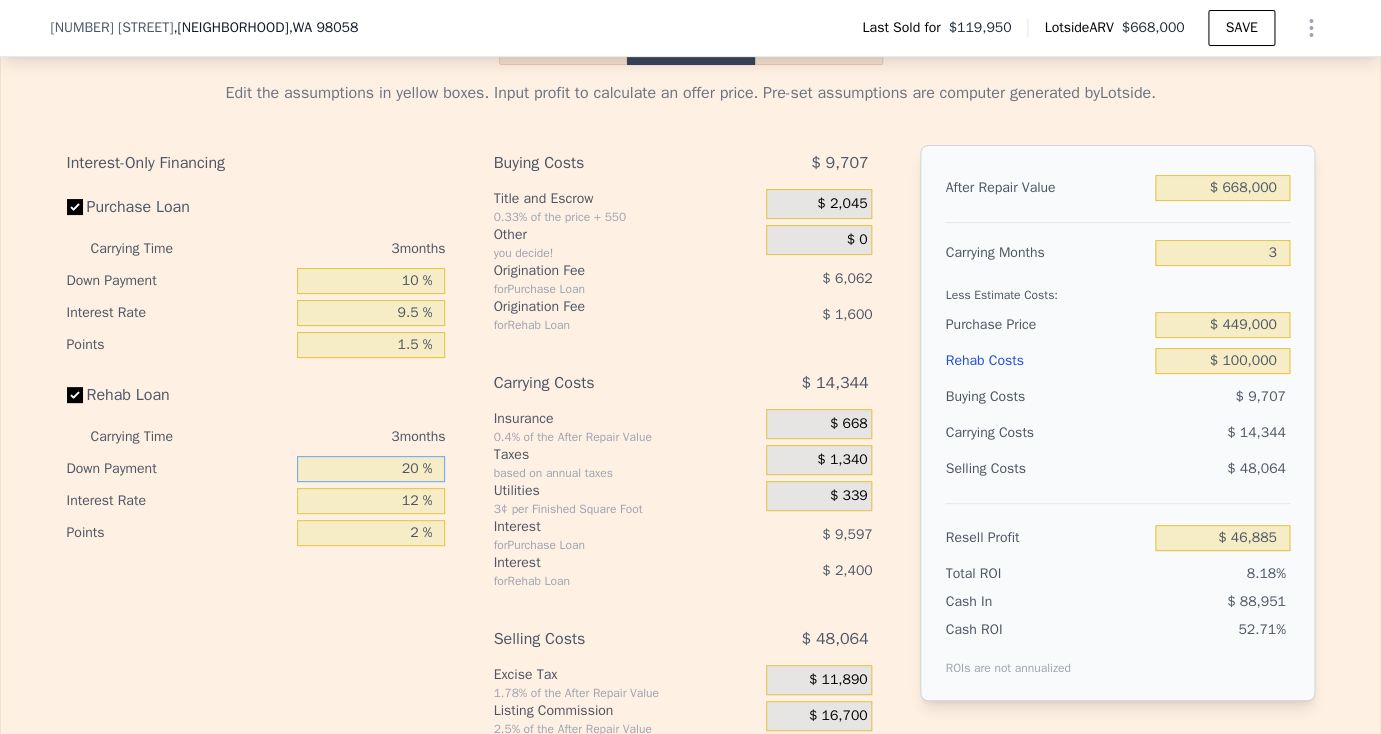 click on "20 %" at bounding box center [371, 469] 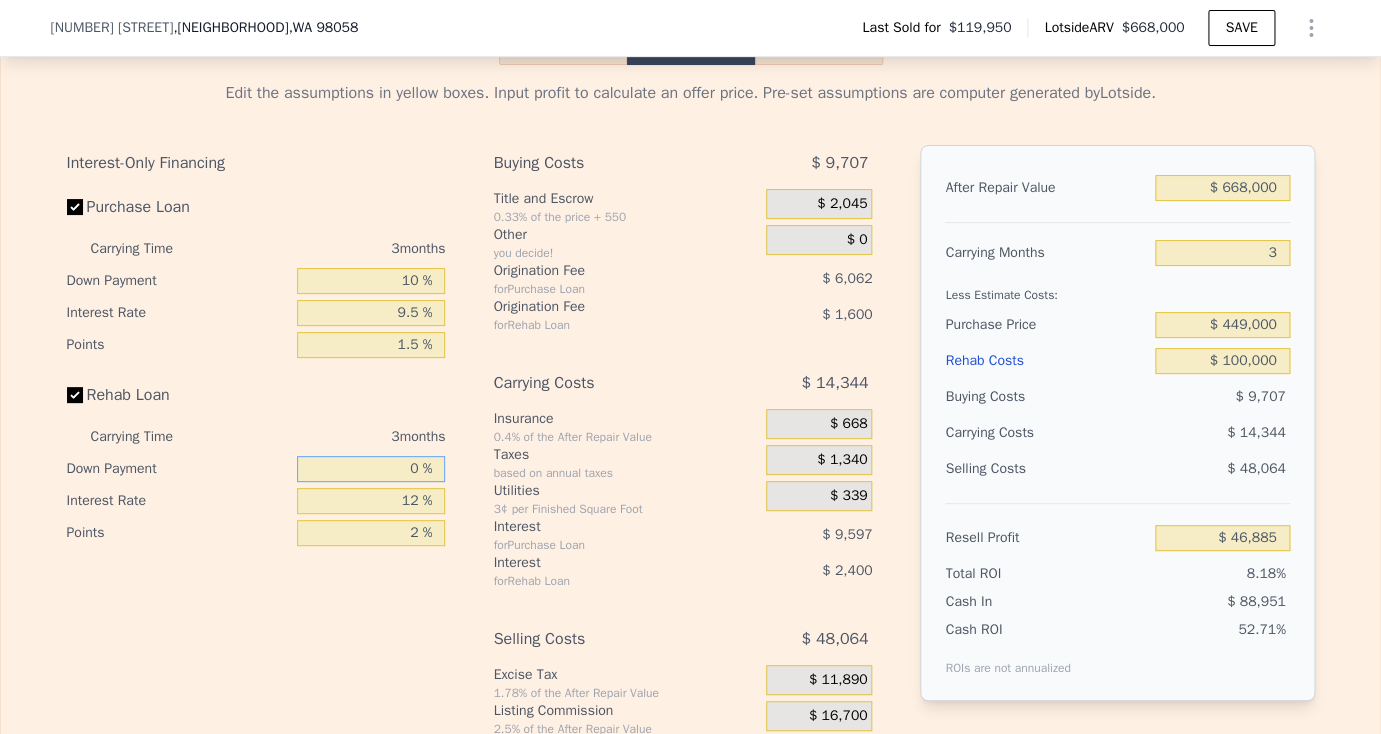 type on "$ 45,885" 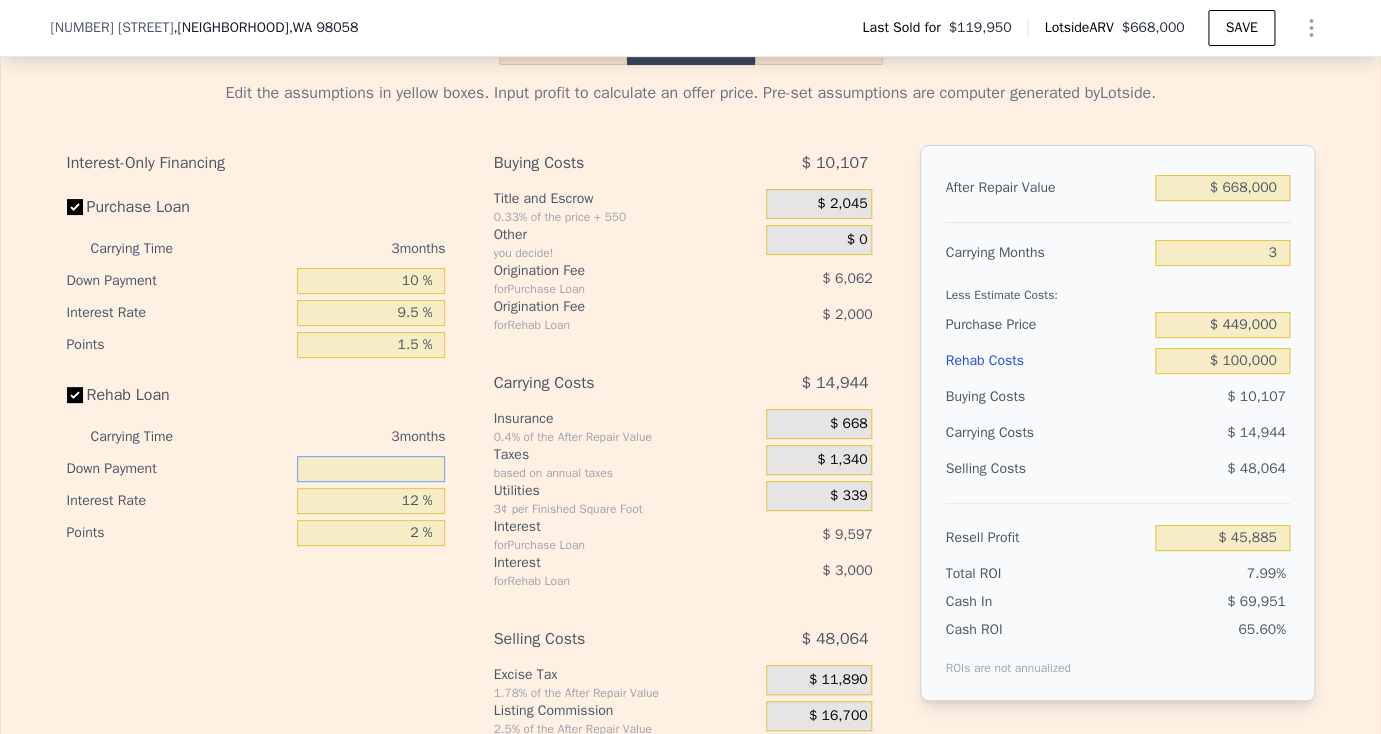 type on "1 %" 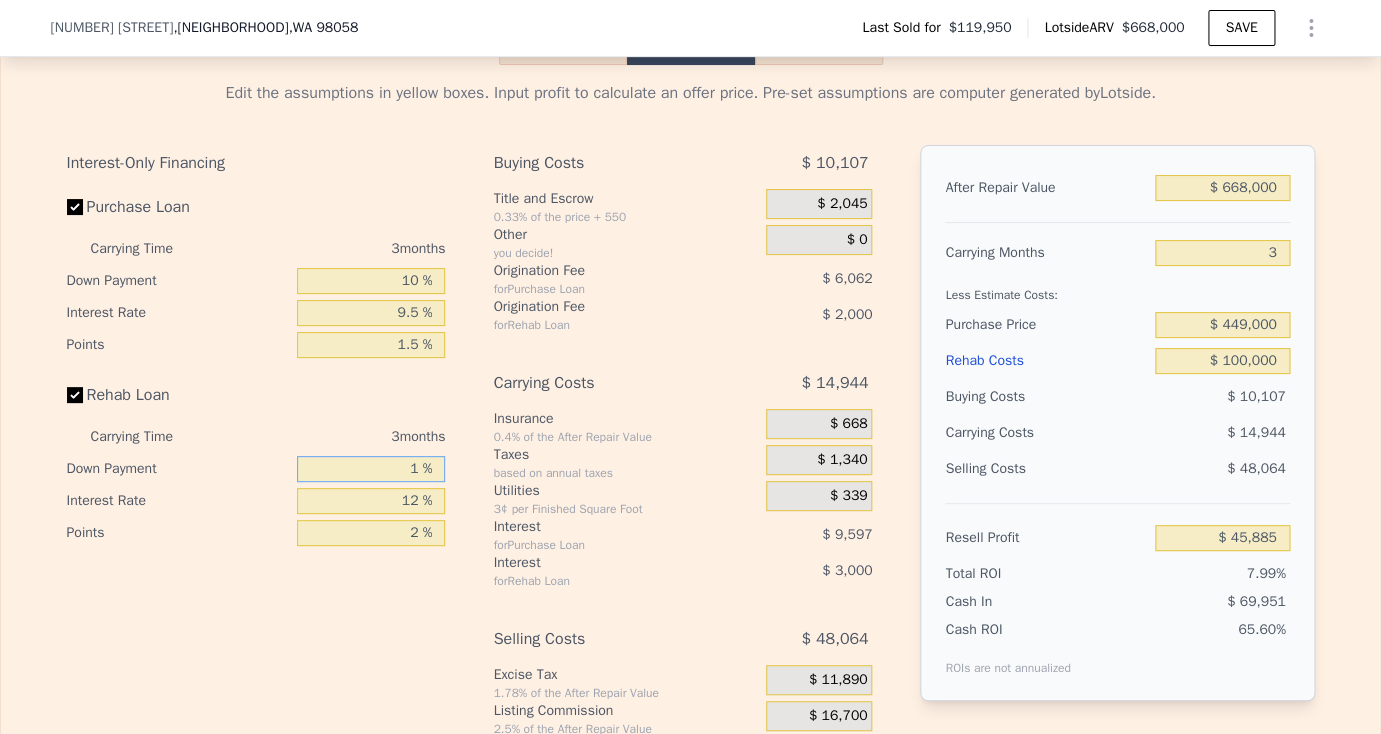 type on "$ 45,935" 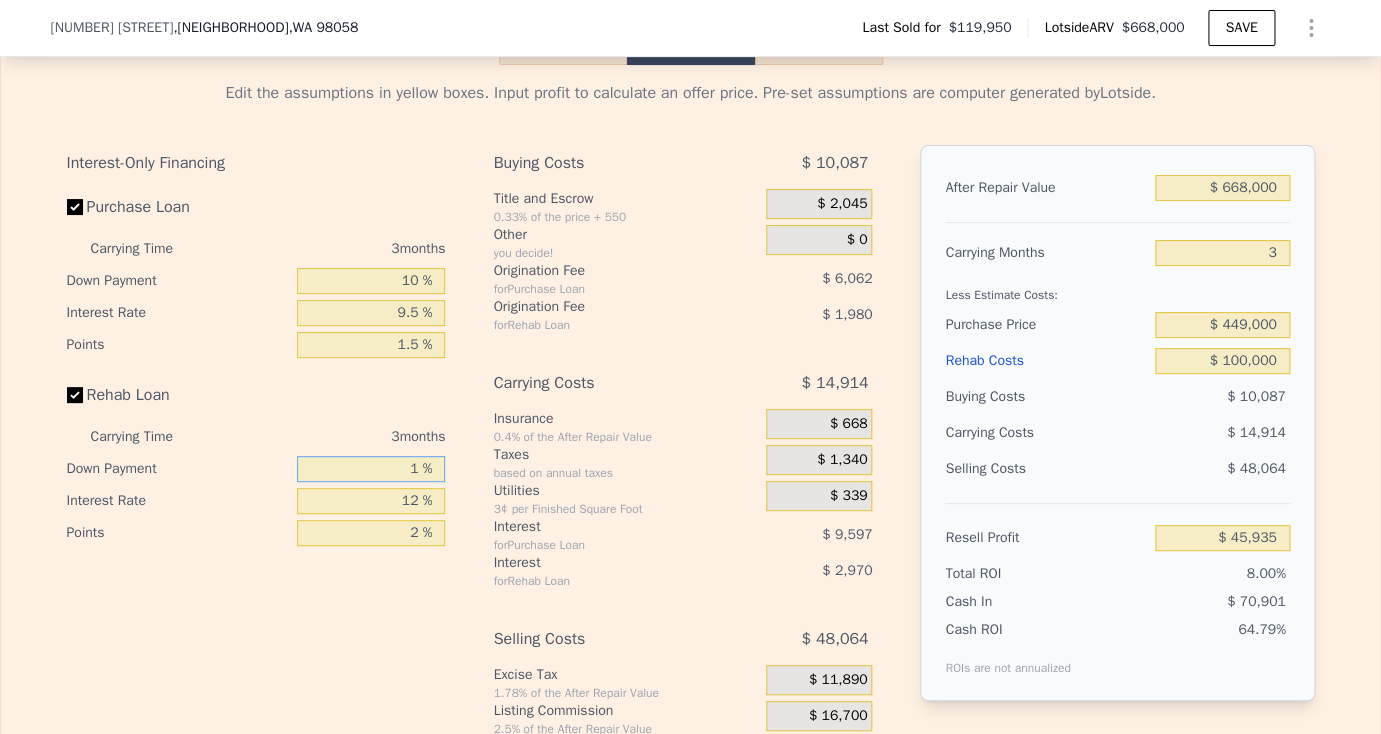 type on "10 %" 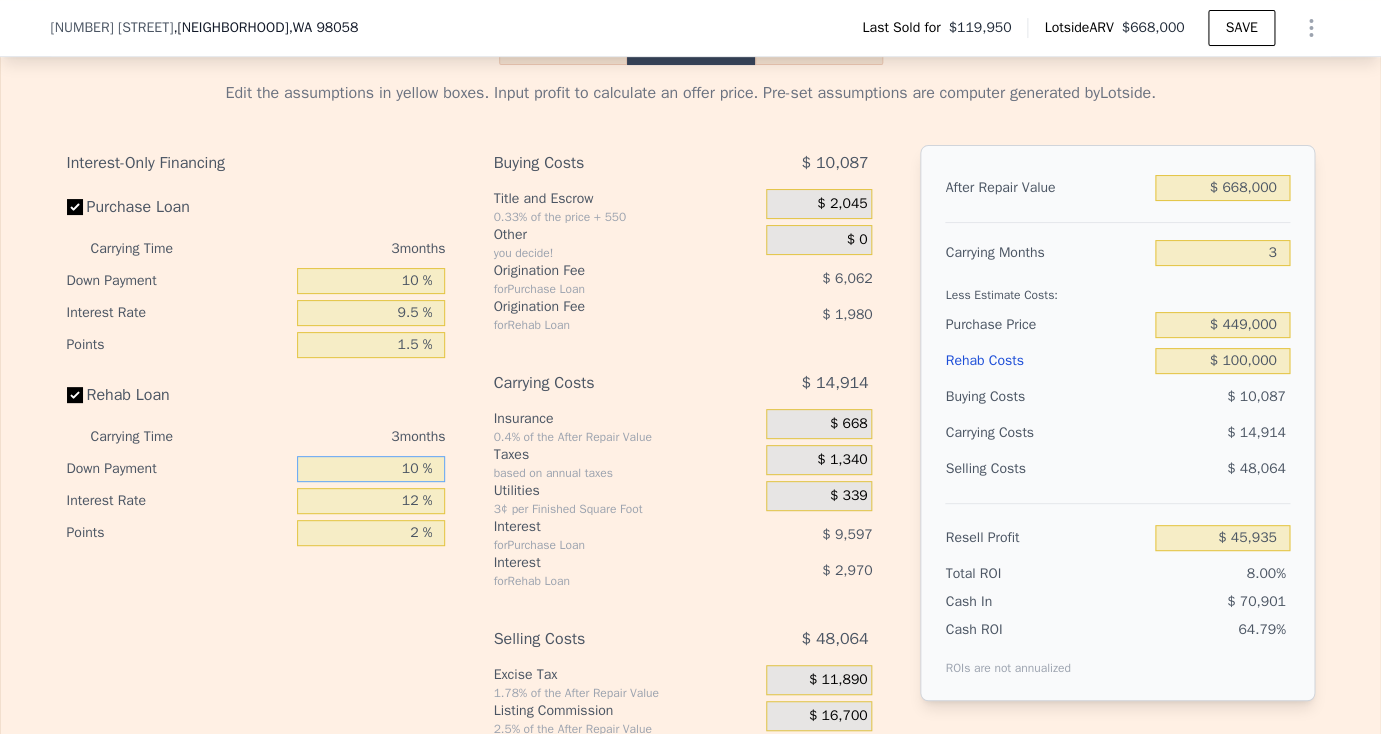 type on "$ 46,385" 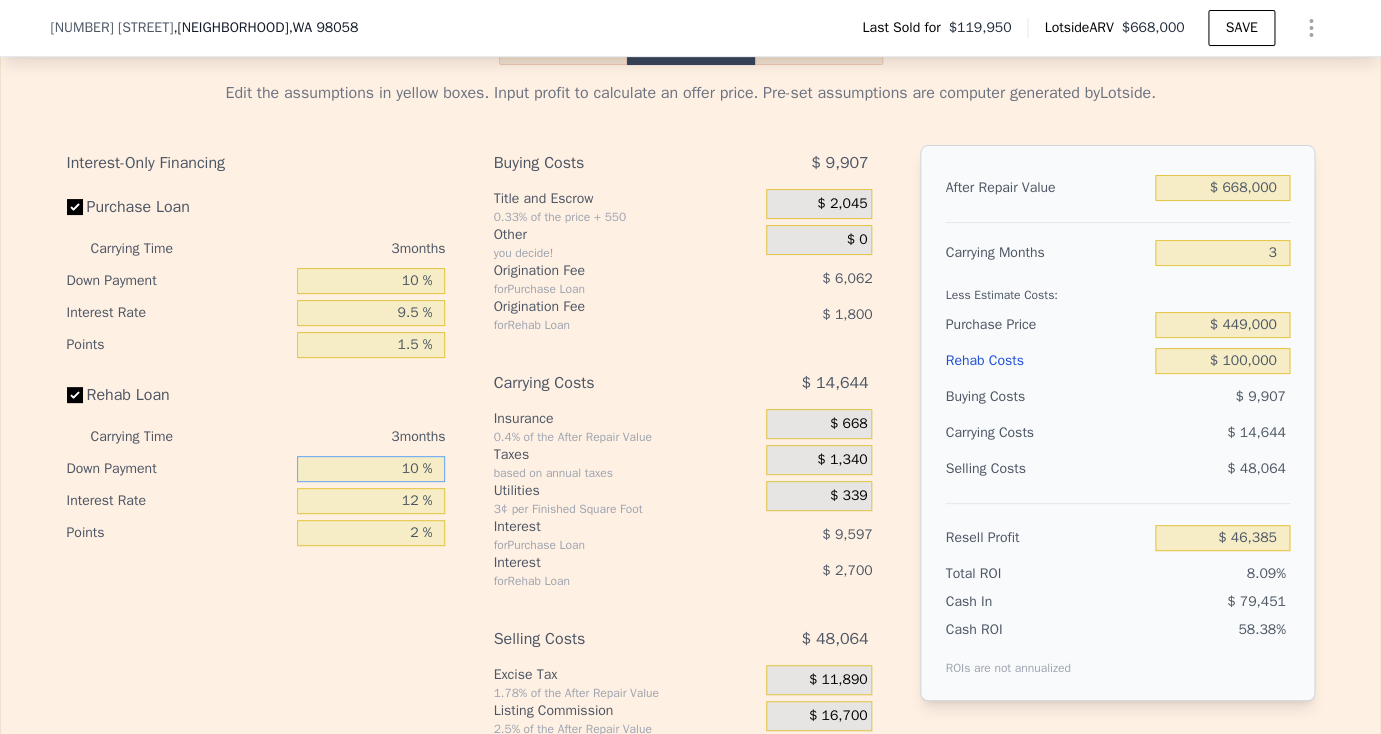 type on "10 %" 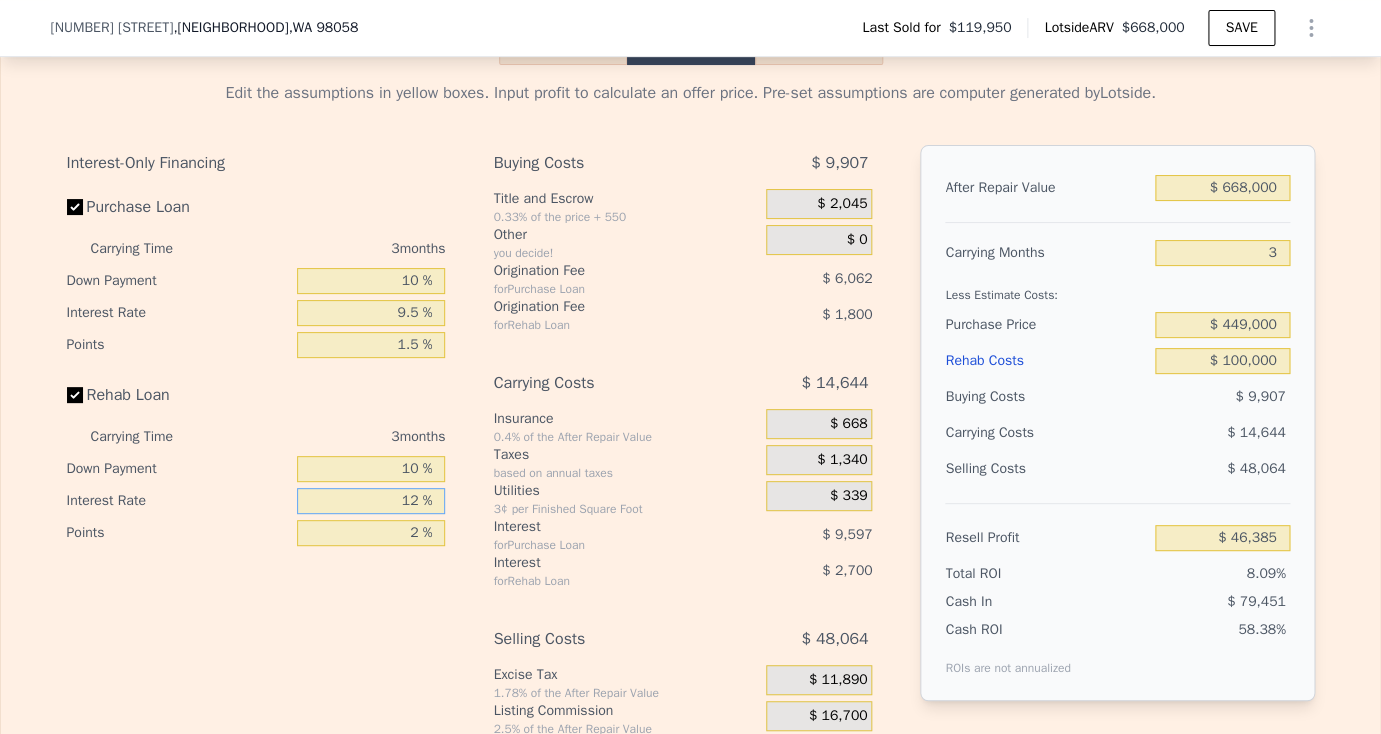 click on "12 %" at bounding box center [371, 501] 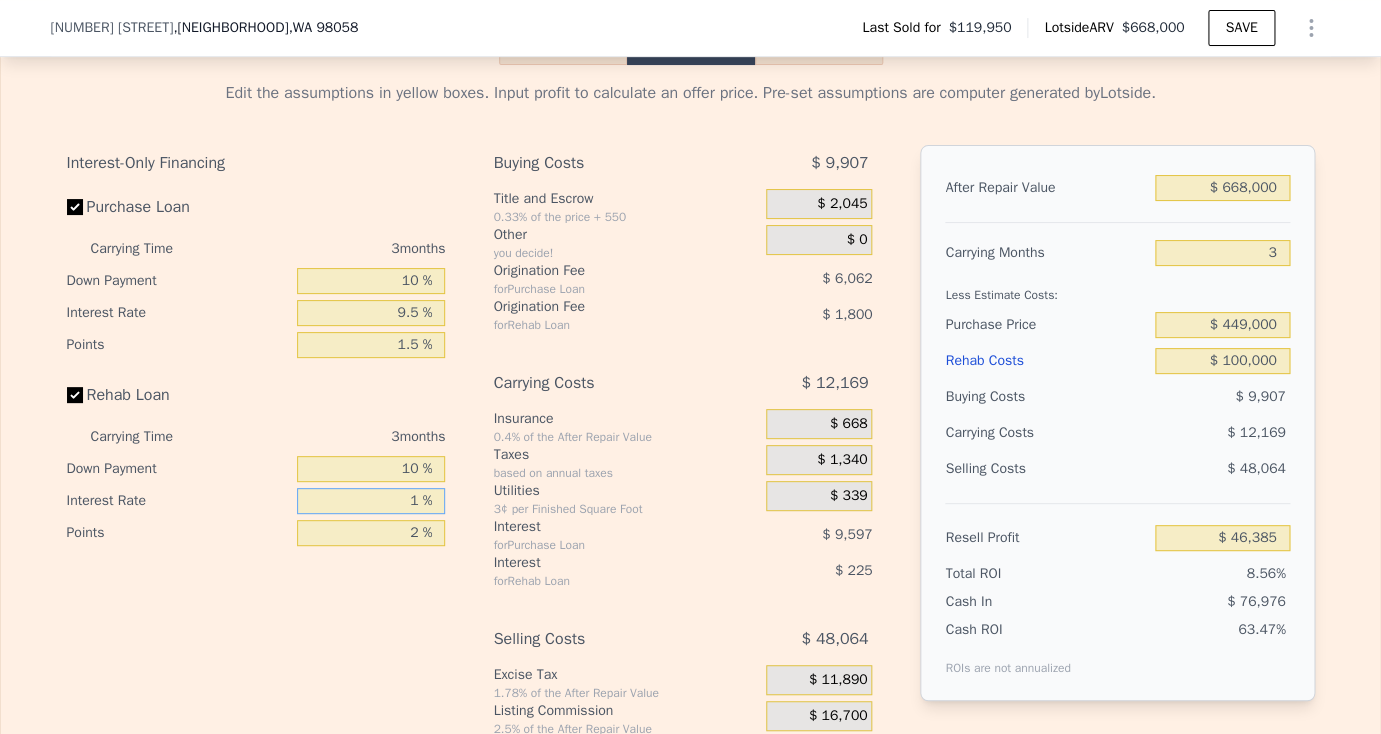 type on "$ 48,860" 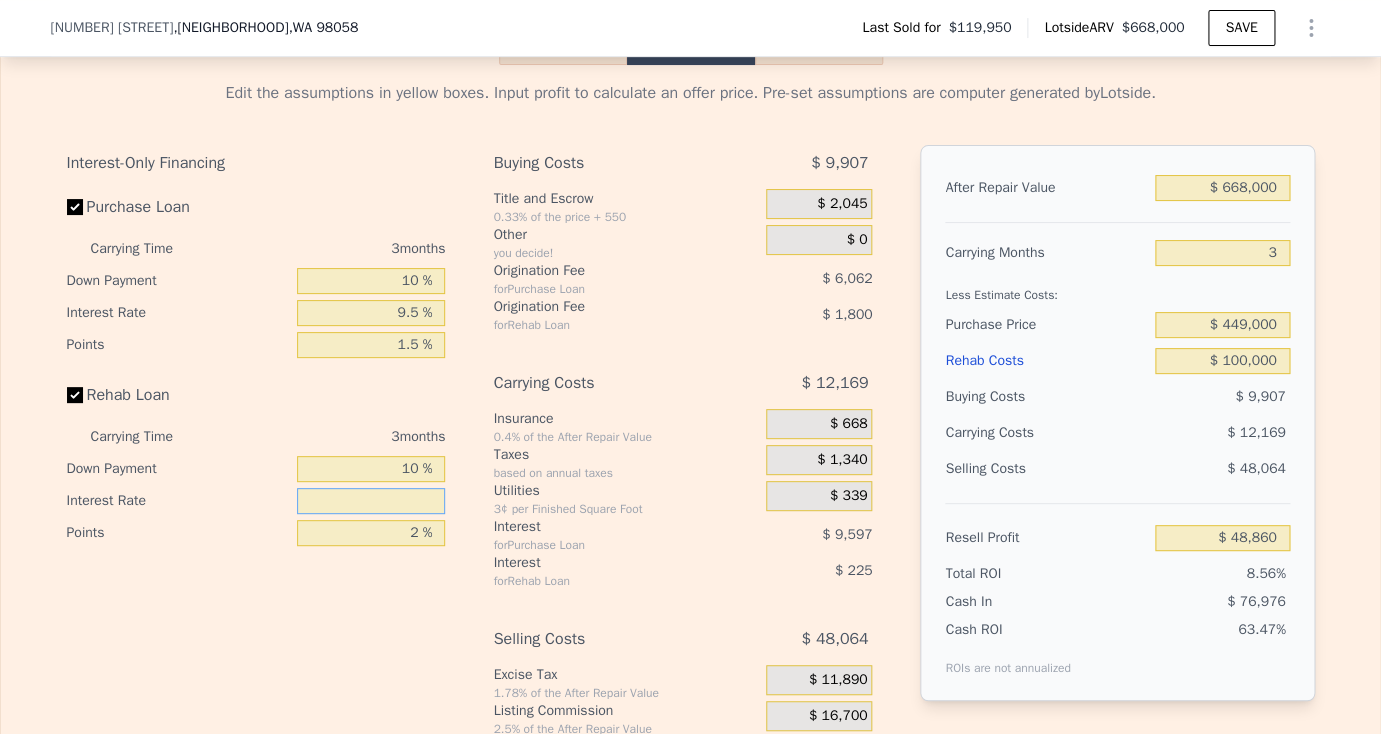 type on "9 %" 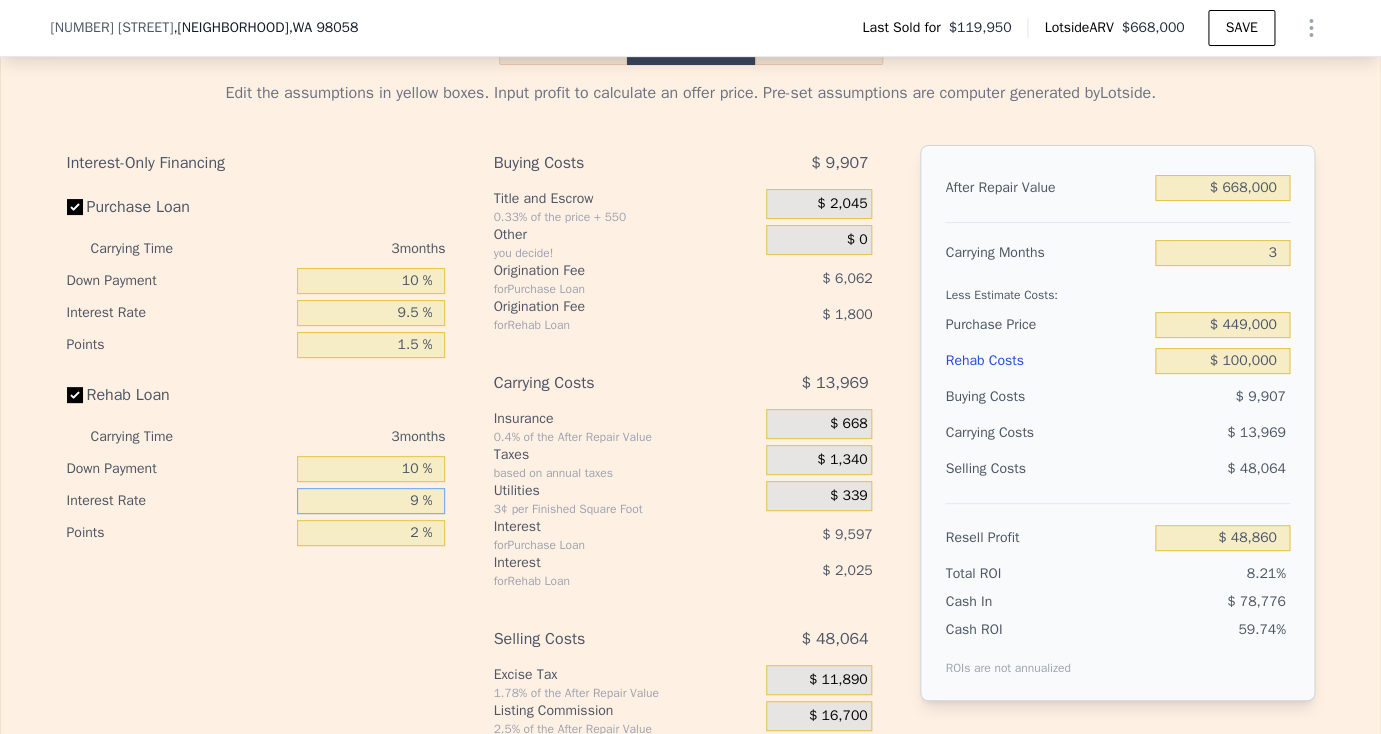 type on "$ 47,060" 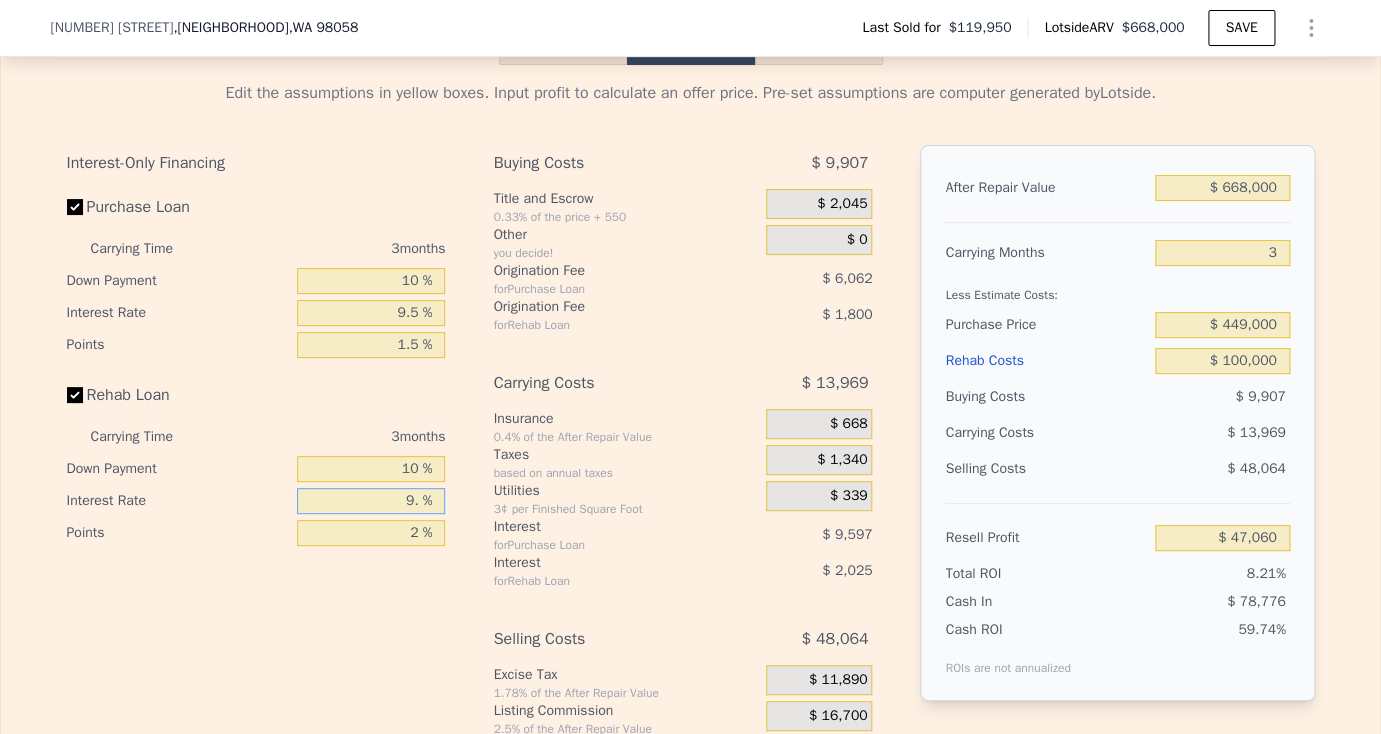type on "9.5 %" 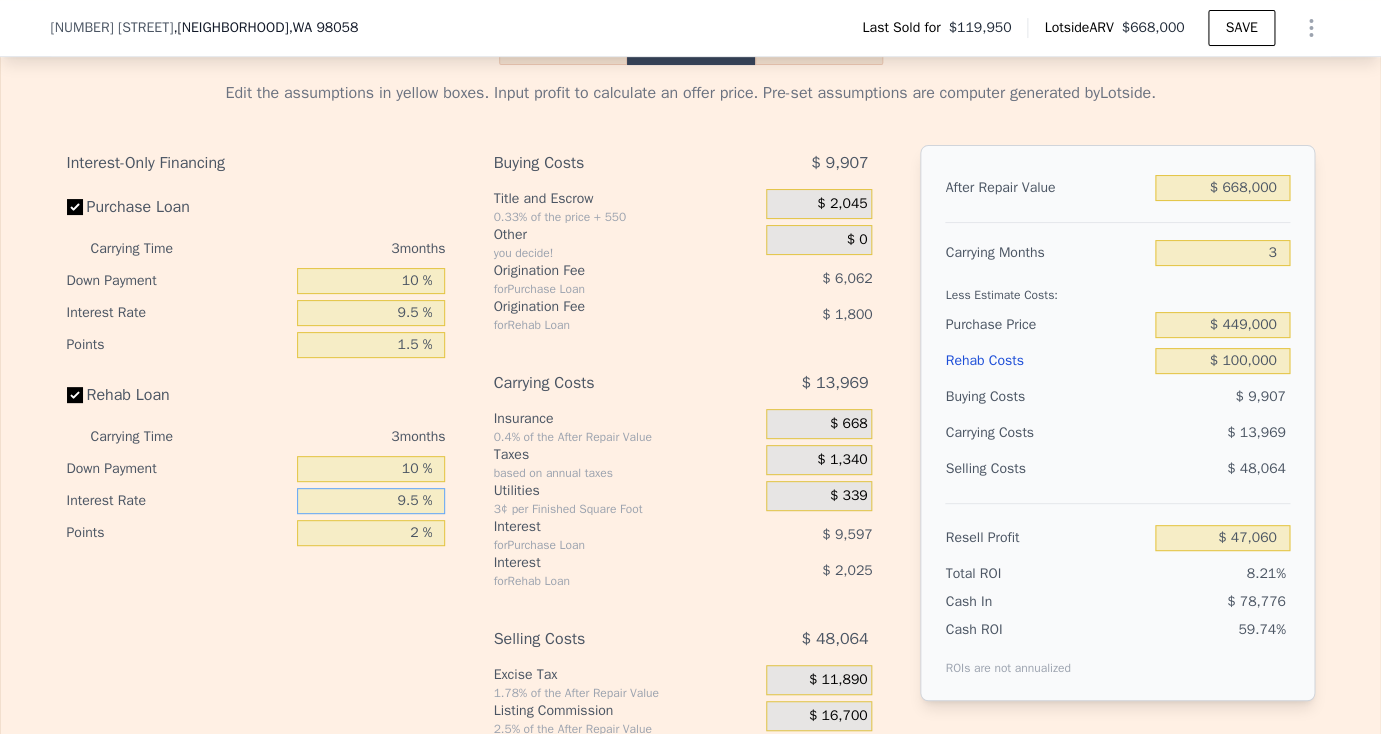 type on "$ 46,946" 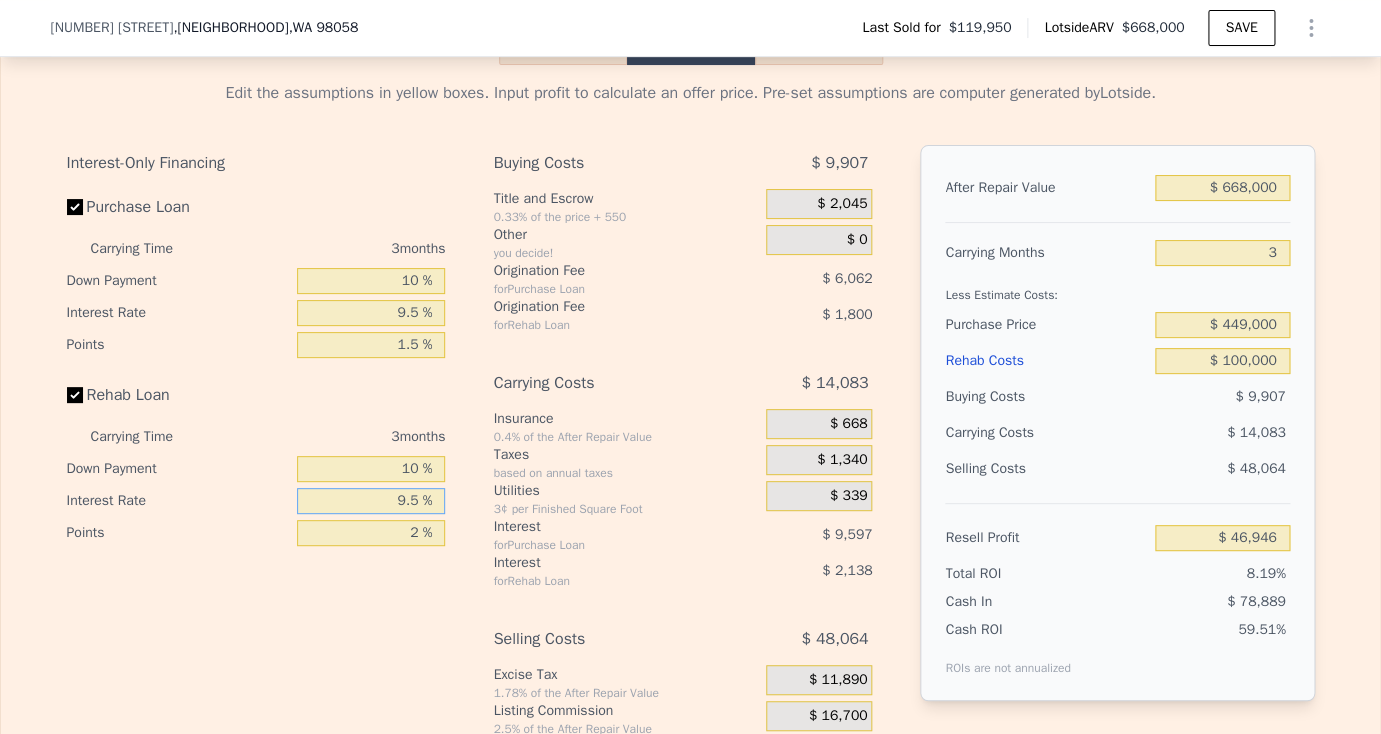 type on "9.5 %" 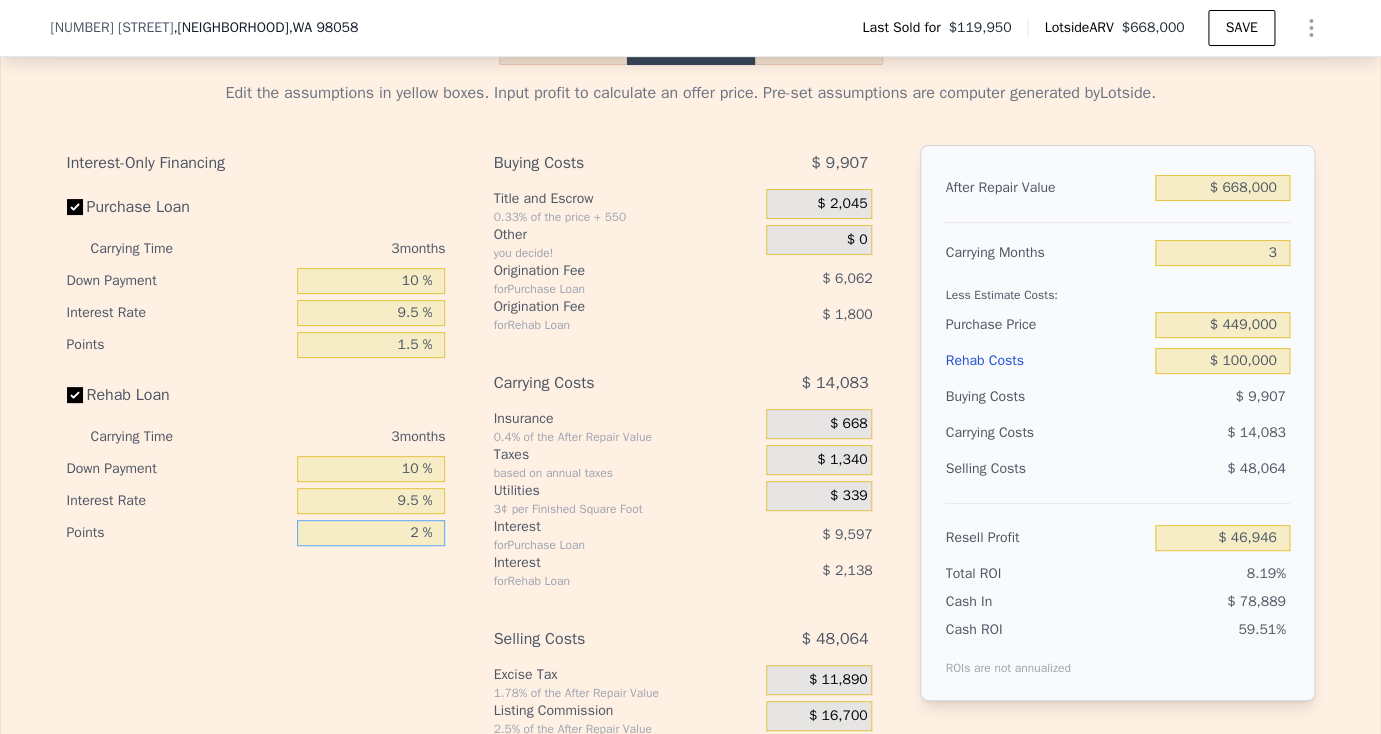 click on "2 %" at bounding box center (371, 533) 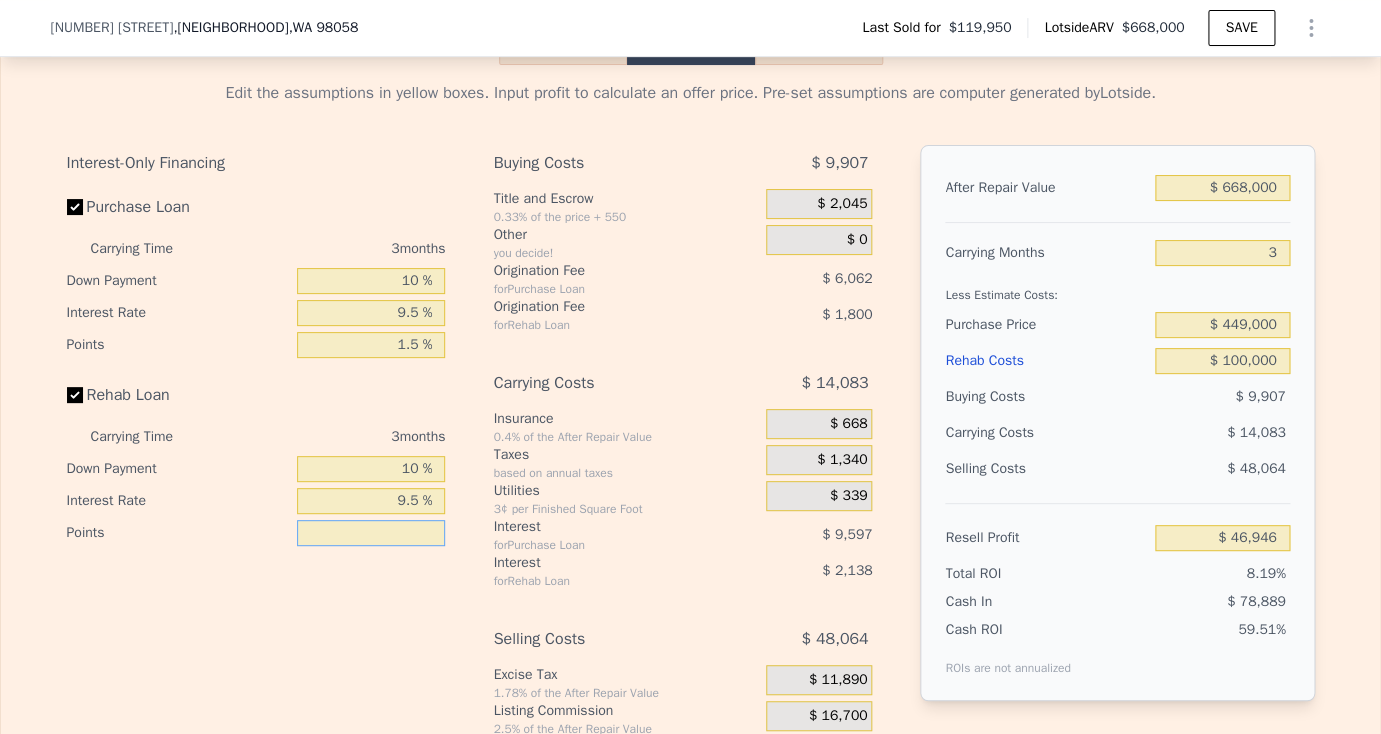 type on "1 %" 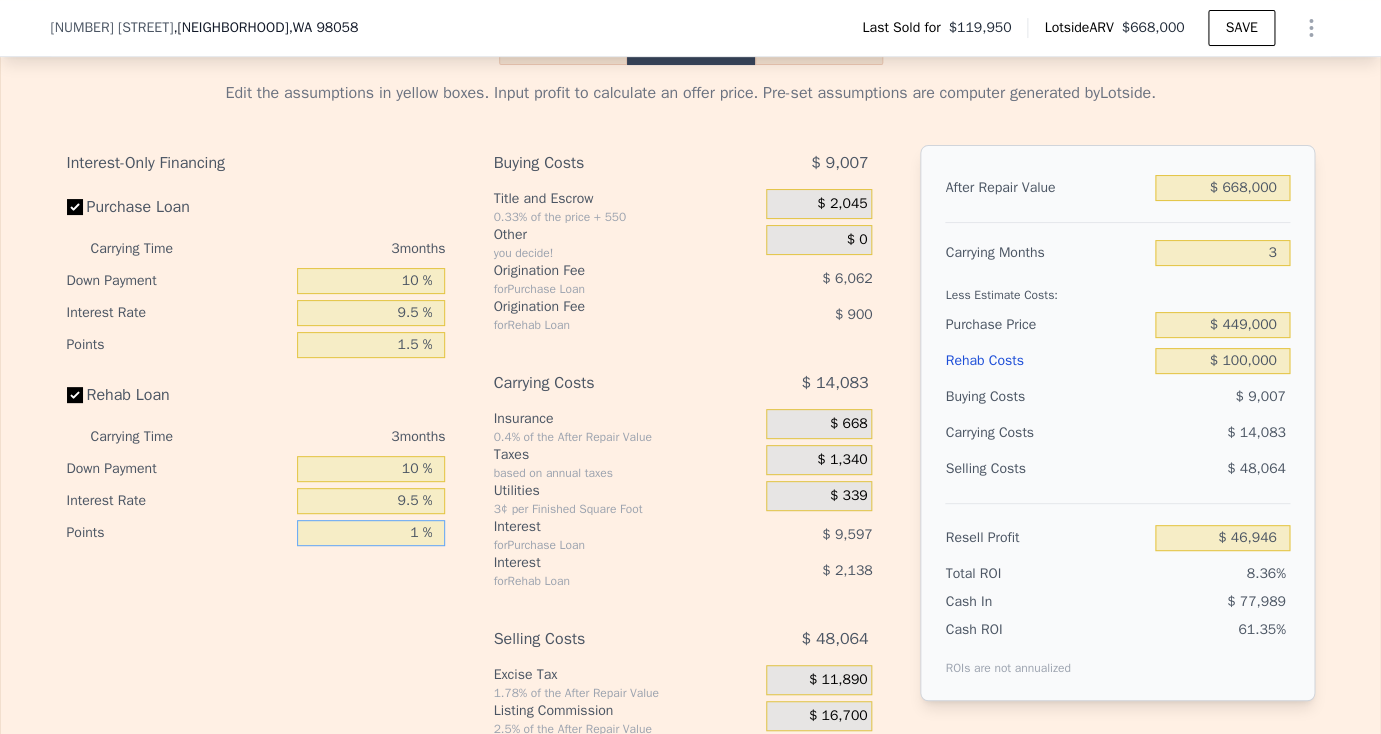 type on "$ 47,846" 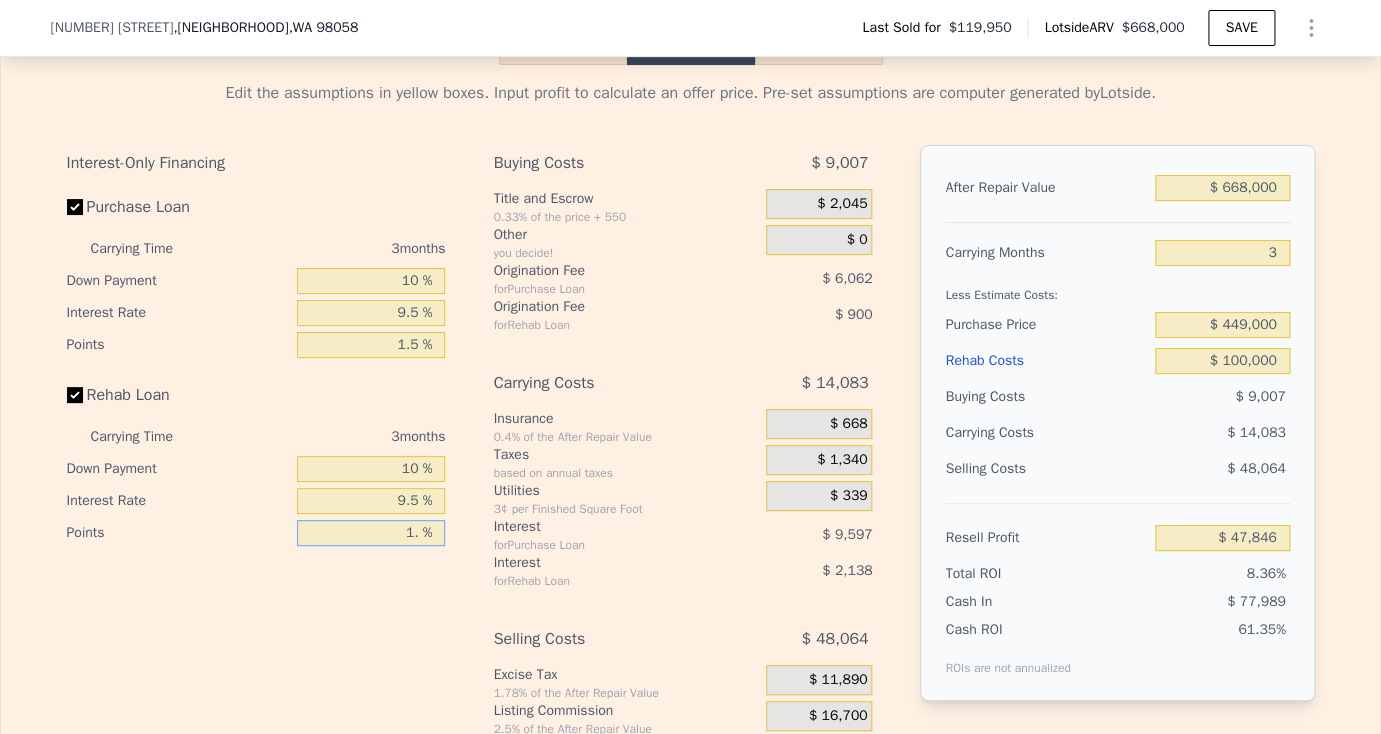 type on "1.5 %" 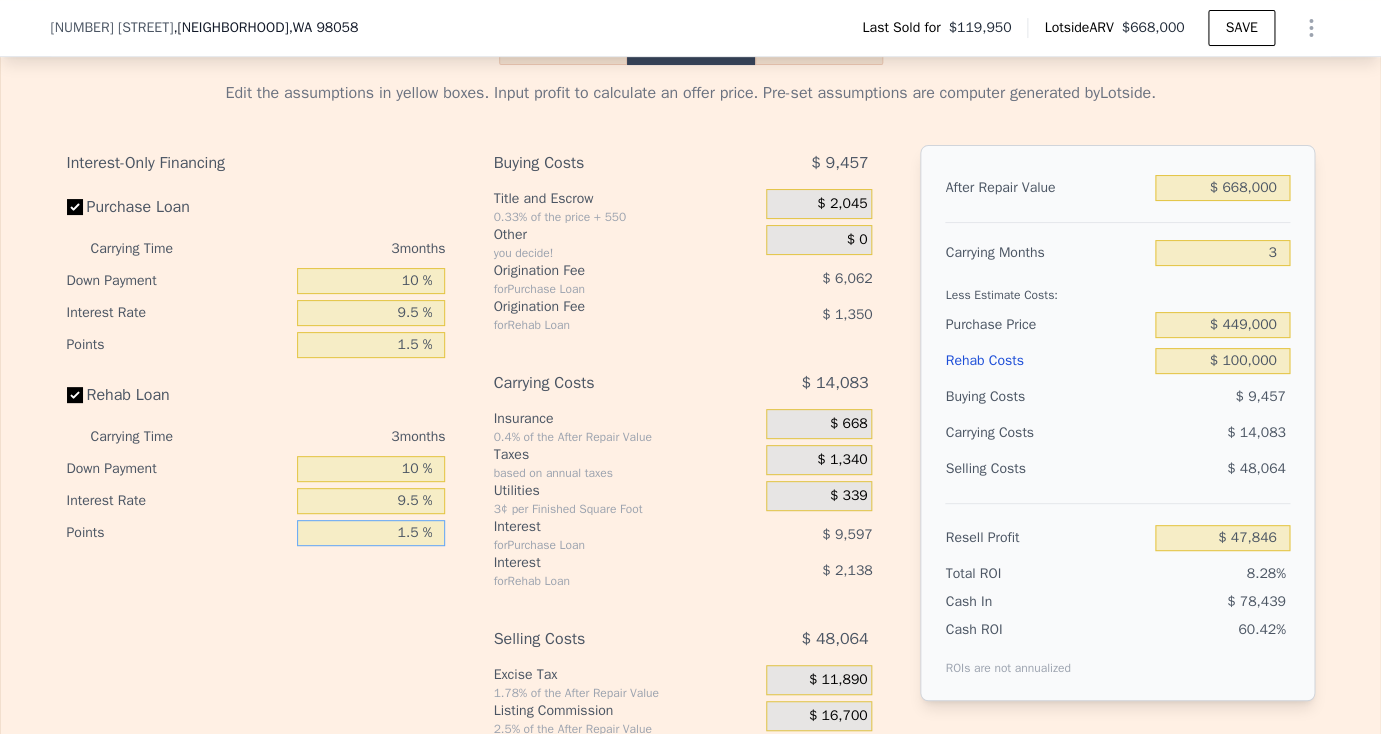 type on "$ 47,396" 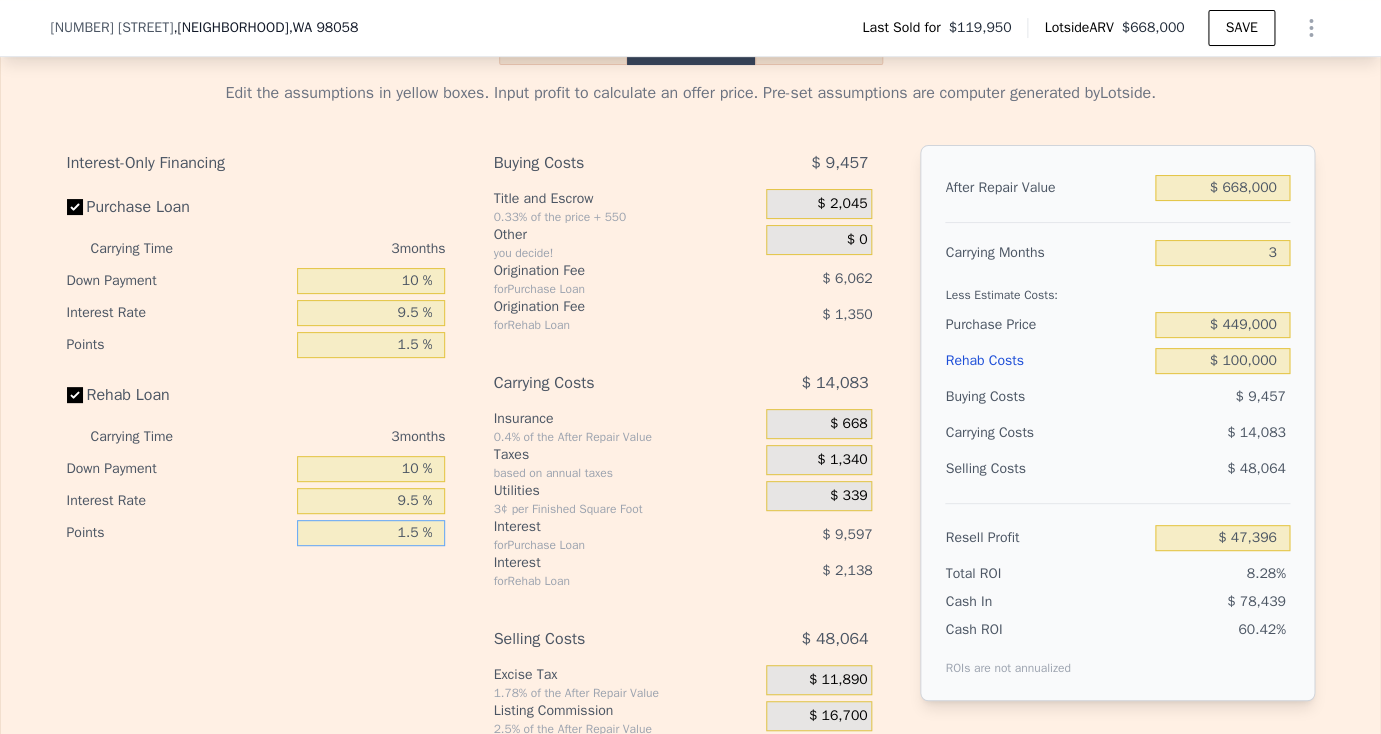 type on "1.5 %" 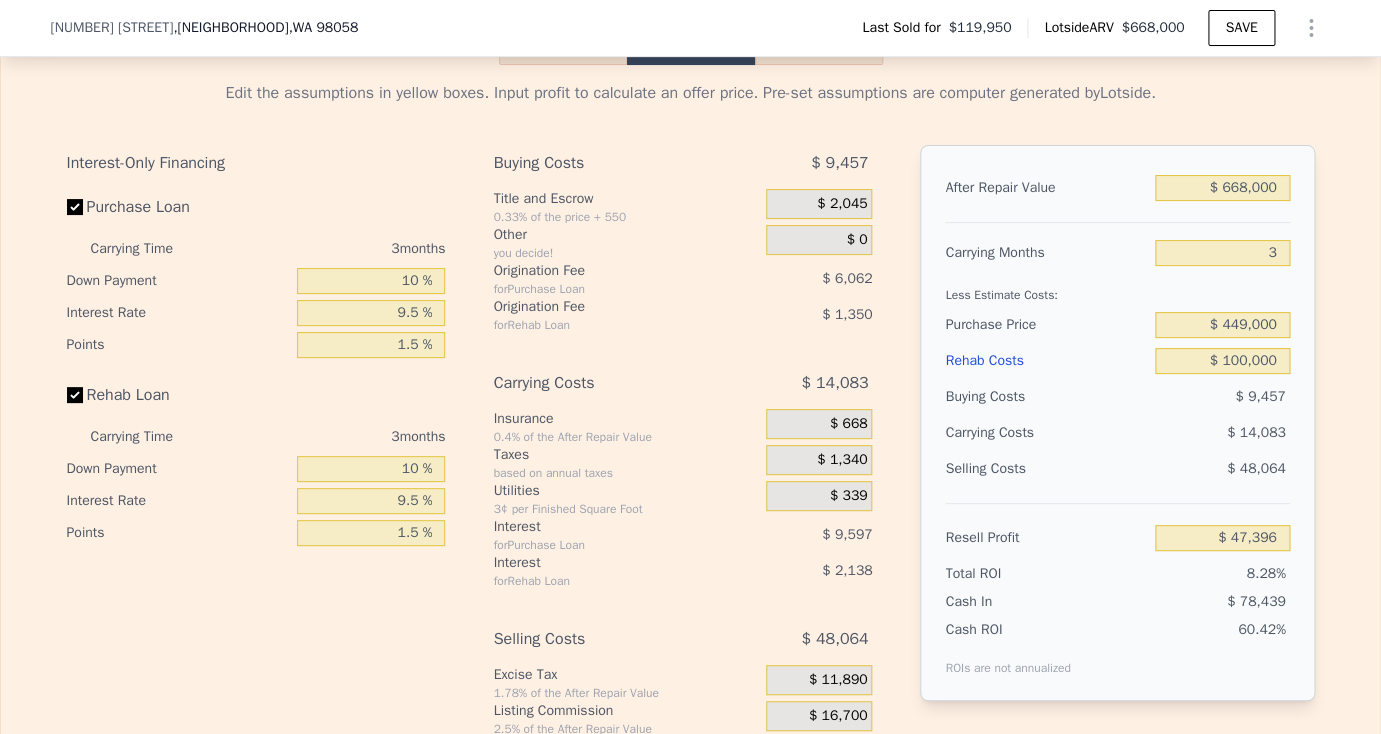 click on "Interest-Only Financing Purchase Loan Carrying Time 3  months Down Payment 10 % Interest Rate 9.5 % Points 1.5 % Rehab Loan Carrying Time 3  months Down Payment 10 % Interest Rate 9.5 % Points 1.5 %" at bounding box center (264, 477) 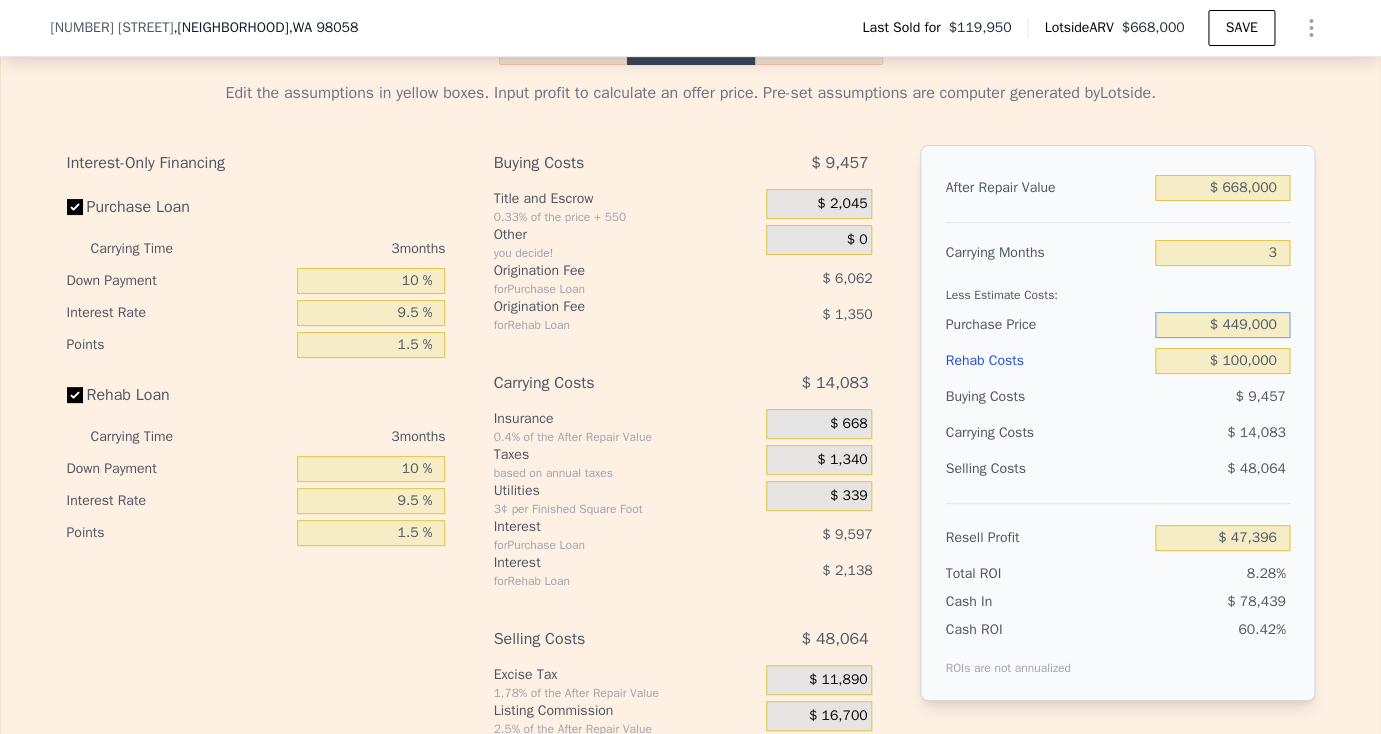click on "$ 449,000" at bounding box center [1222, 325] 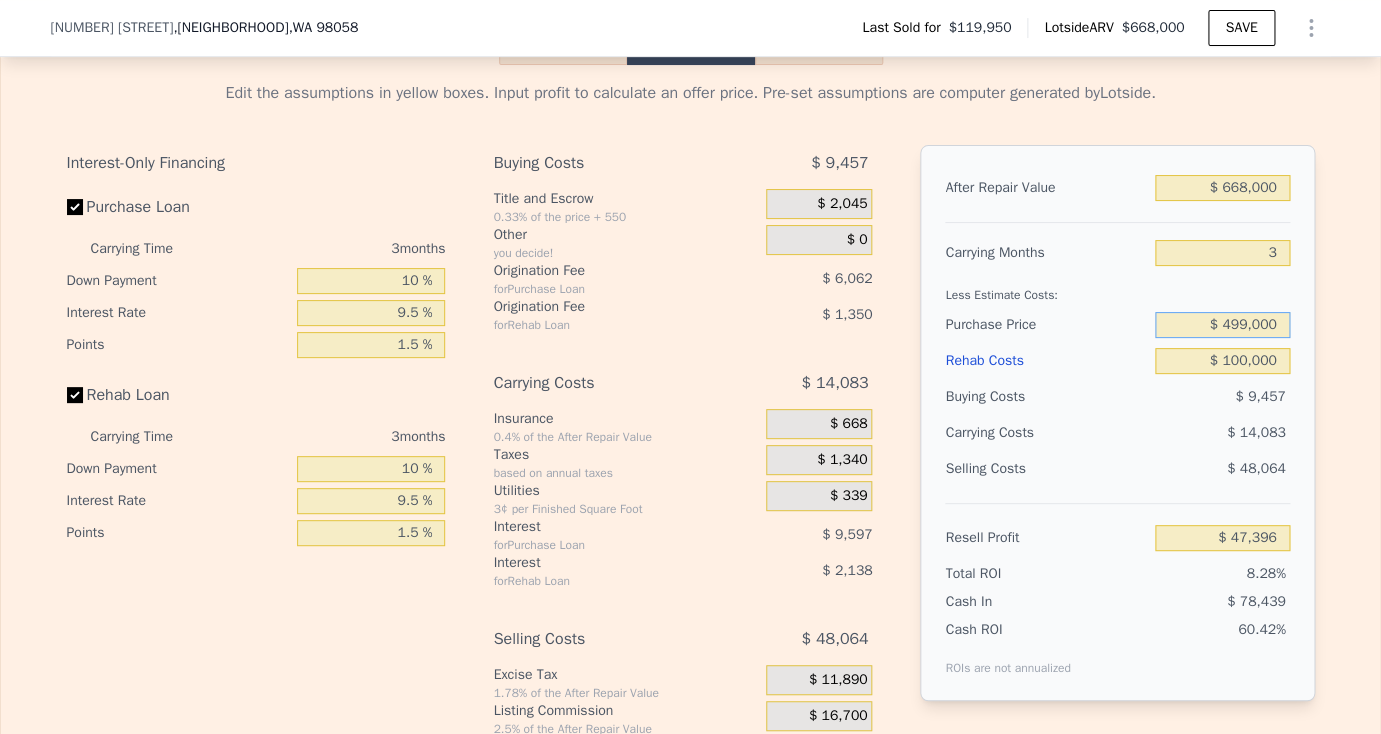 type on "$ 499,000" 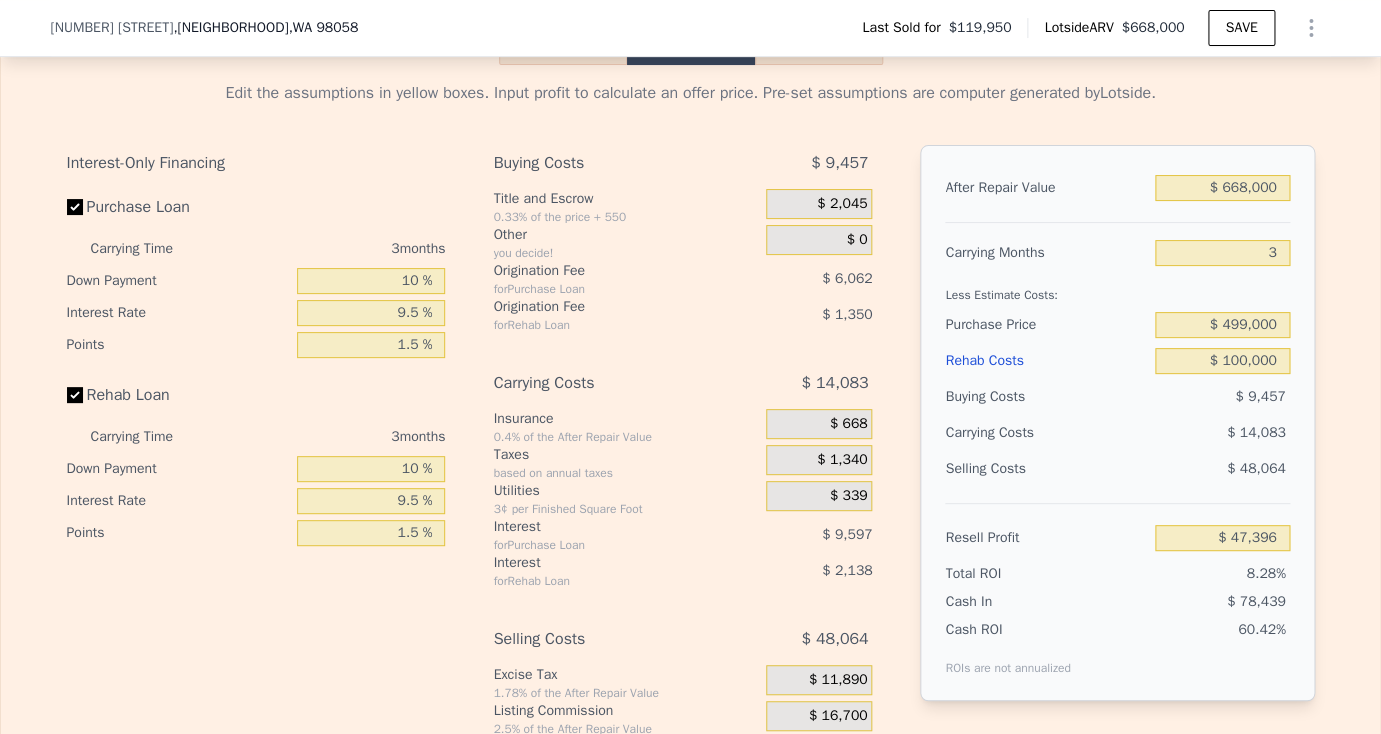 click on "Edit the assumptions in yellow boxes. Input profit to calculate an offer price. Pre-set assumptions are computer generated by  Lotside . Interest-Only Financing Purchase Loan Carrying Time 3  months Down Payment 10 % Interest Rate 9.5 % Points 1.5 % Rehab Loan Carrying Time 3  months Down Payment 10 % Interest Rate 9.5 % Points 1.5 % Buying Costs $ 9,457 Title and Escrow 0.33% of the price + 550 $ 2,045 Other you decide! $ 0 Origination Fee for  Purchase Loan $ 6,062 Origination Fee for  Rehab Loan $ 1,350 Carrying Costs $ 14,083 Insurance 0.4% of the After Repair Value $ 668 Taxes based on annual taxes $ 1,340 Utilities 3¢ per Finished Square Foot $ 339 Interest for  Purchase Loan $ 9,597 Interest for  Rehab Loan $ 2,138 Selling Costs $ 48,064 Excise Tax 1.78% of the After Repair Value $ 11,890 Listing Commission 2.5% of the After Repair Value $ 16,700 Selling Commission 2.5% of the After Repair Value $ 16,700 Title and Escrow 0.33% of the After Repair Value $ 2,774 After Repair Value $ 668,000 3 $ 499,000" at bounding box center [691, 437] 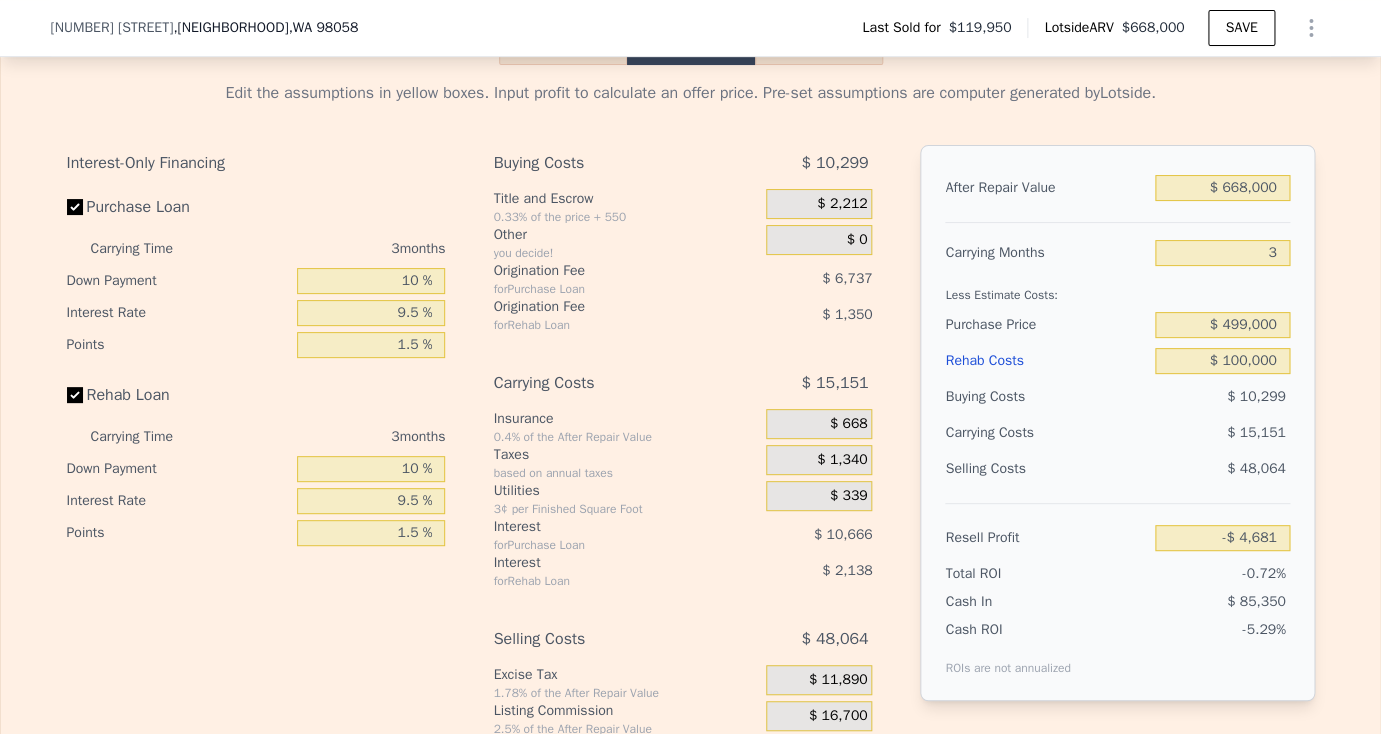 type on "-$ 4,514" 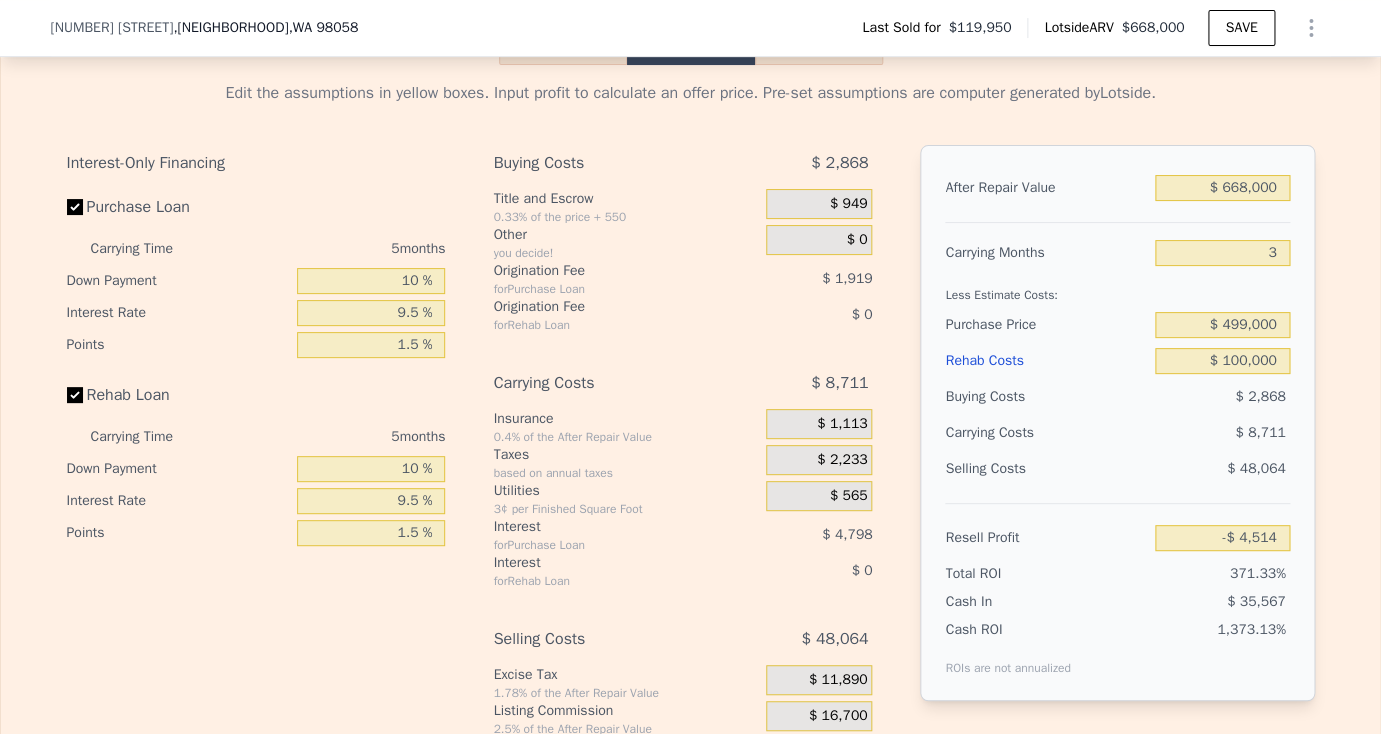 type on "5" 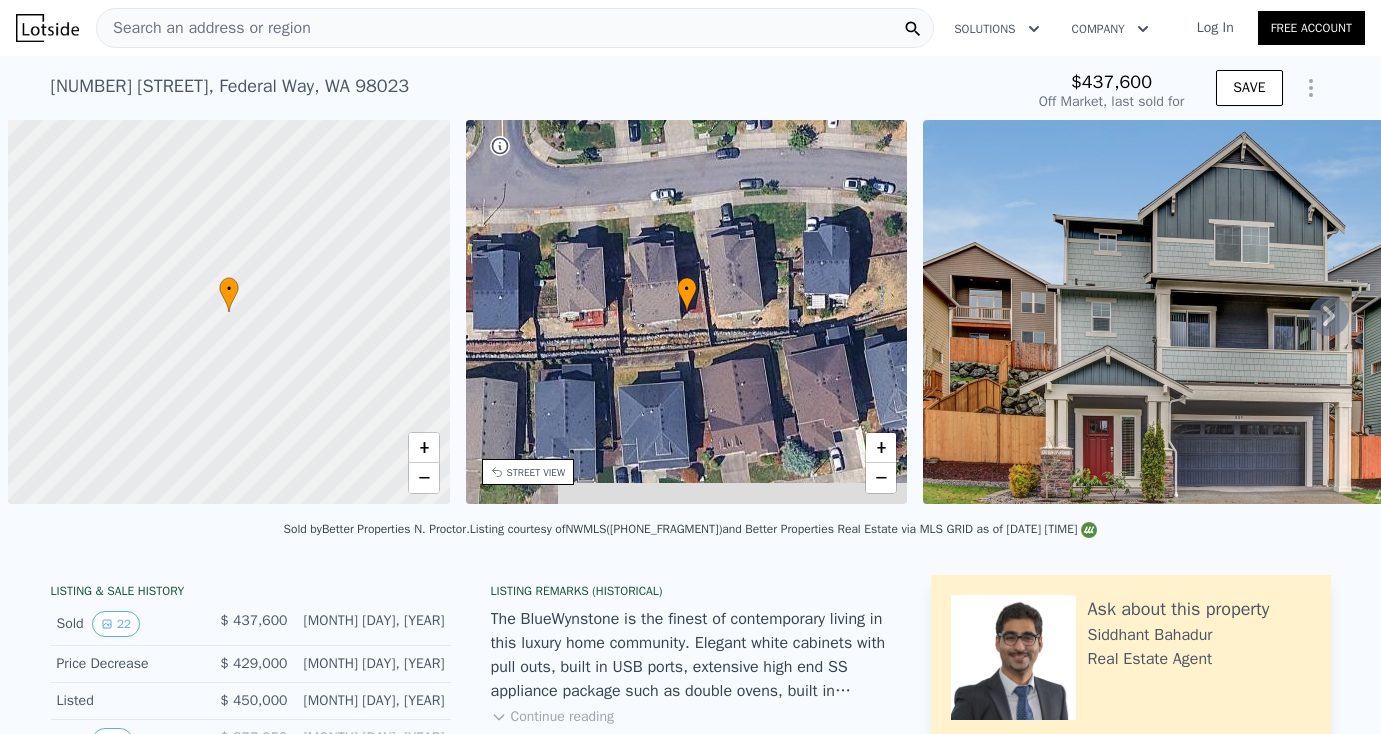 scroll, scrollTop: 0, scrollLeft: 0, axis: both 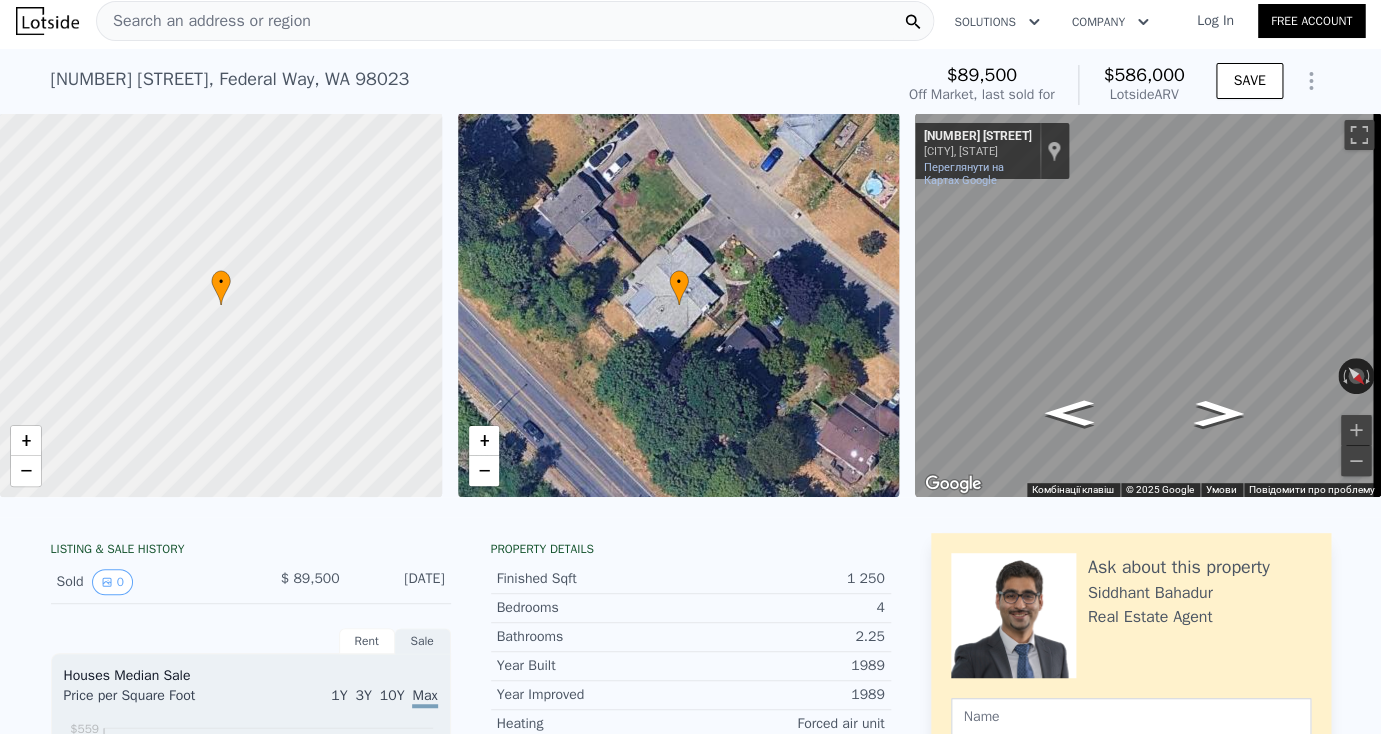 click on "Search an address or region" at bounding box center (515, 21) 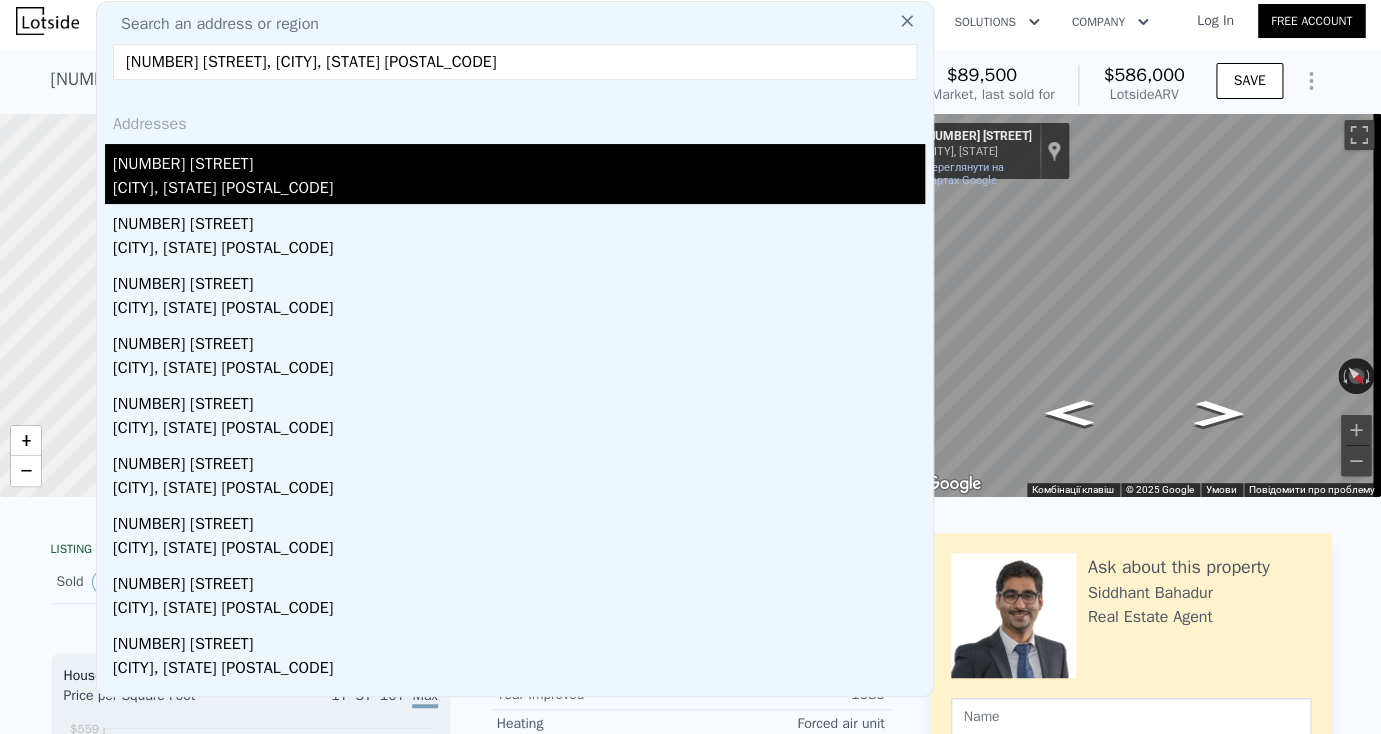 type on "2334 SW 339th St, Federal Way, WA 98023" 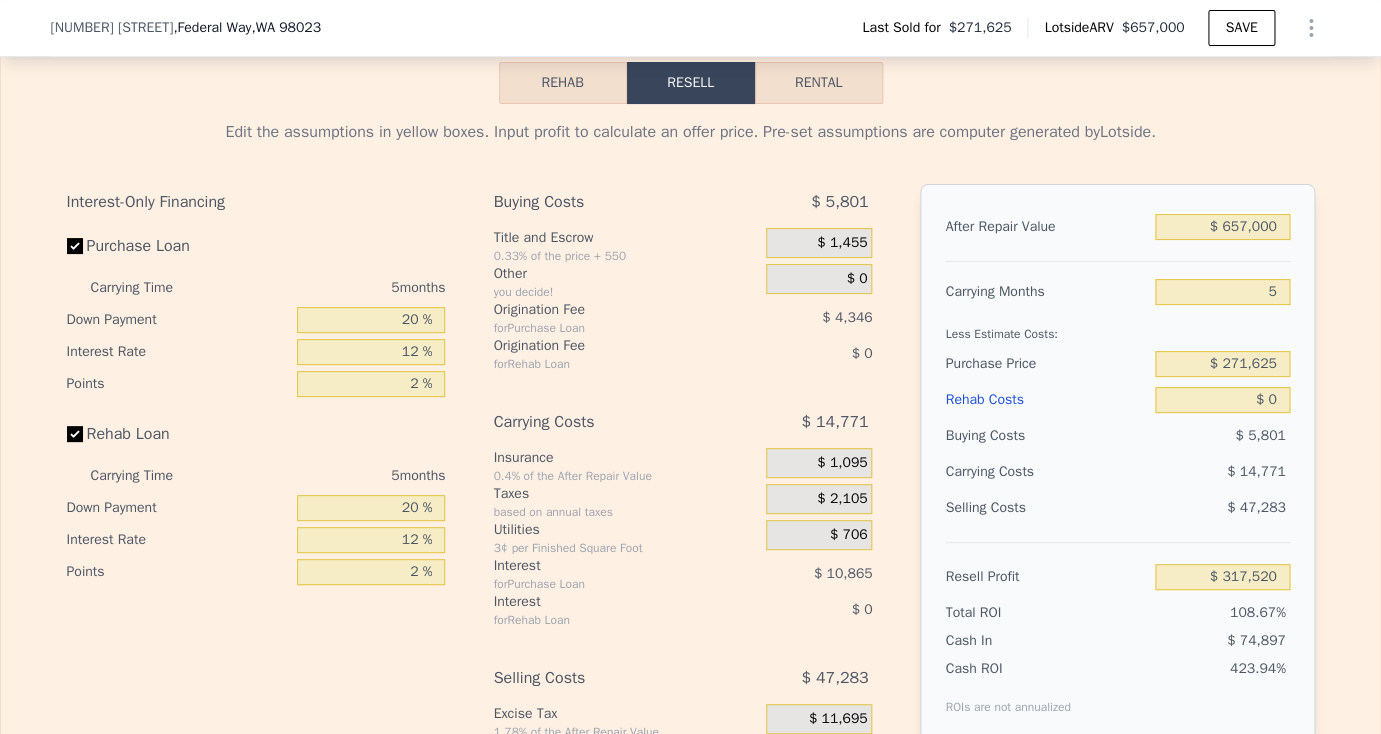 scroll, scrollTop: 3025, scrollLeft: 0, axis: vertical 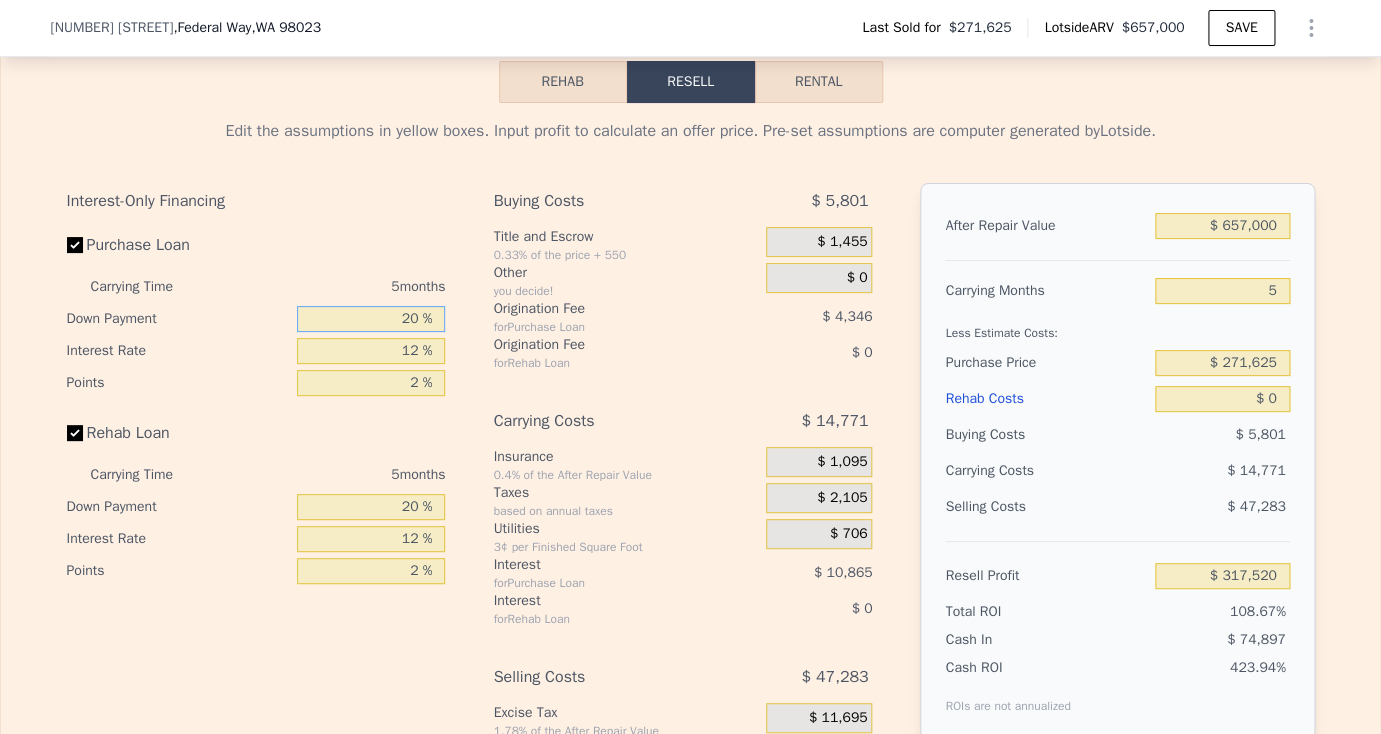 click on "20 %" at bounding box center [371, 319] 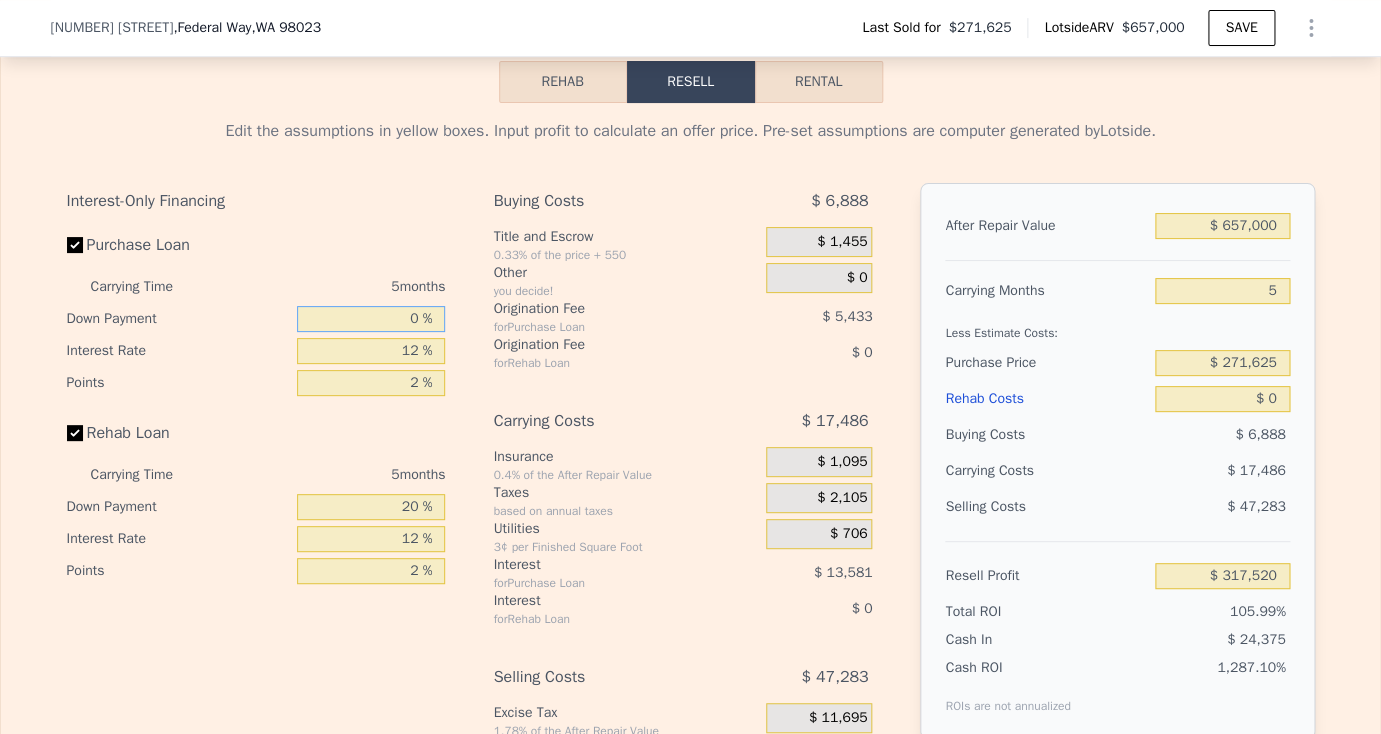 type on "$ 313,718" 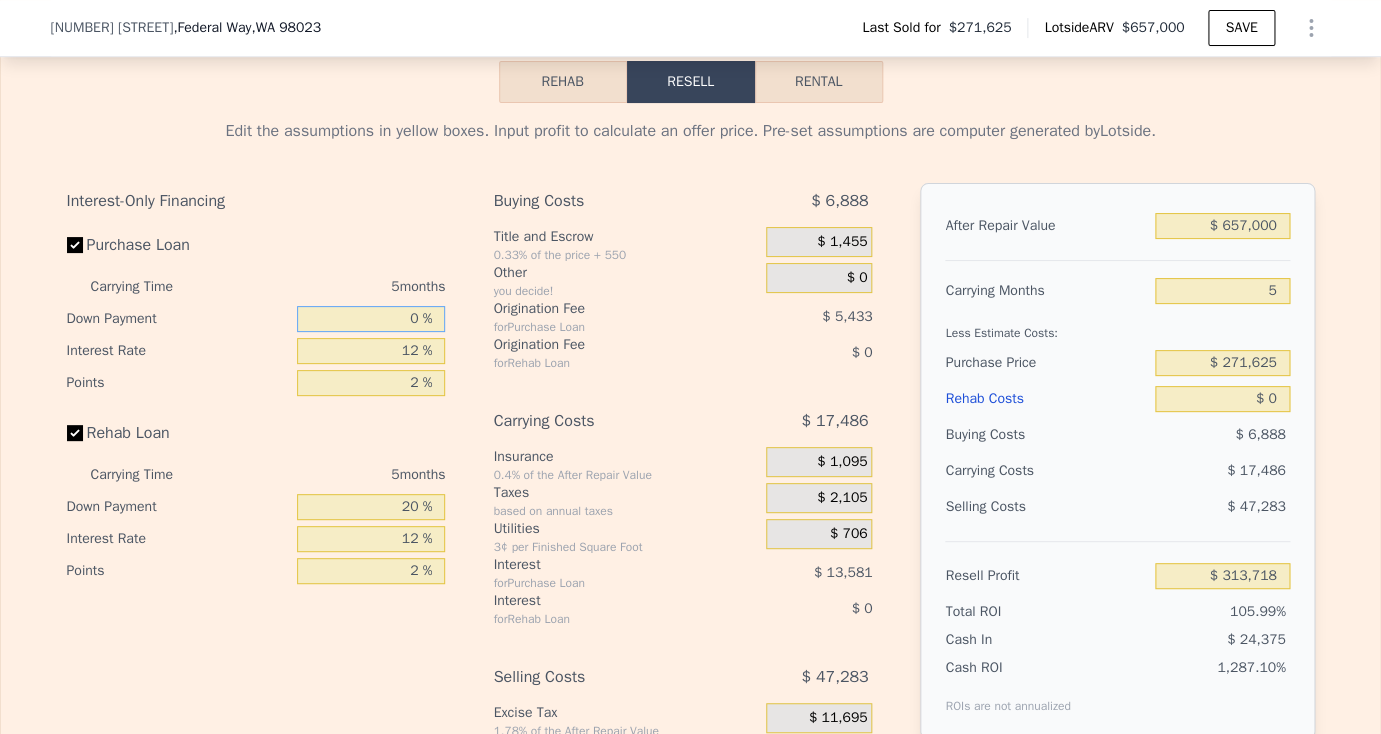 type on "10 %" 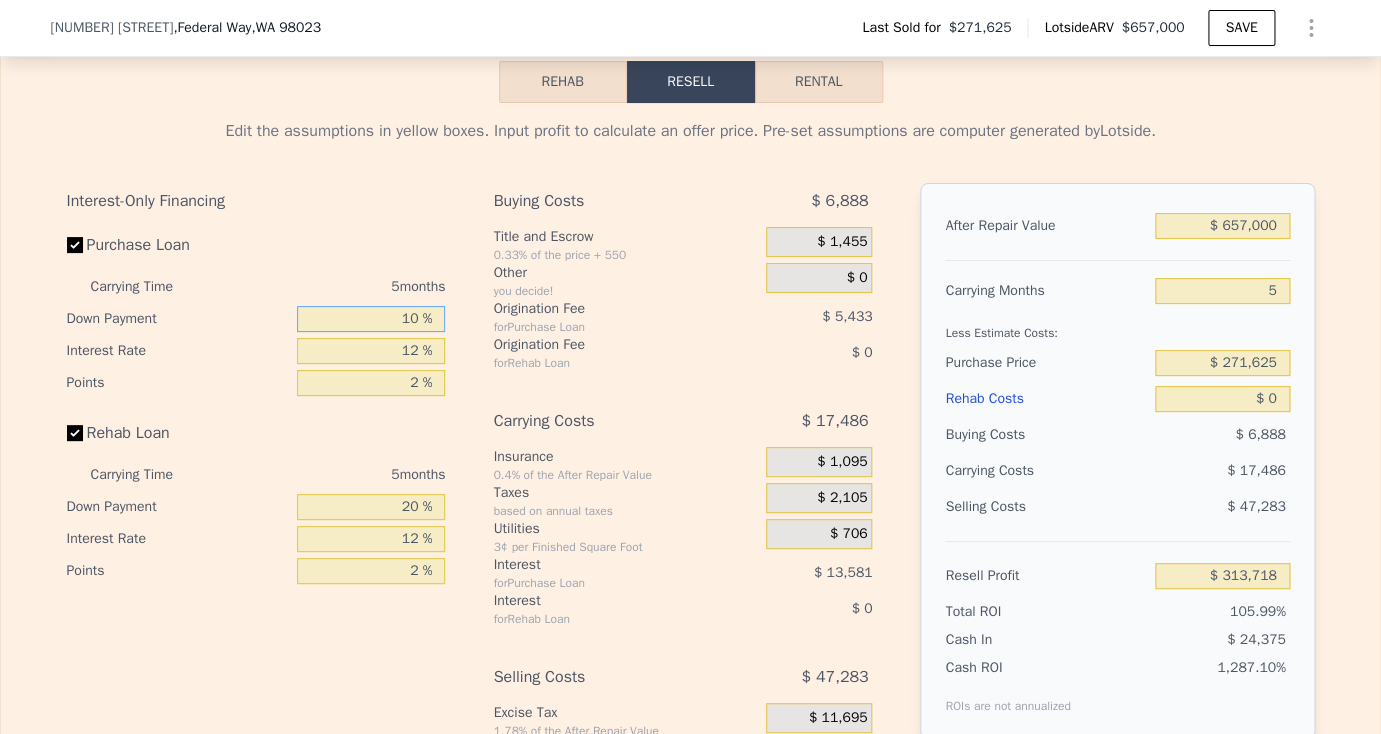 type on "$ 315,617" 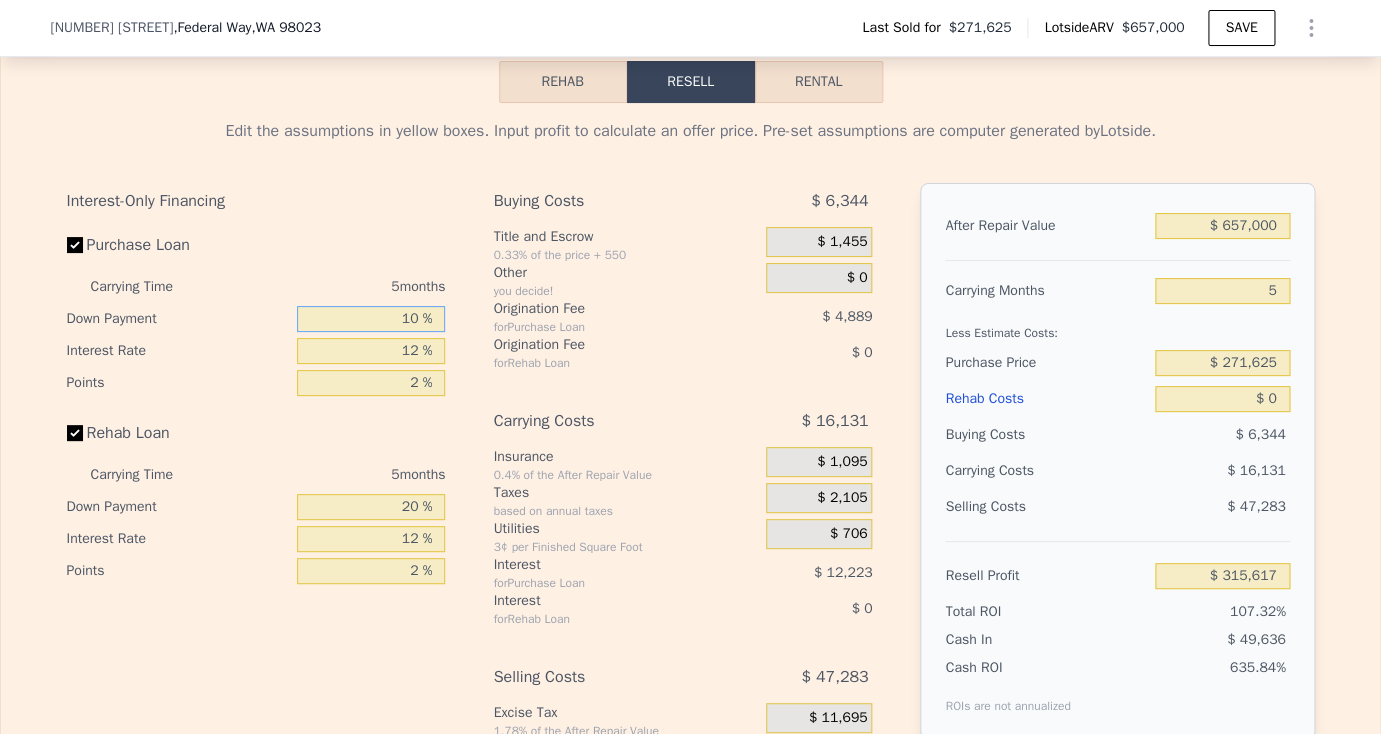 type on "10 %" 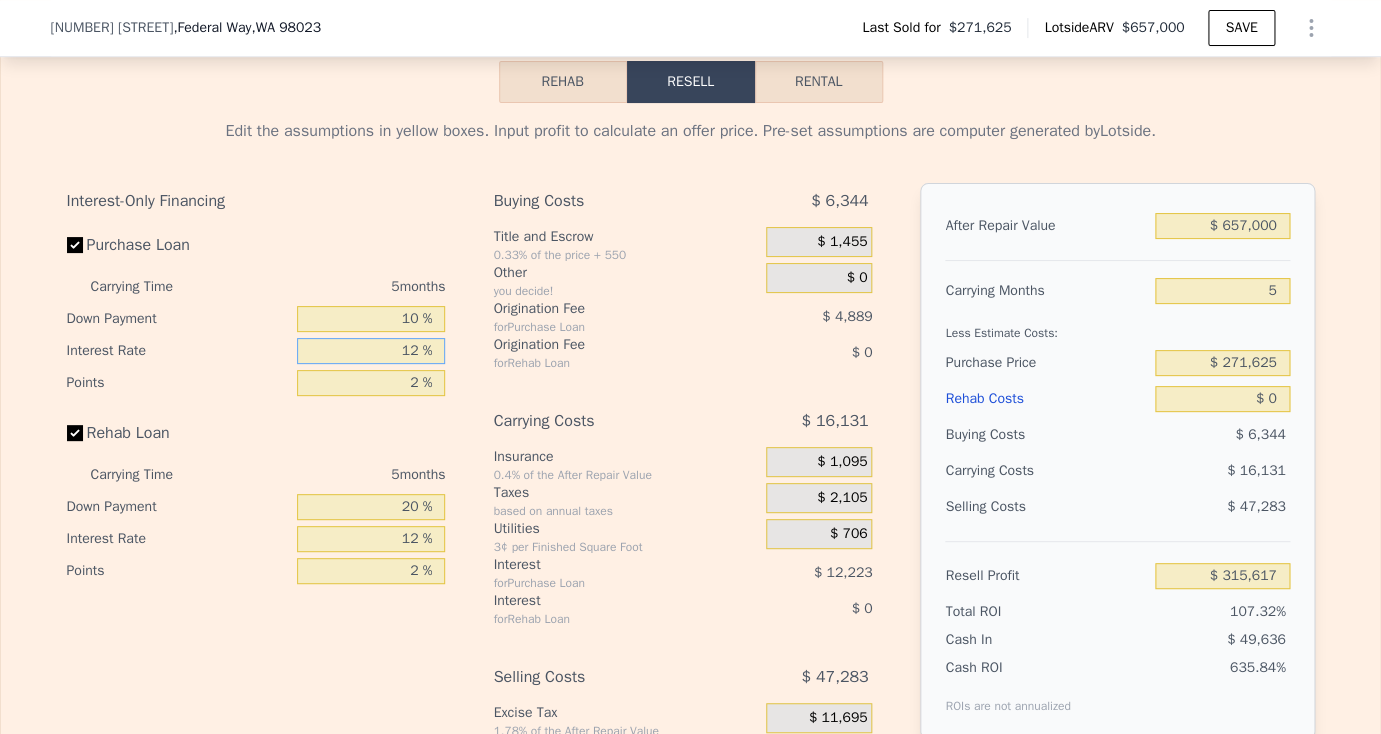 click on "12 %" at bounding box center (371, 351) 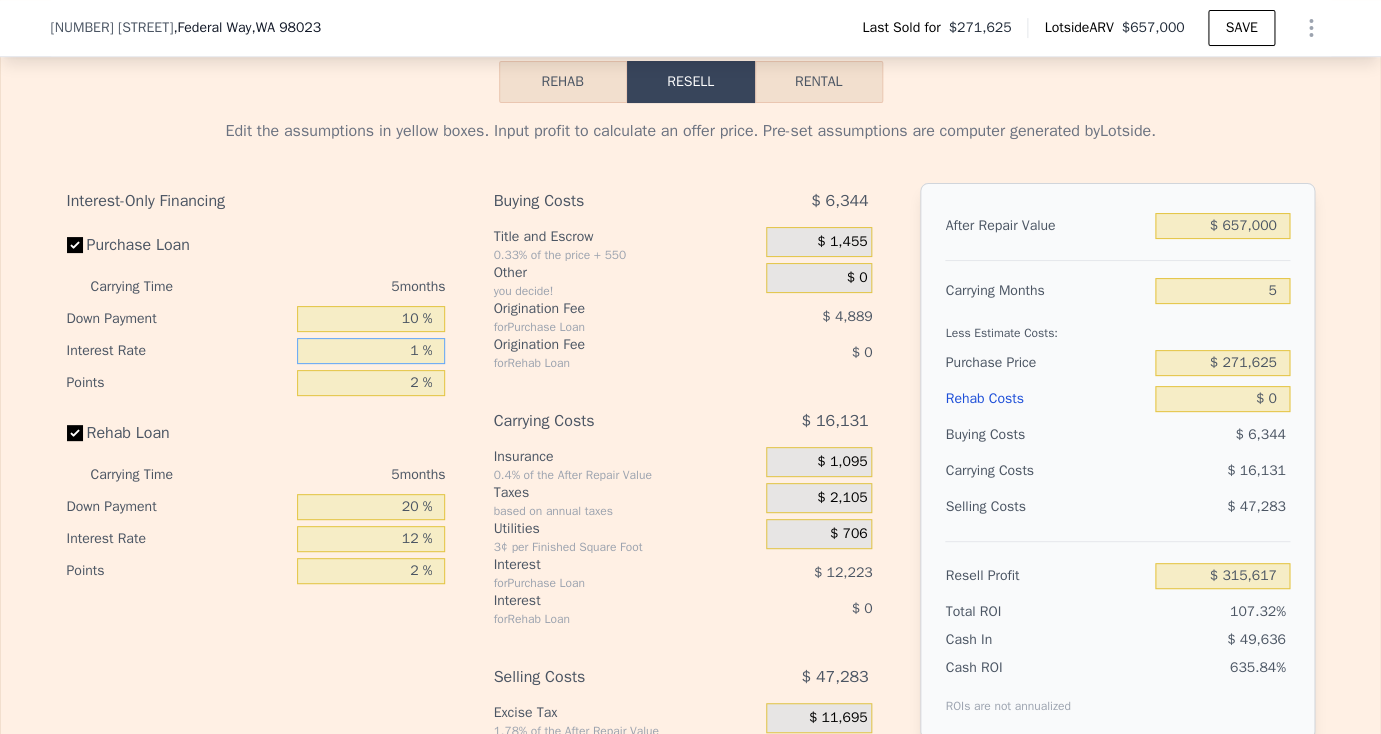 type on "$ 326,822" 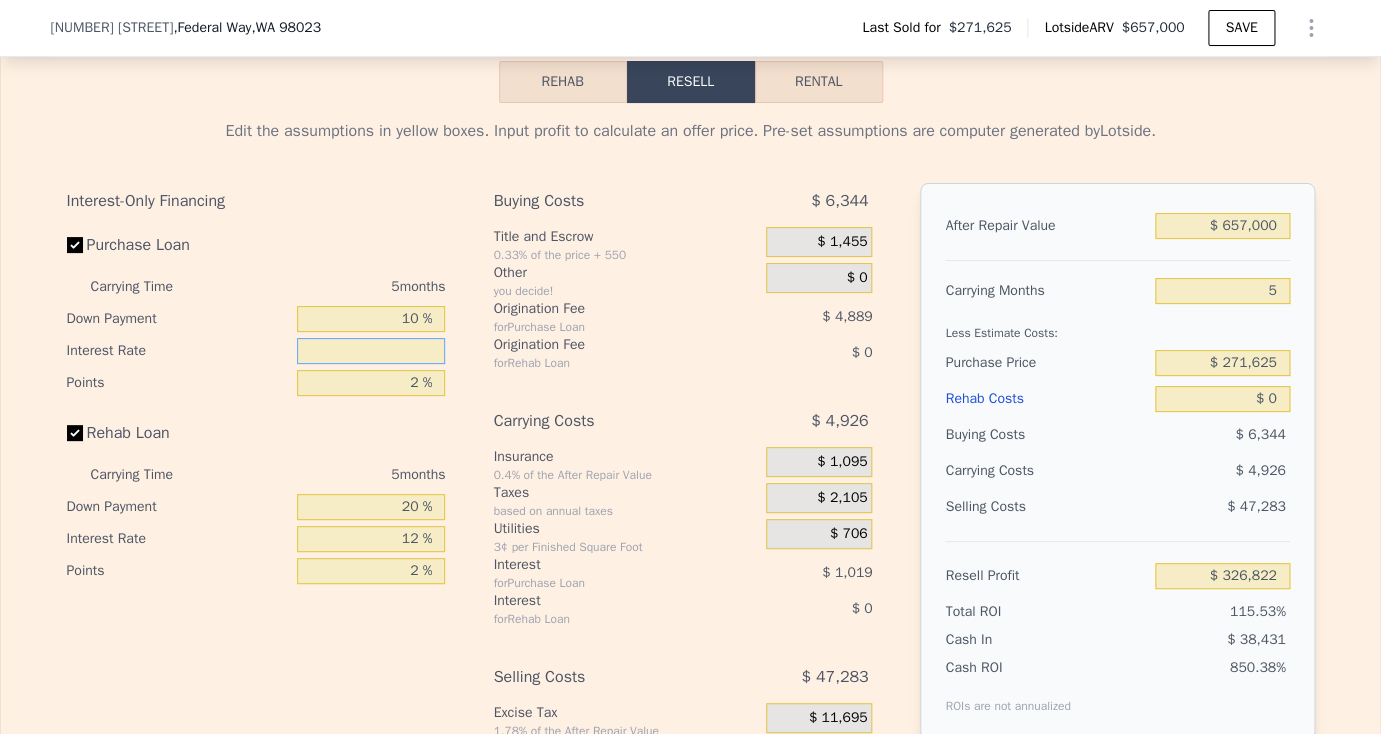 type on "9 %" 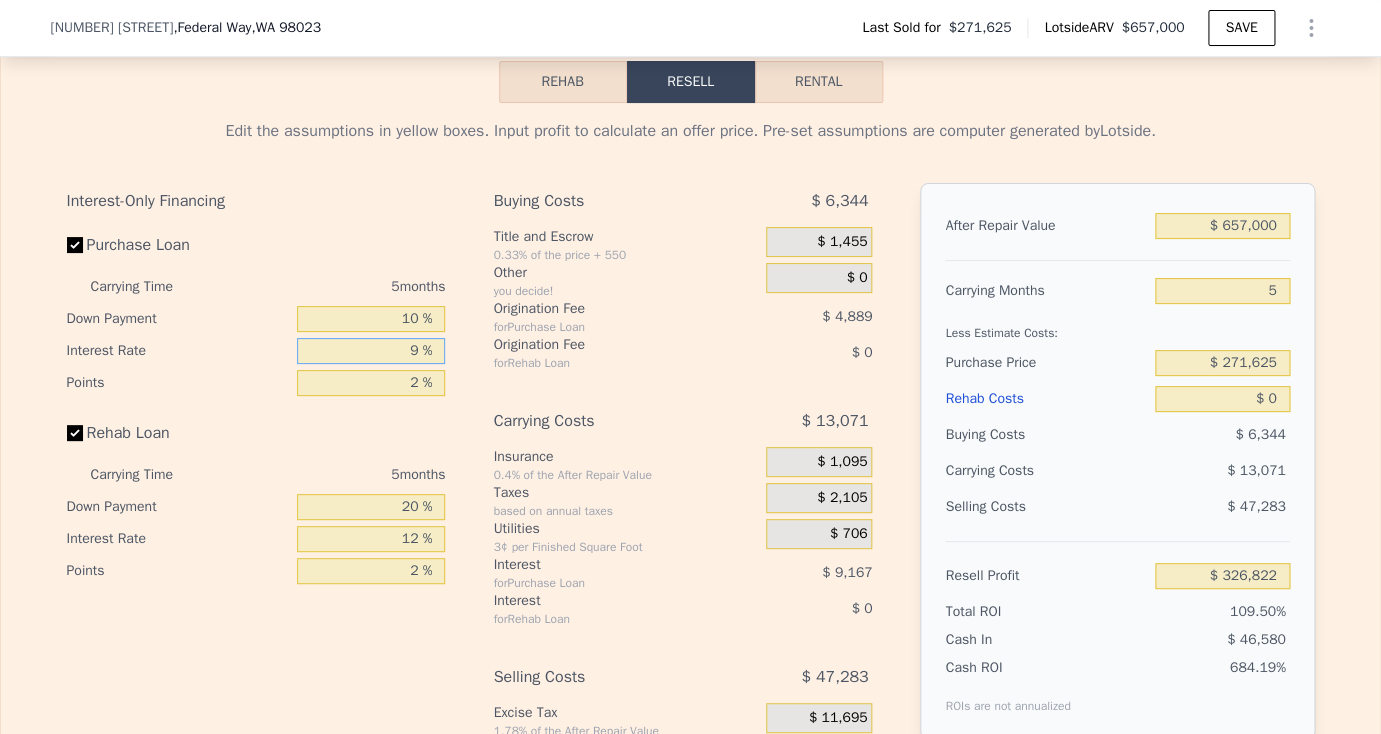type on "$ 318,677" 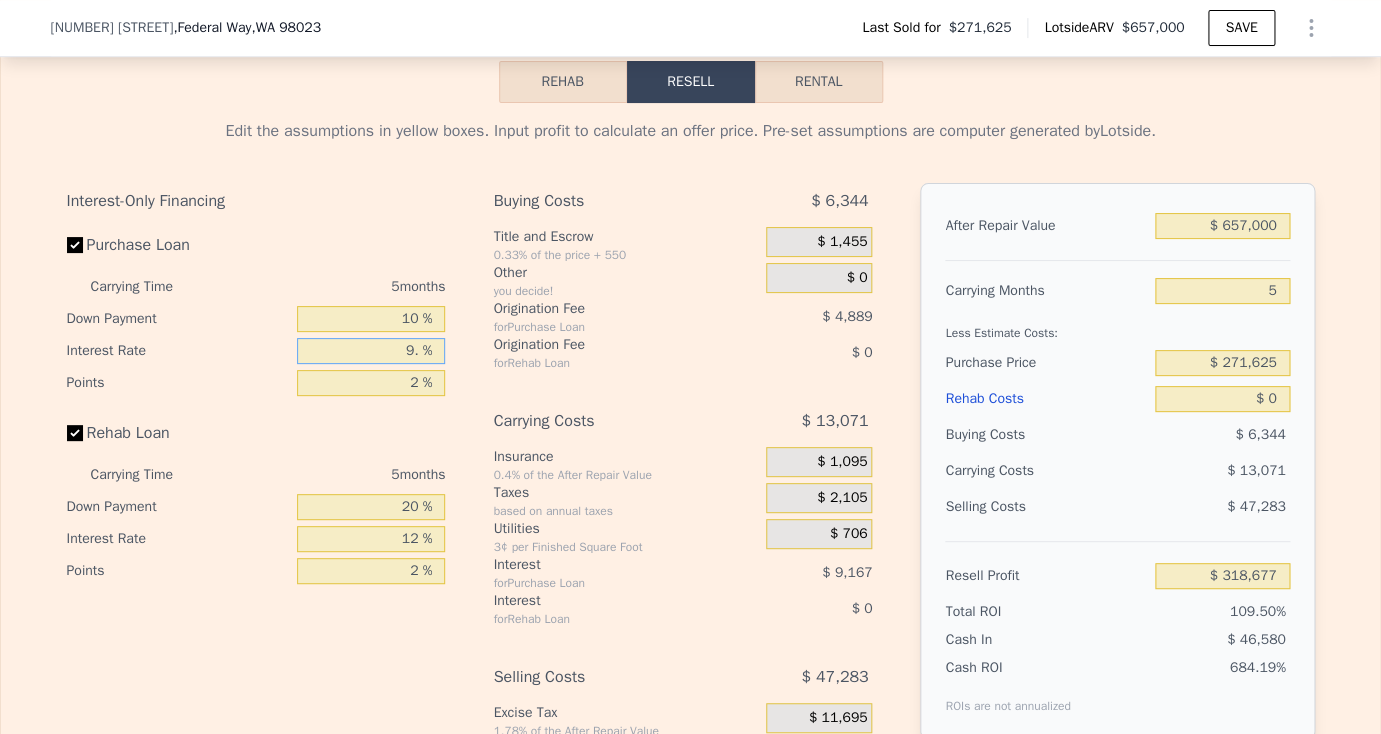type on "9.5 %" 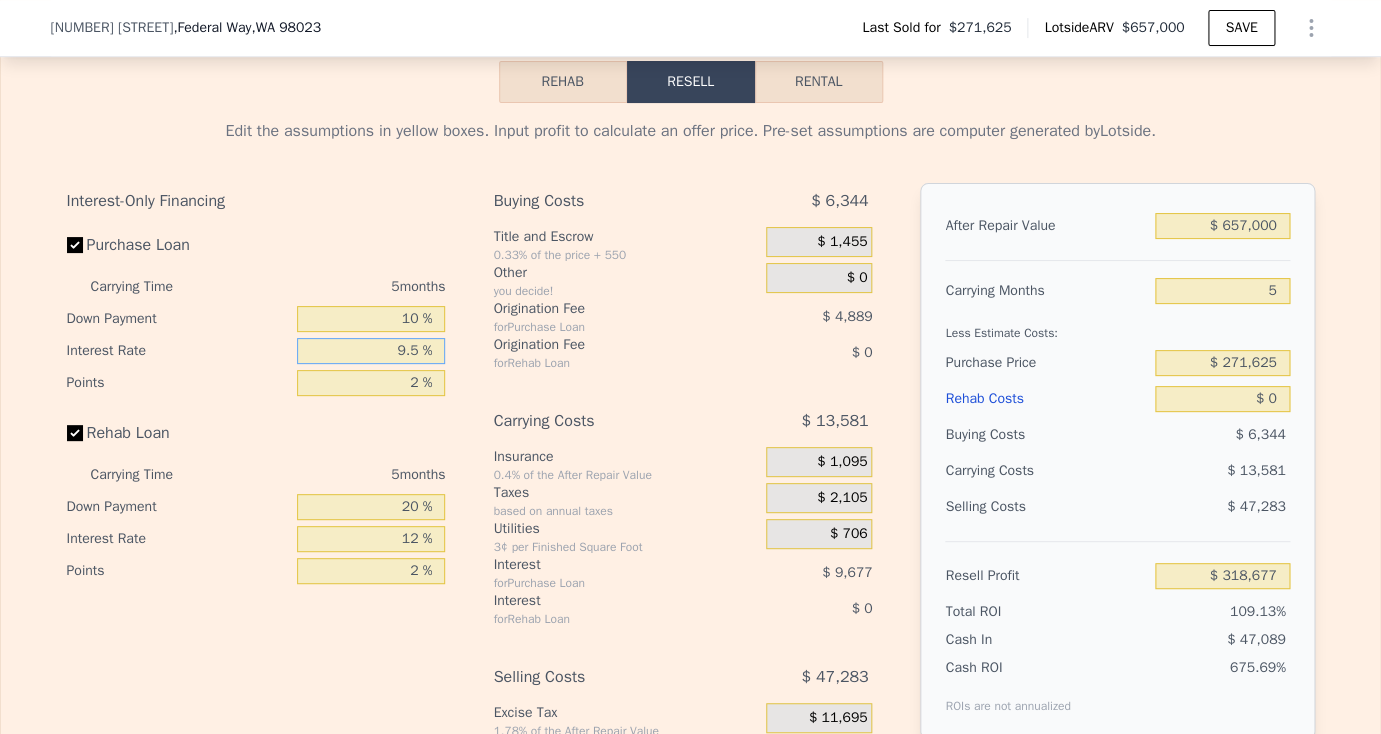 type on "$ 318,167" 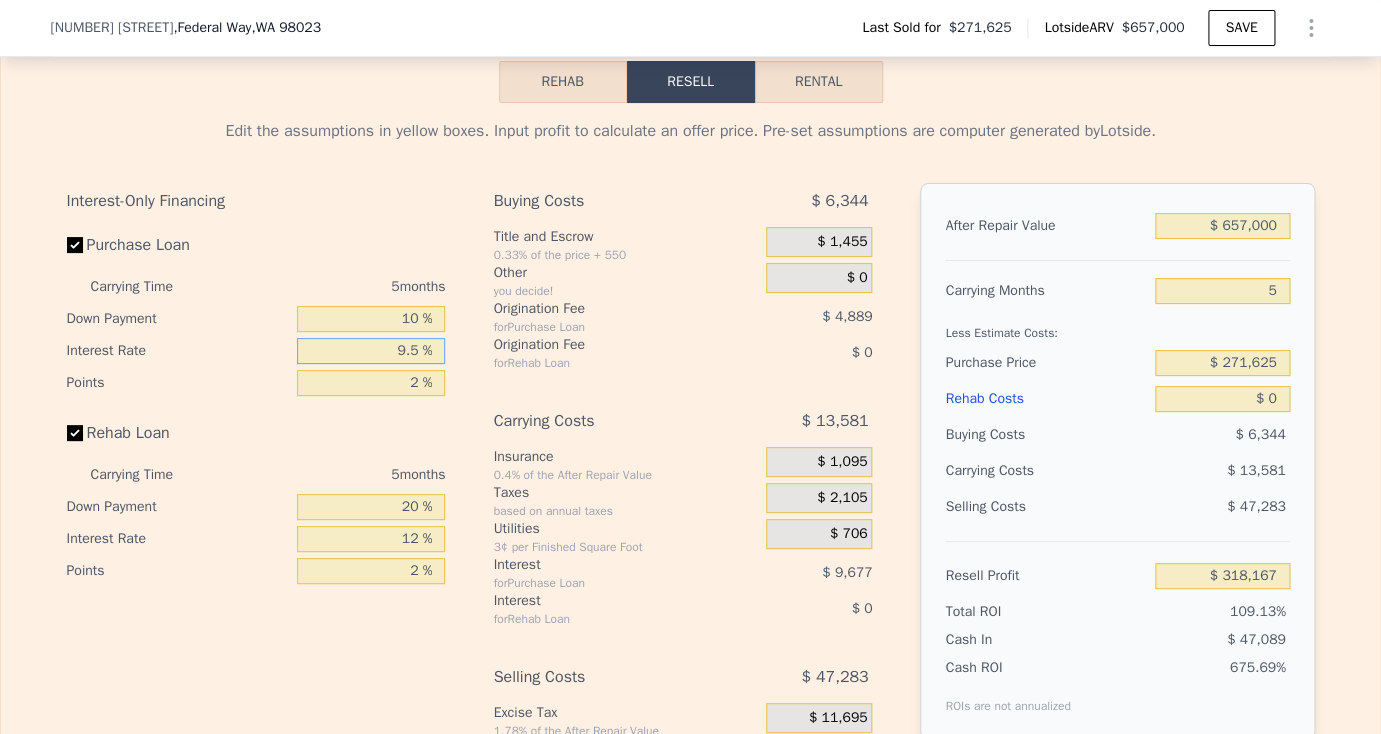 type on "9.5 %" 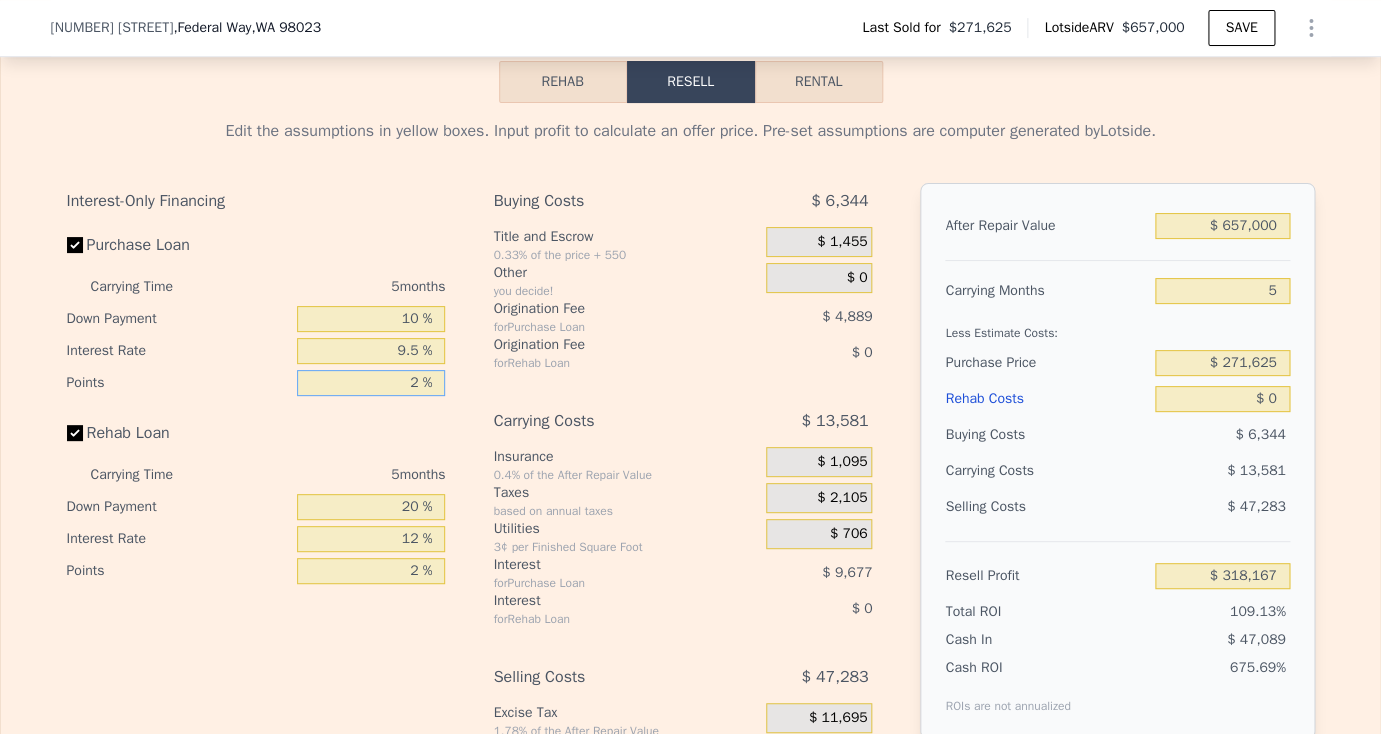 click on "2 %" at bounding box center (371, 383) 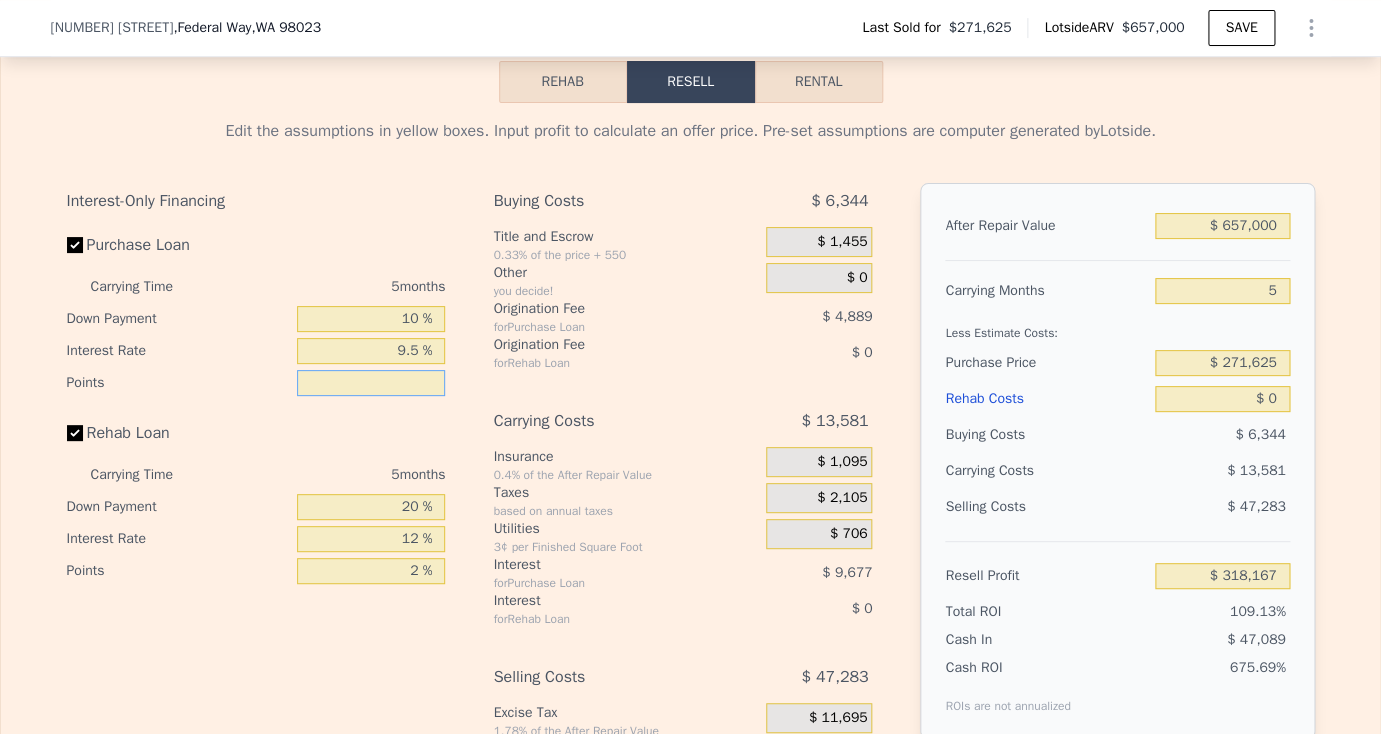 type on "1 %" 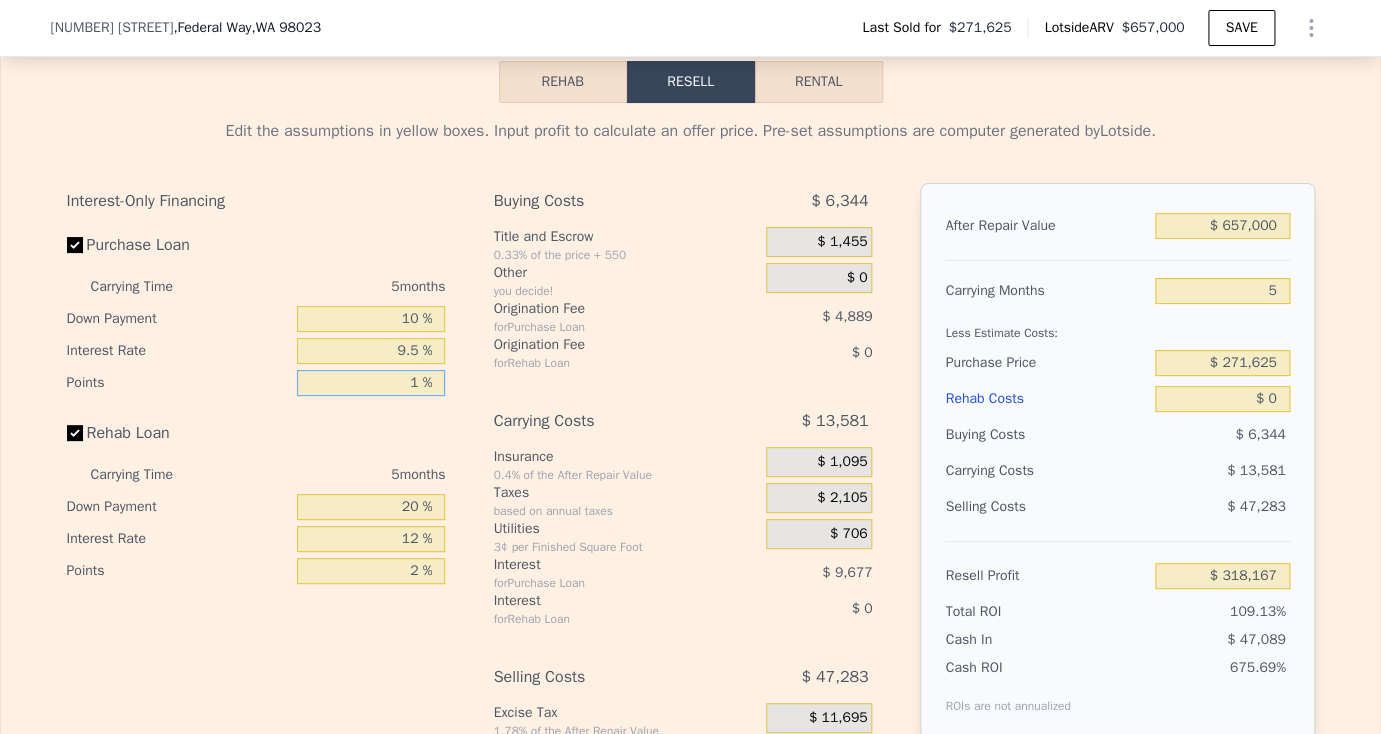 type on "$ 320,611" 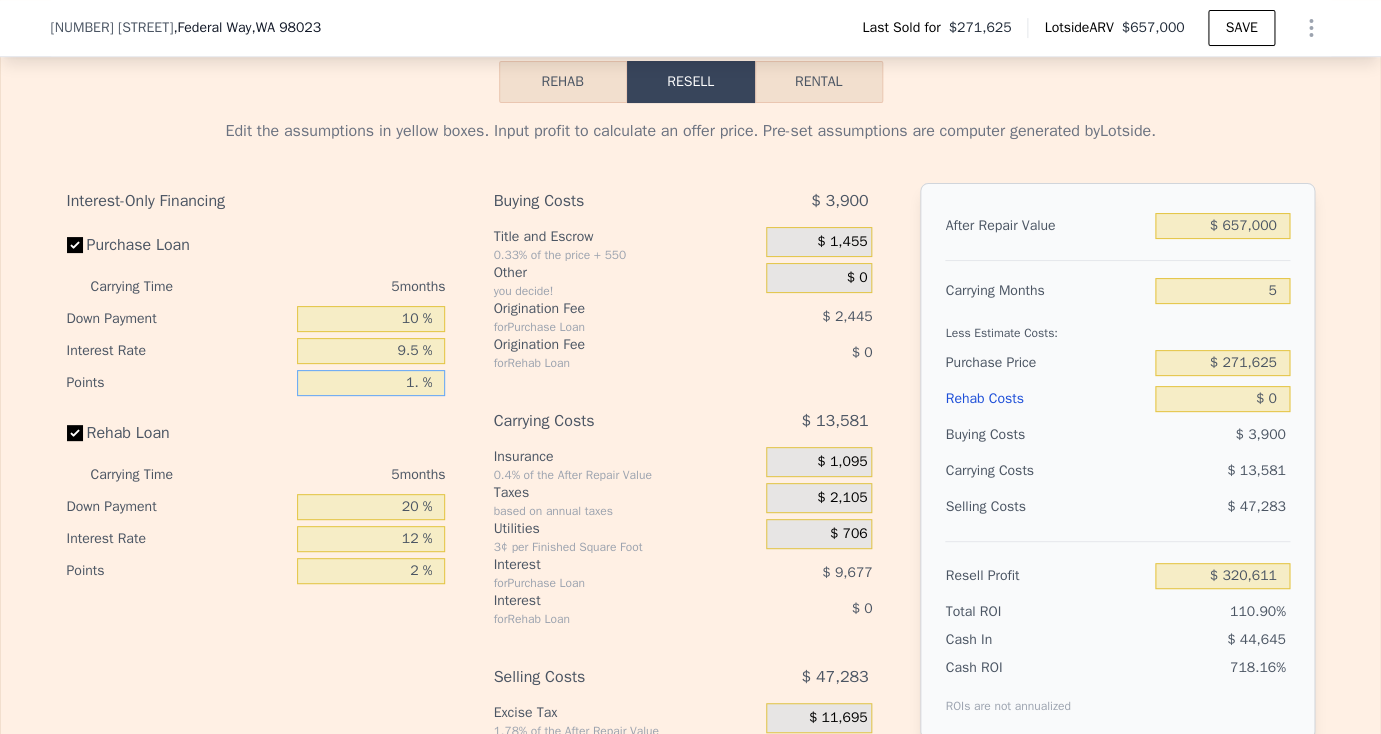 type on "1.5 %" 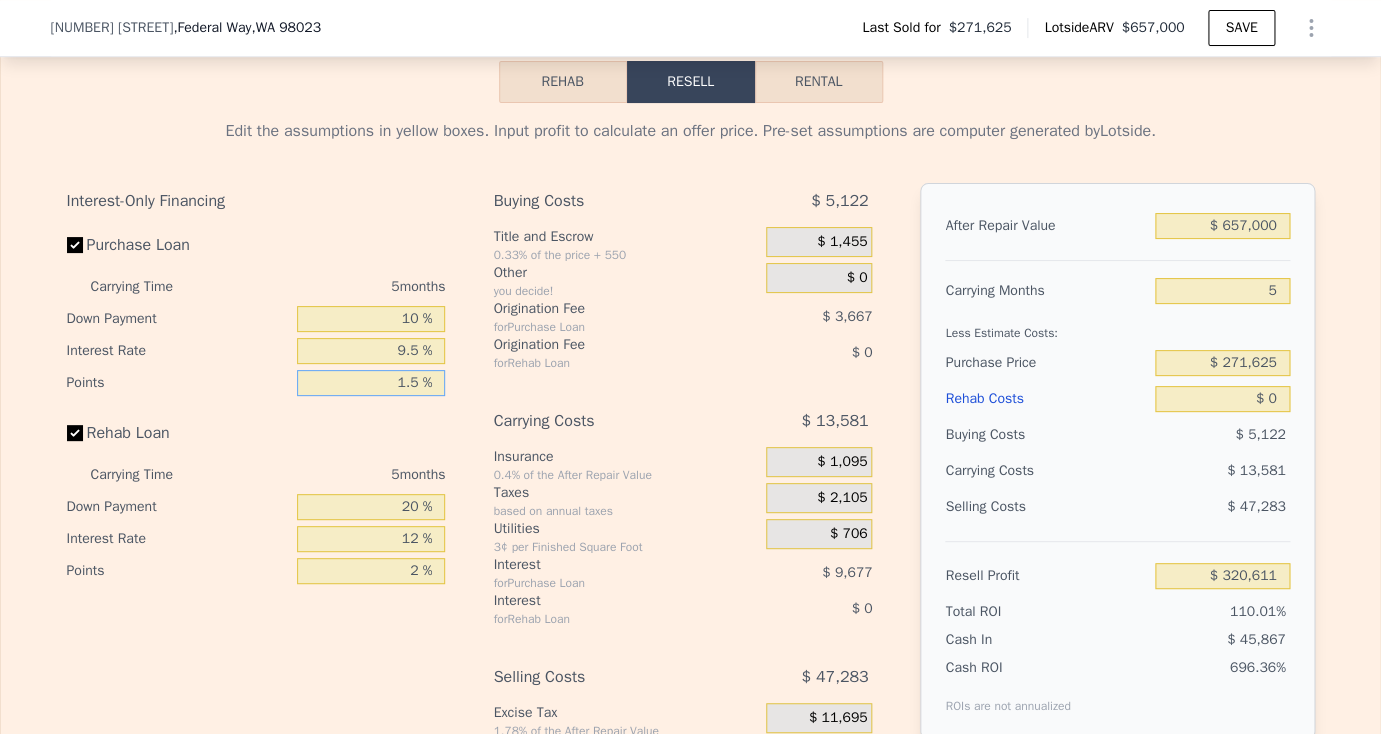 type on "$ 319,389" 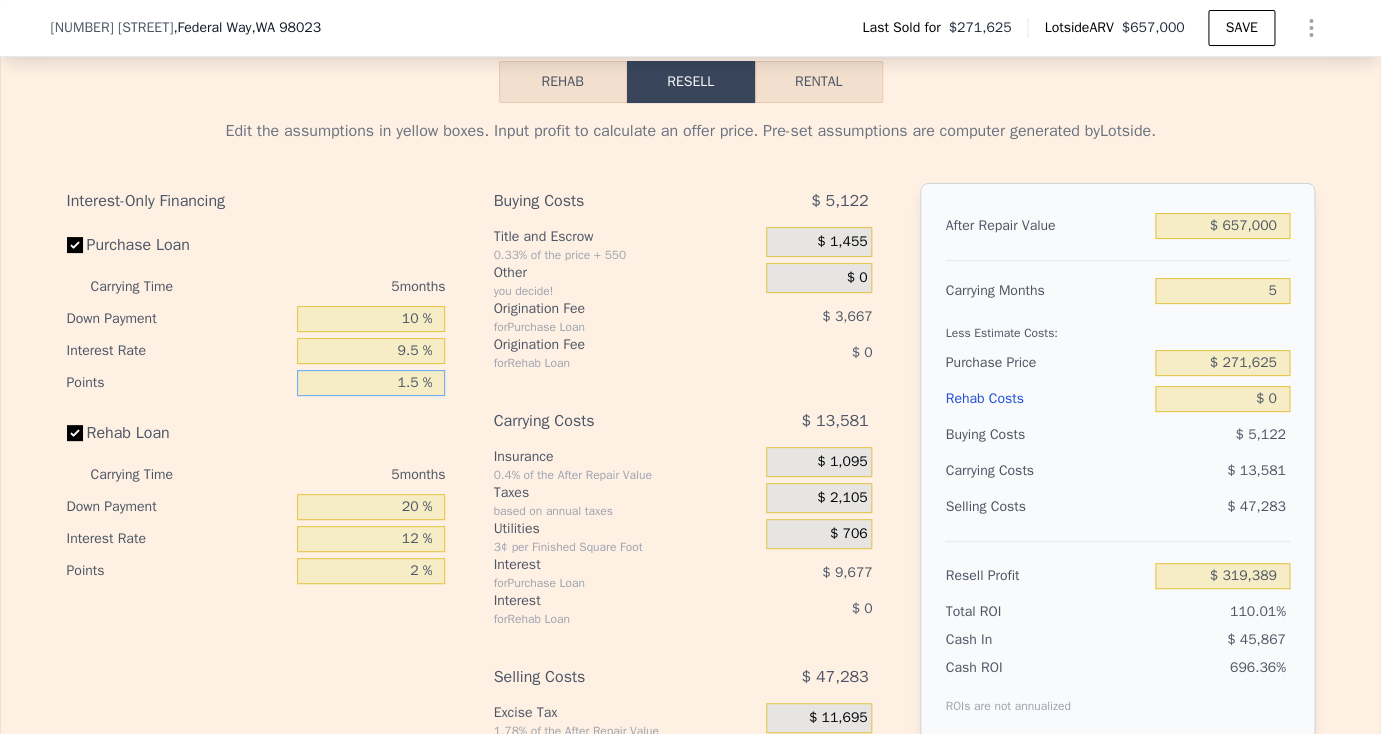 type on "1.5 %" 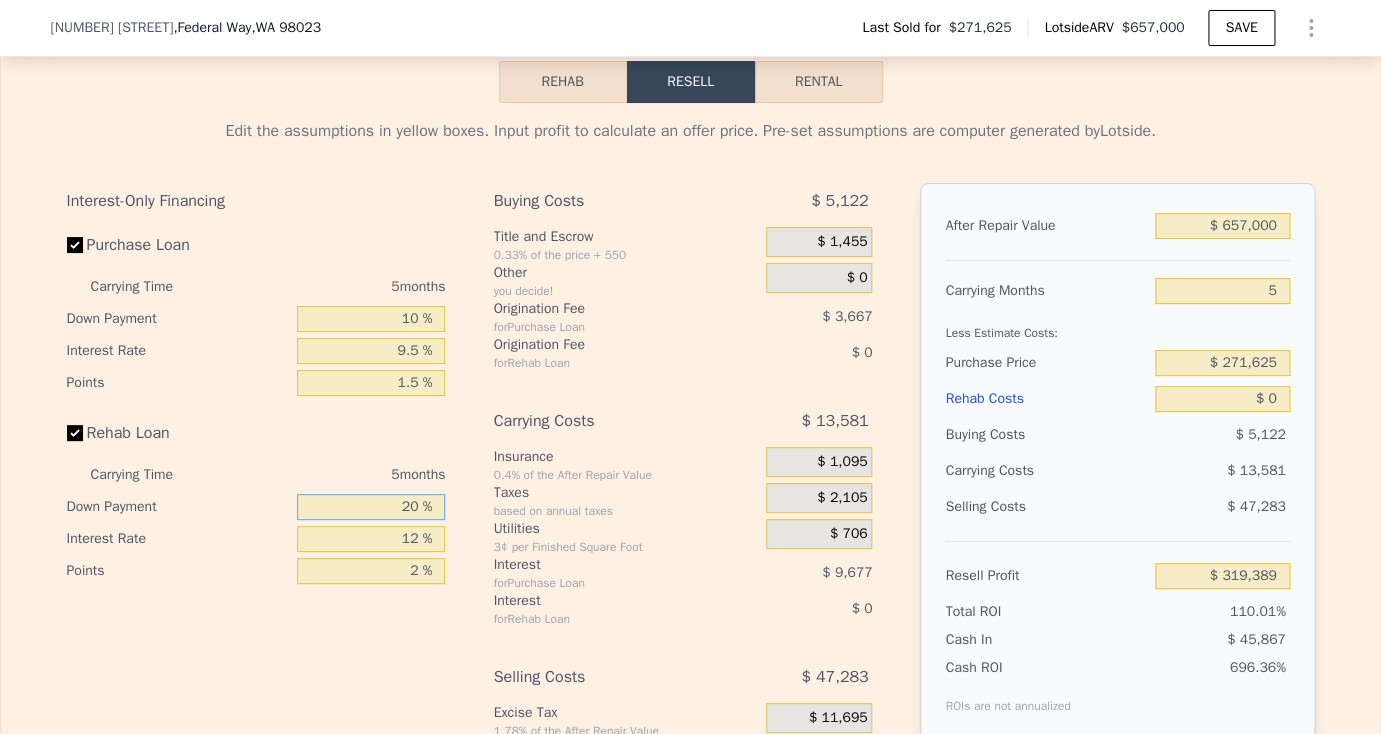 click on "20 %" at bounding box center [371, 507] 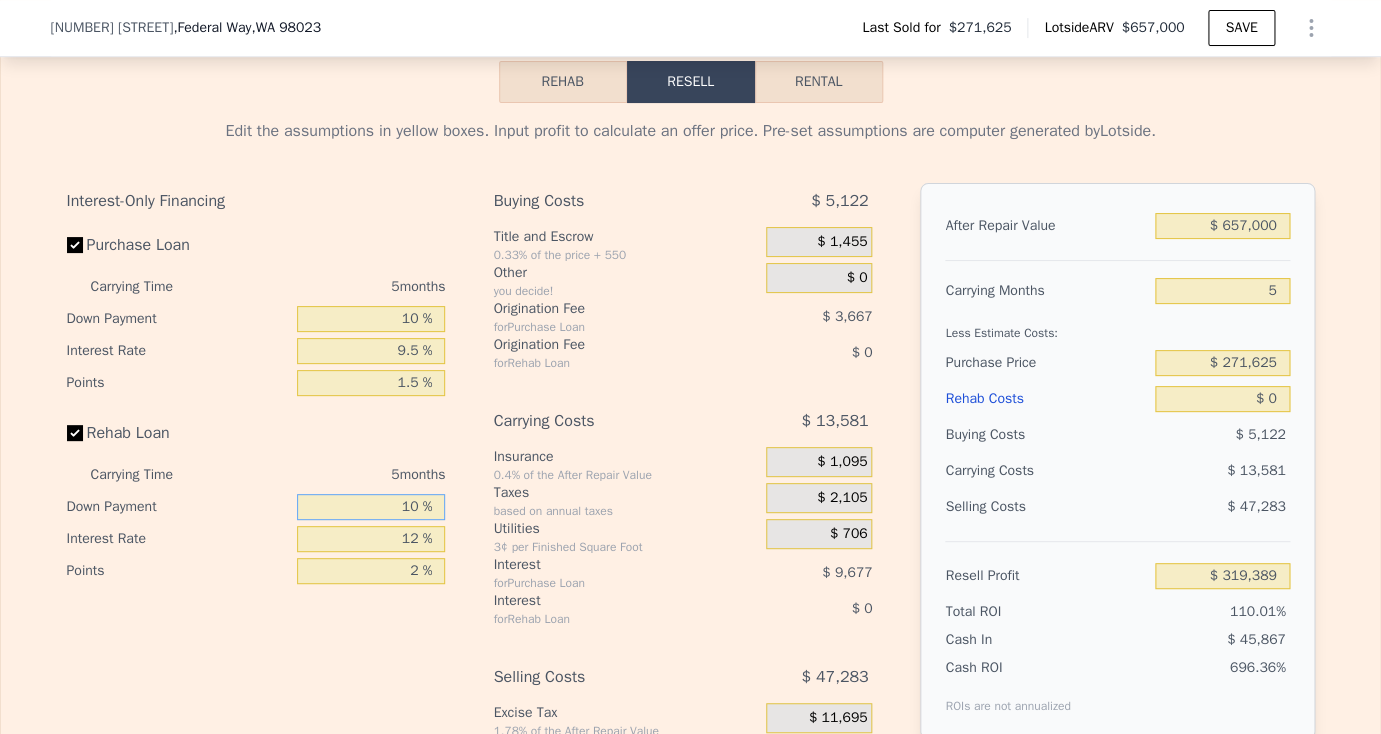 type on "10 %" 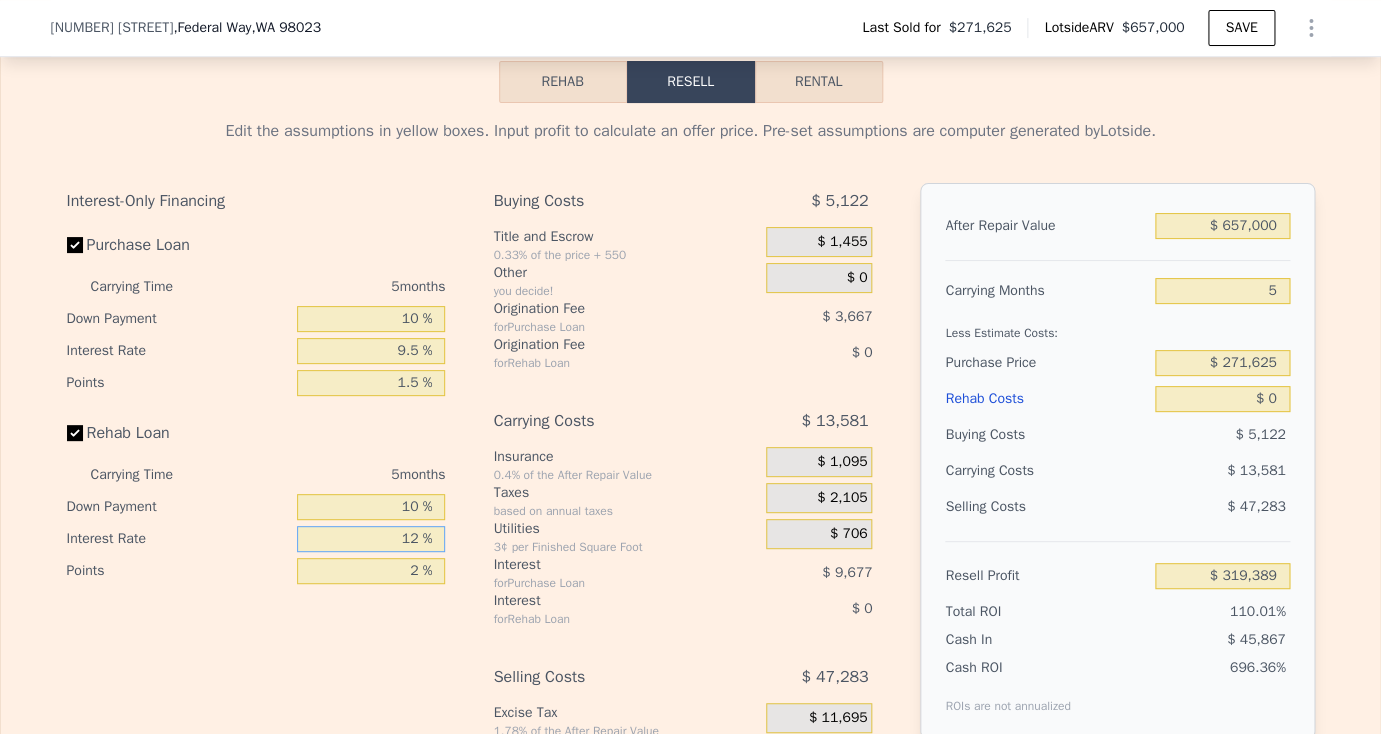 click on "12 %" at bounding box center (371, 539) 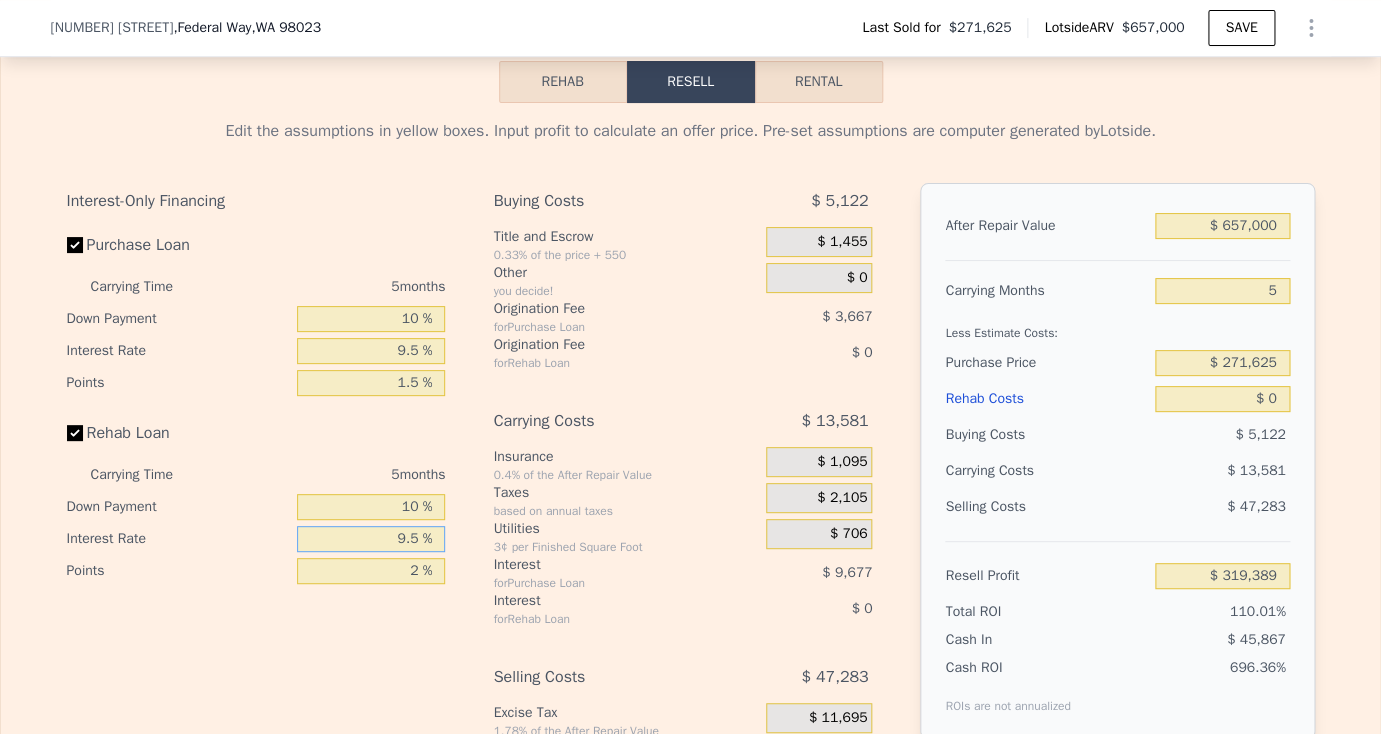 type on "9.5 %" 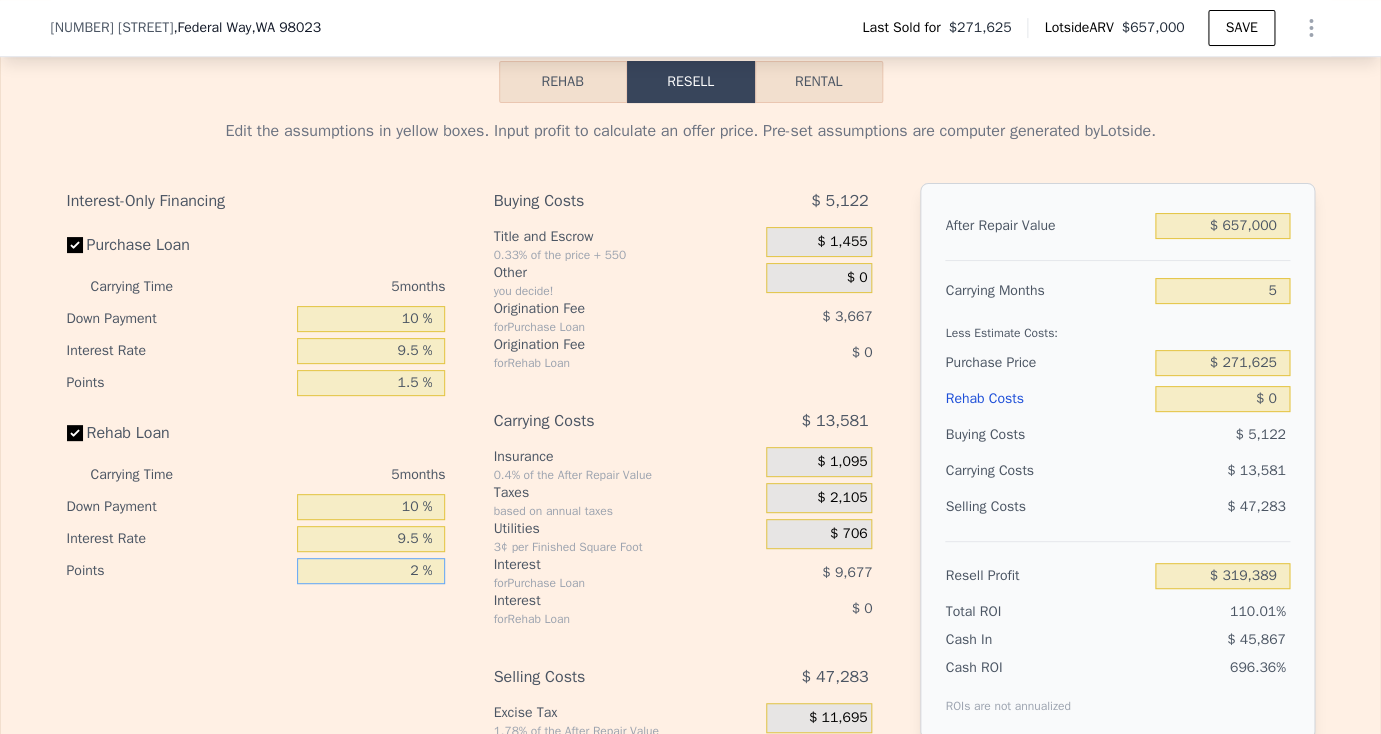 click on "2 %" at bounding box center (371, 571) 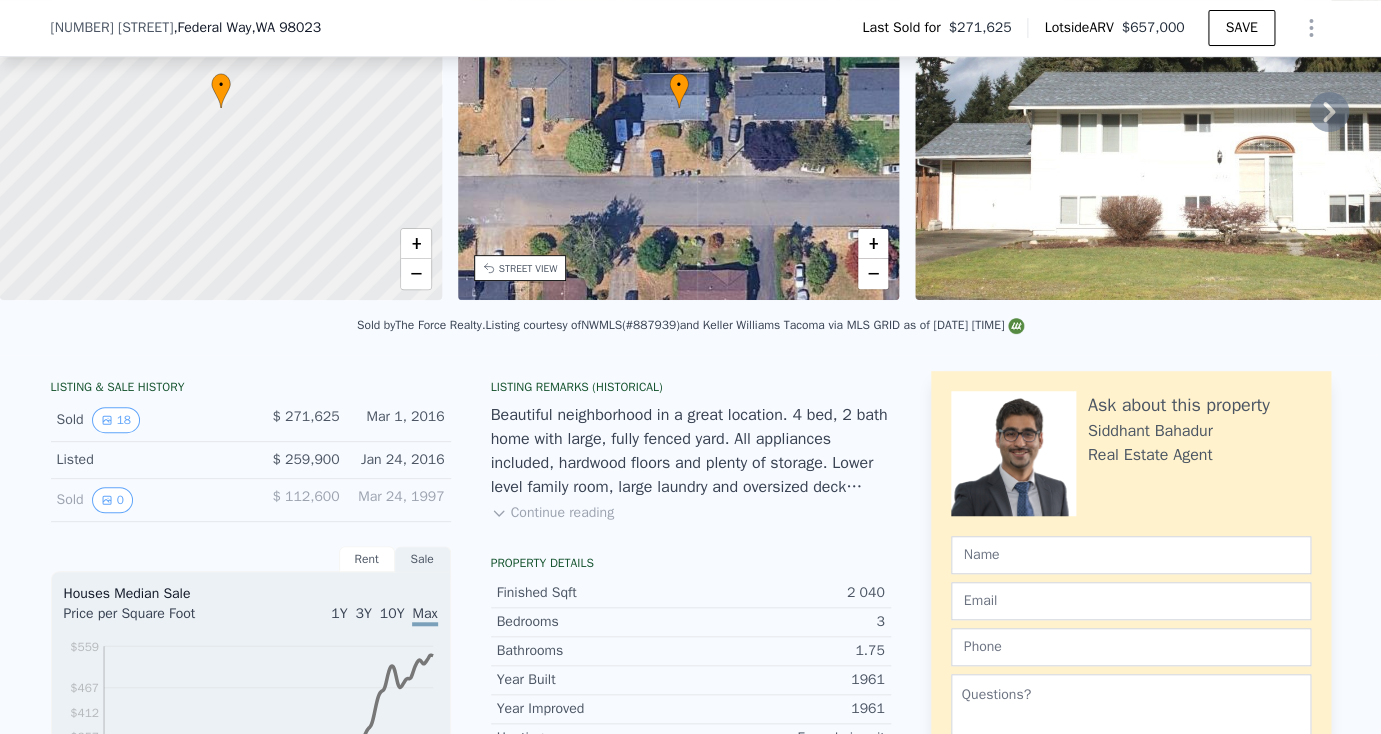scroll, scrollTop: 0, scrollLeft: 0, axis: both 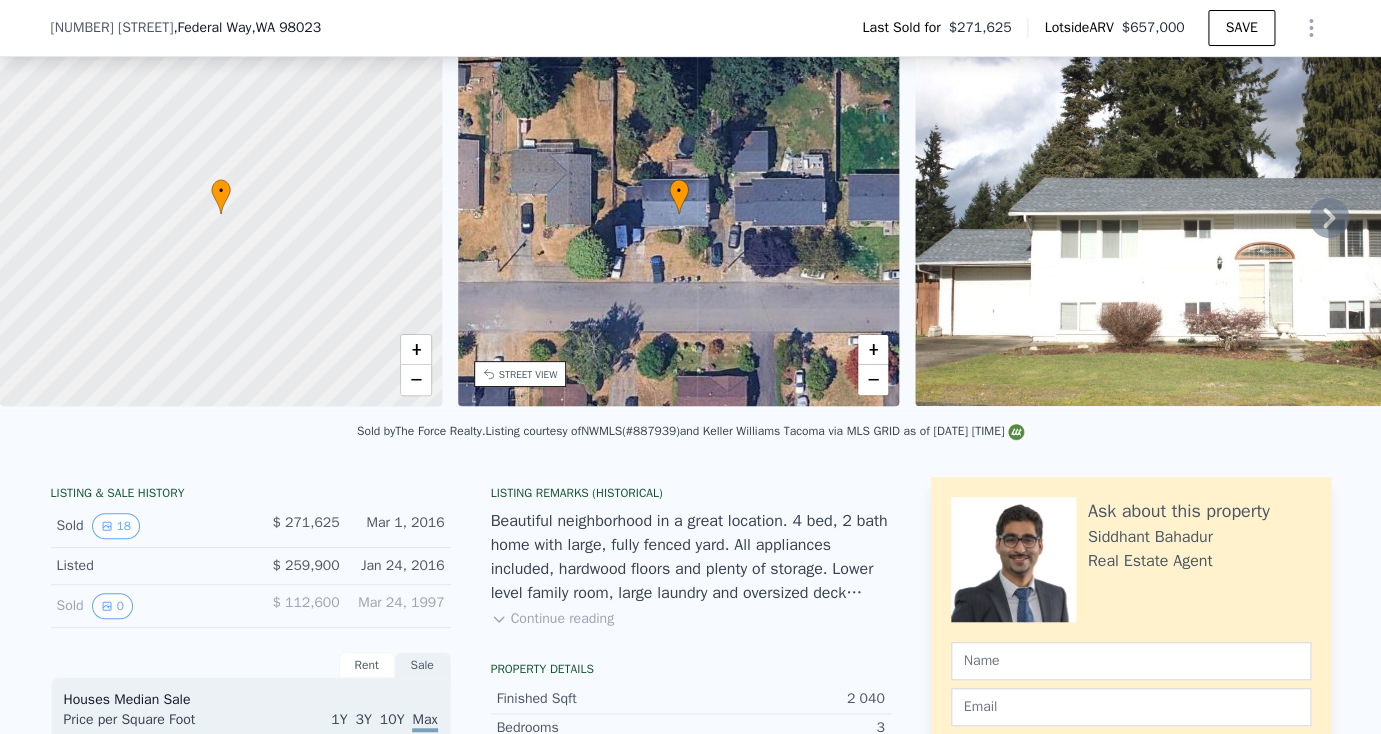 type on "1.5 %" 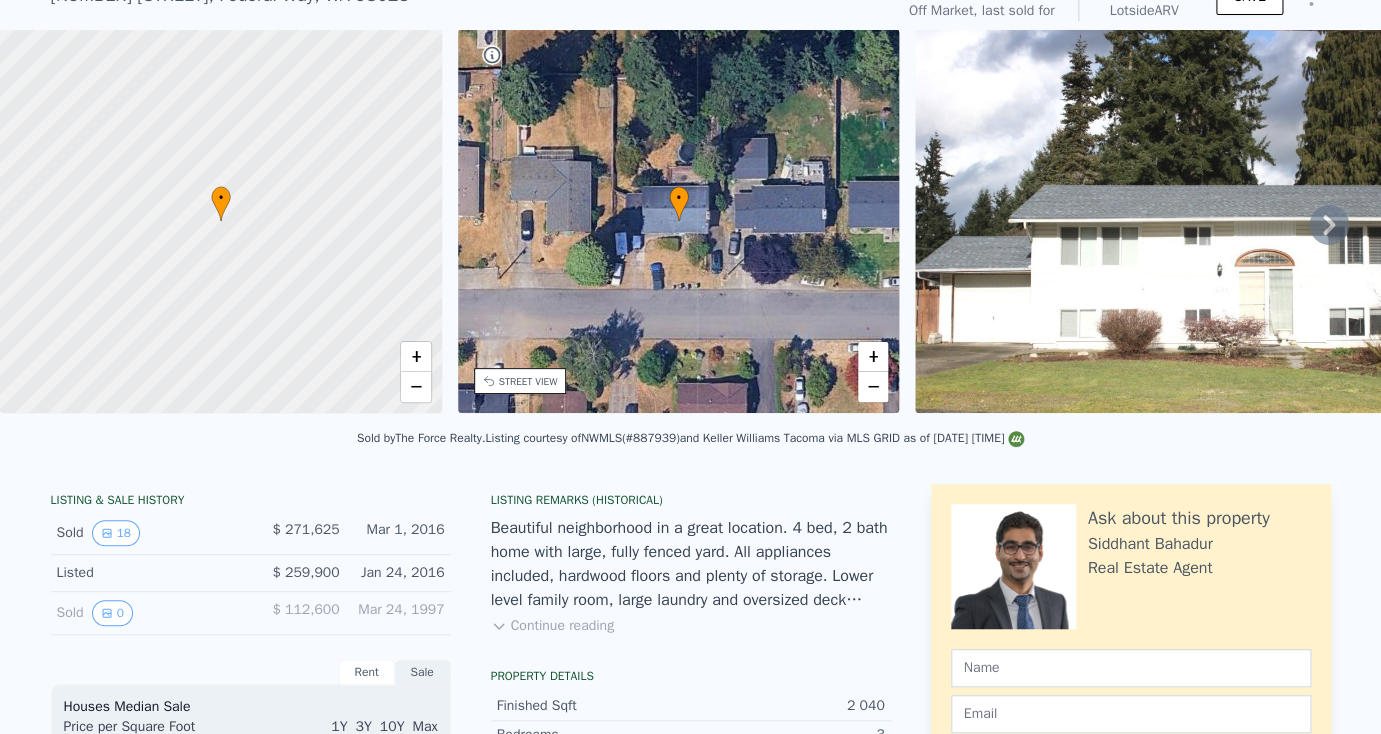 click on "•
+ −" at bounding box center [679, 221] 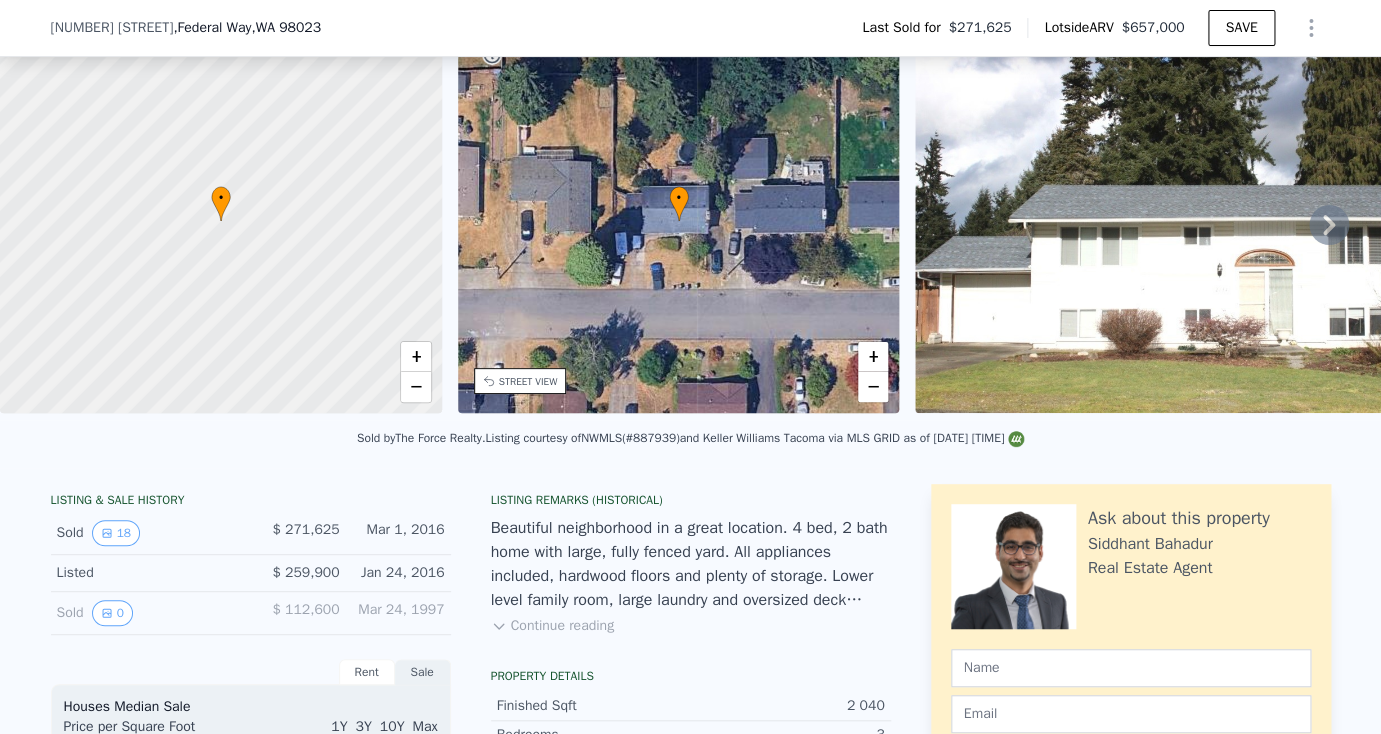 click on "•
+ −" at bounding box center (679, 221) 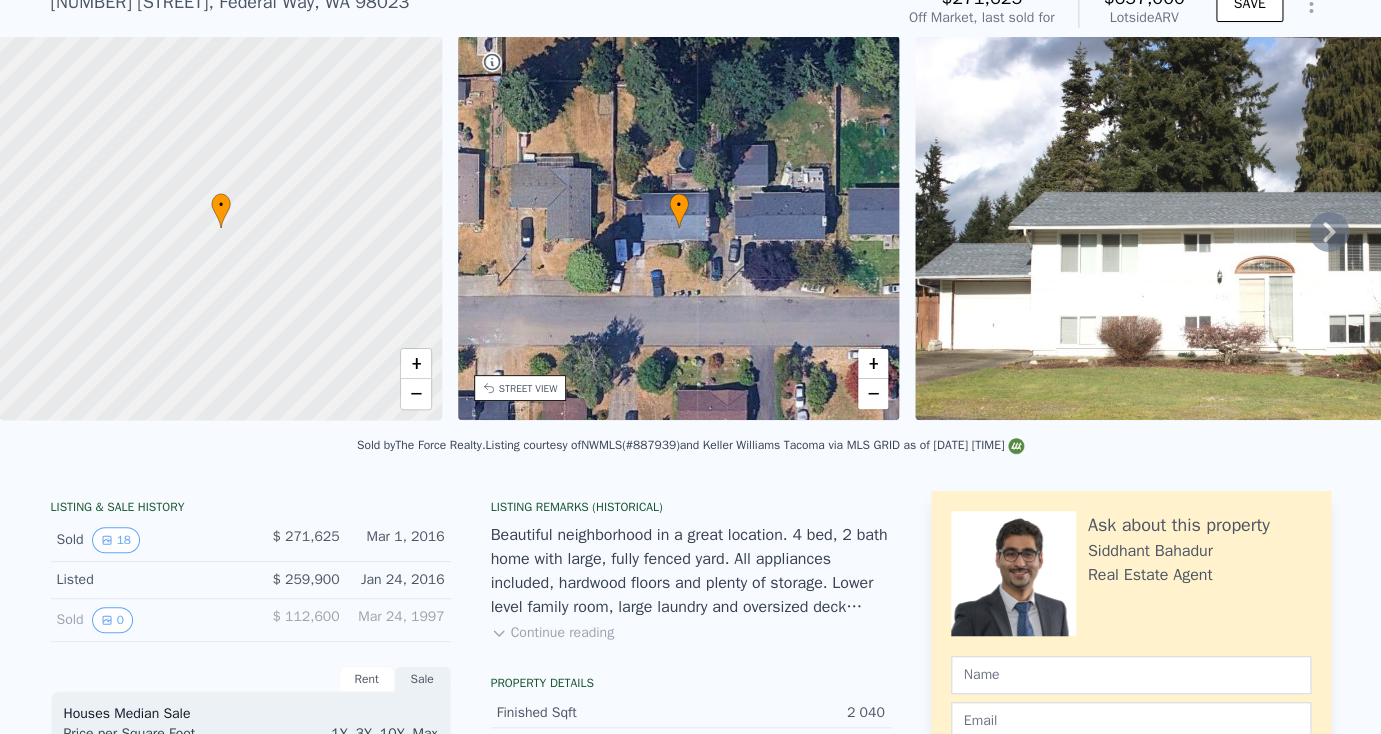 click on "•
+ −" at bounding box center (679, 228) 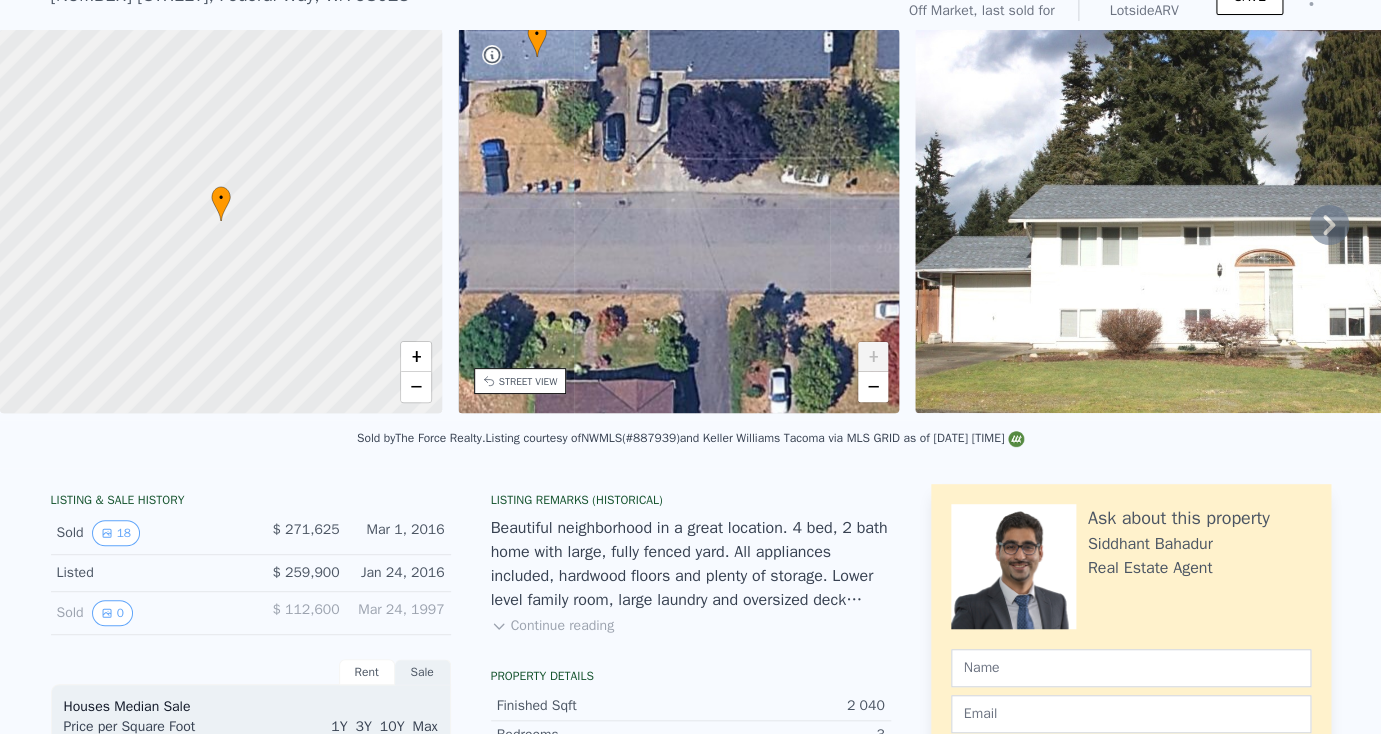 scroll, scrollTop: 84, scrollLeft: 0, axis: vertical 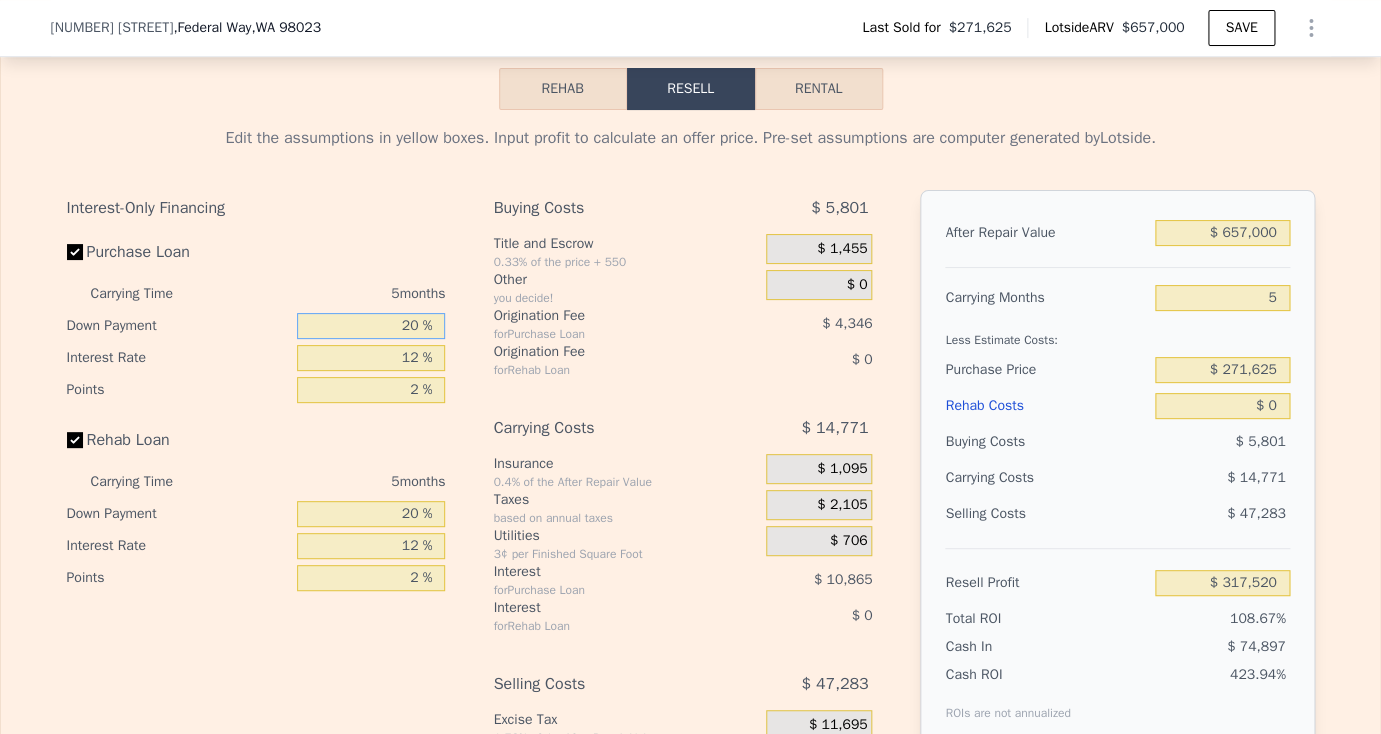 click on "20 %" at bounding box center [371, 326] 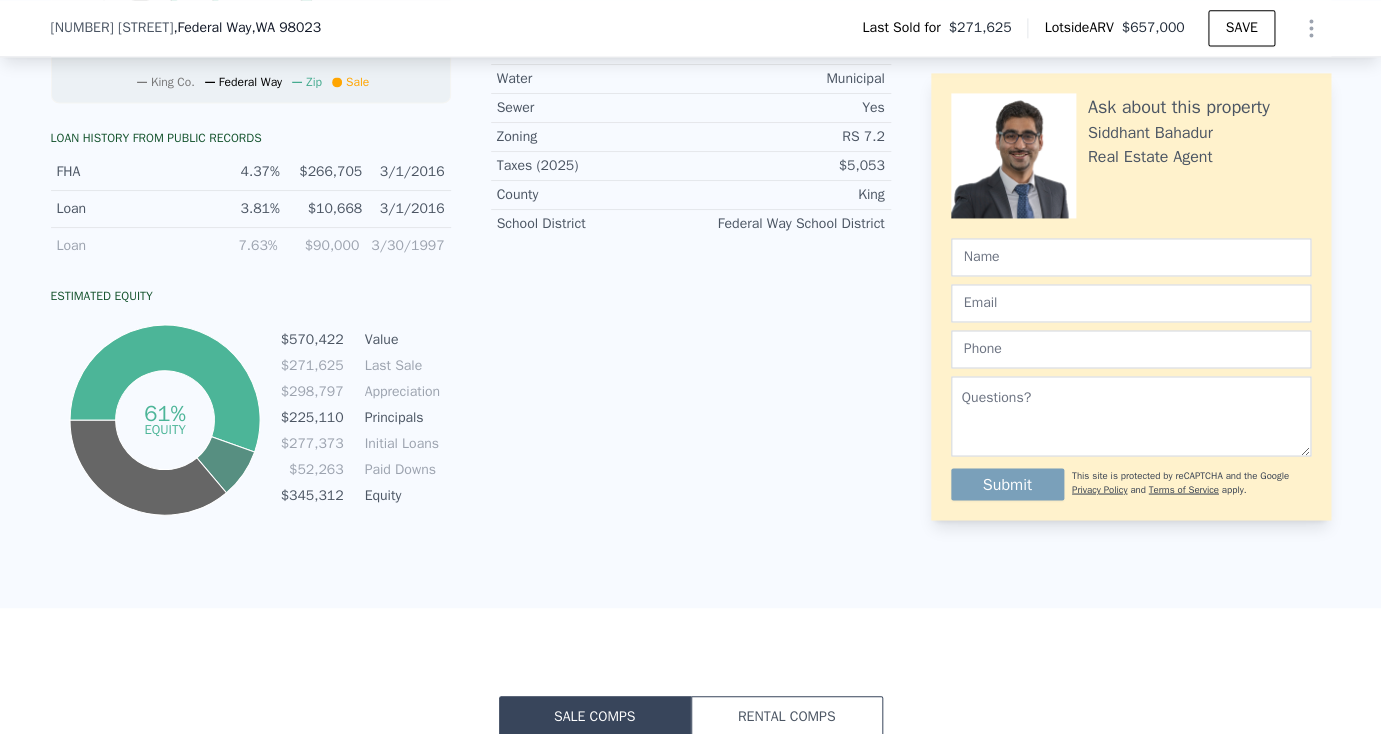 scroll, scrollTop: 880, scrollLeft: 0, axis: vertical 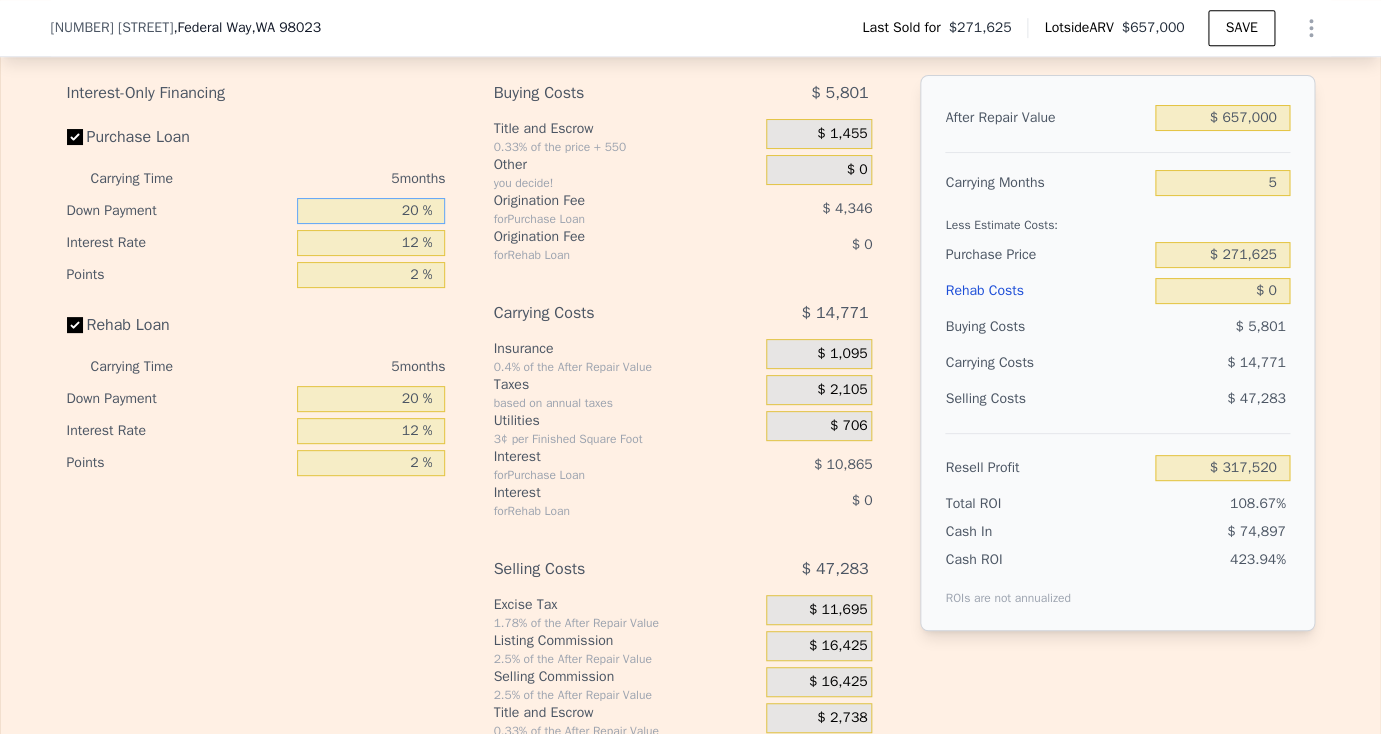 type on "0 %" 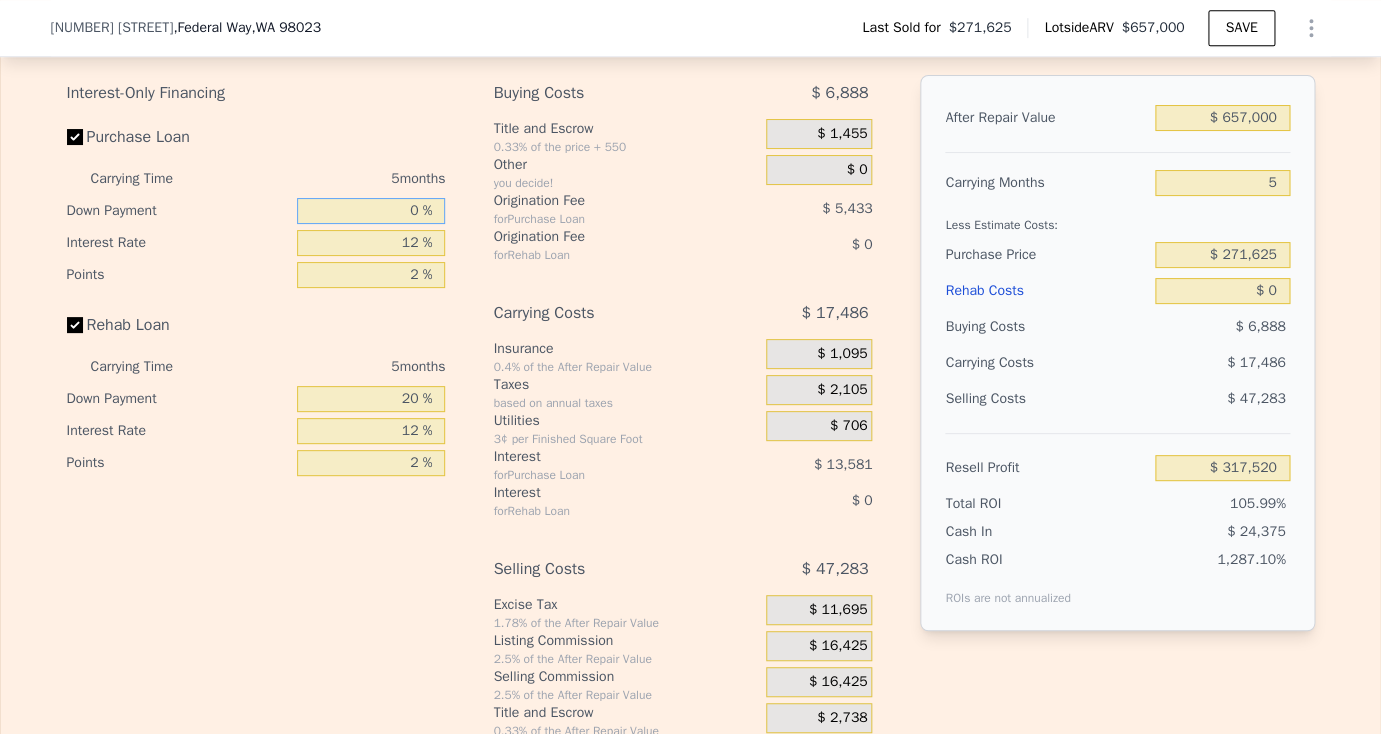 type on "$ 313,718" 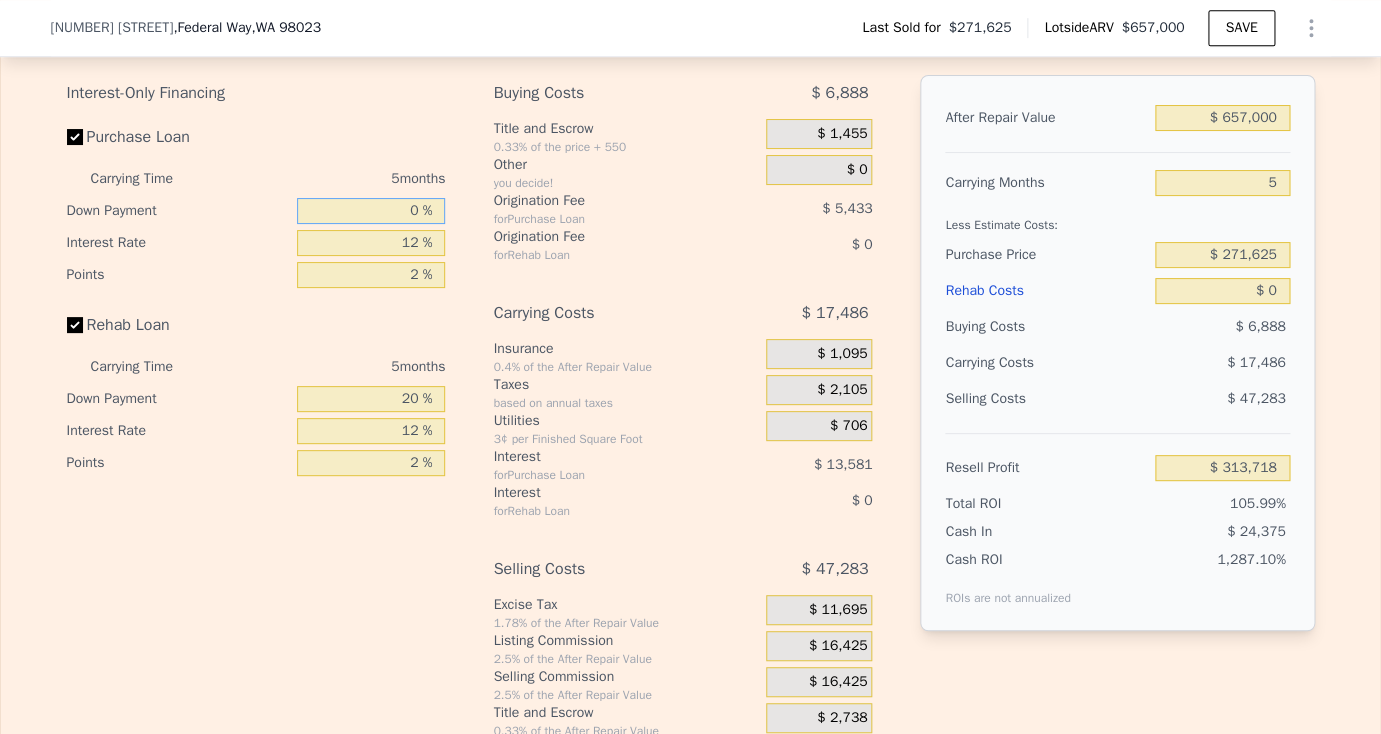 type on "10 %" 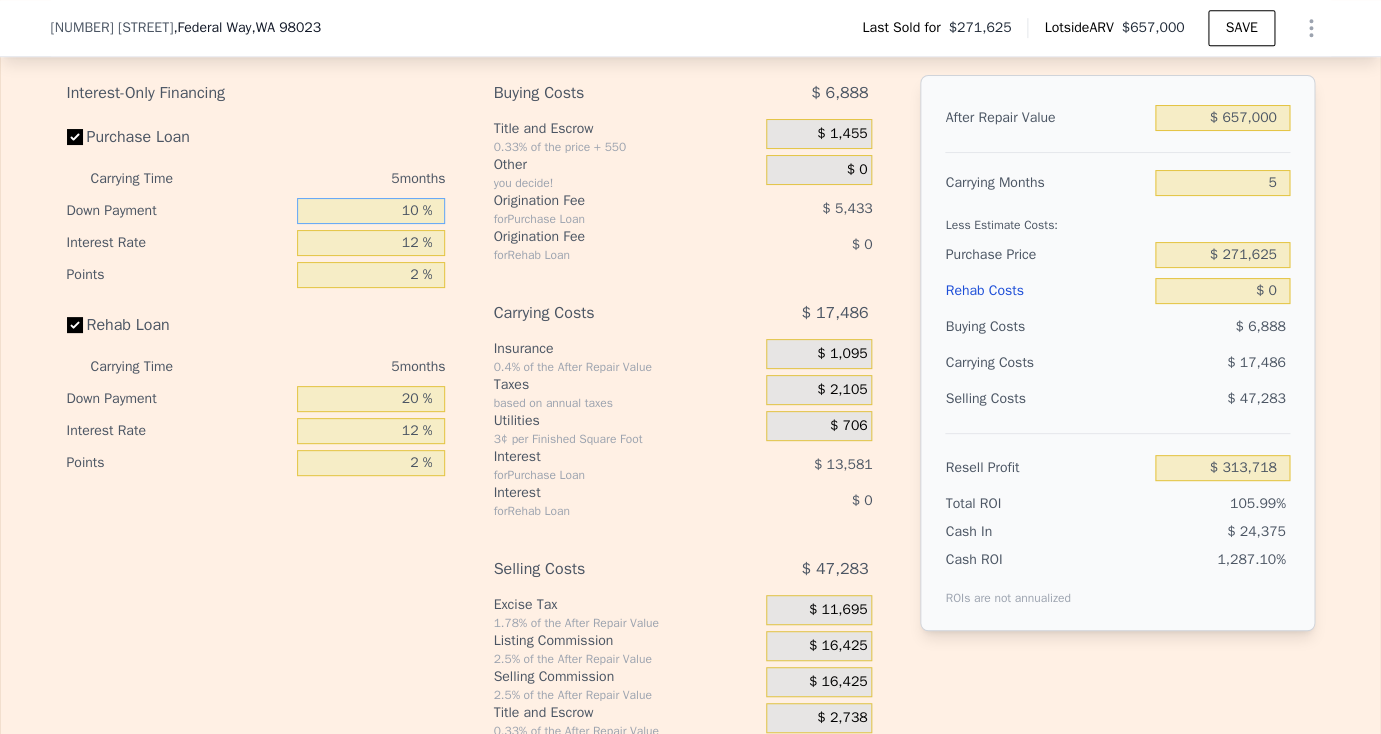 type on "$ 315,617" 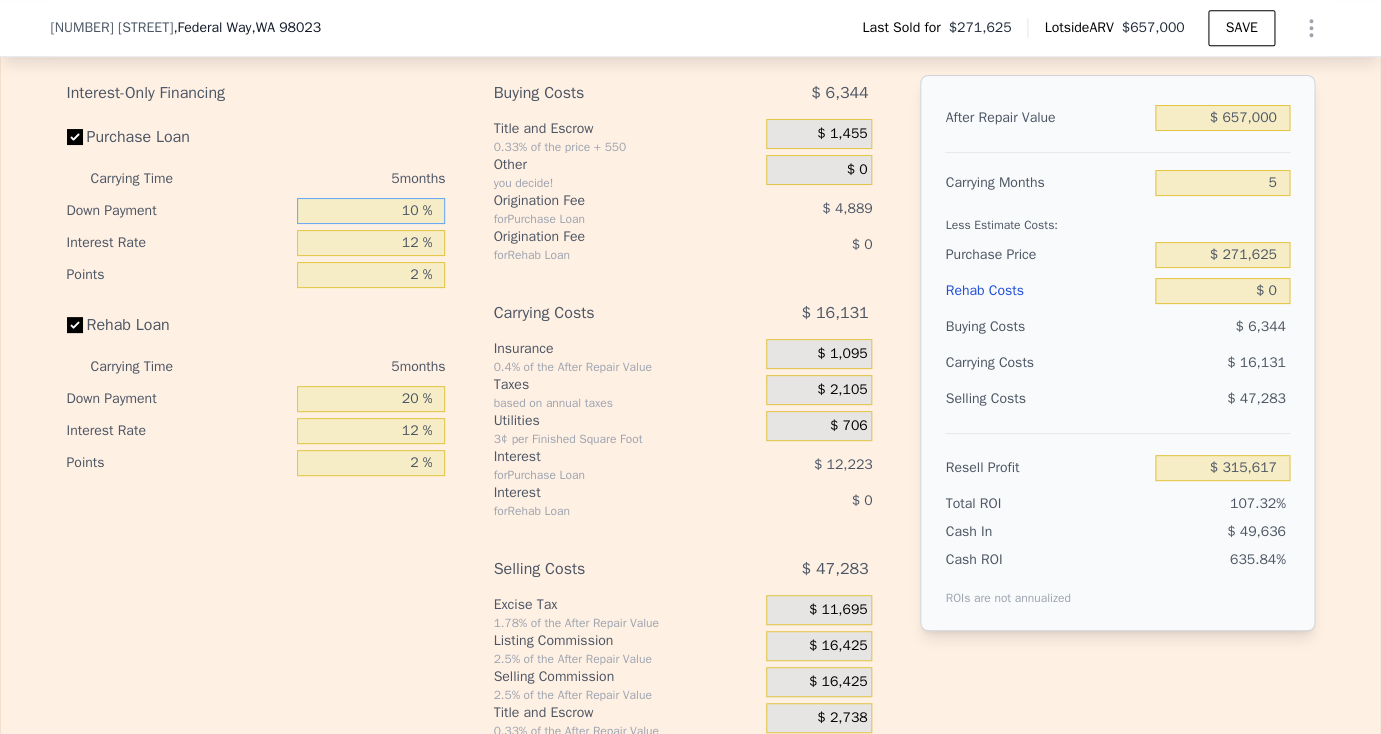 type on "10 %" 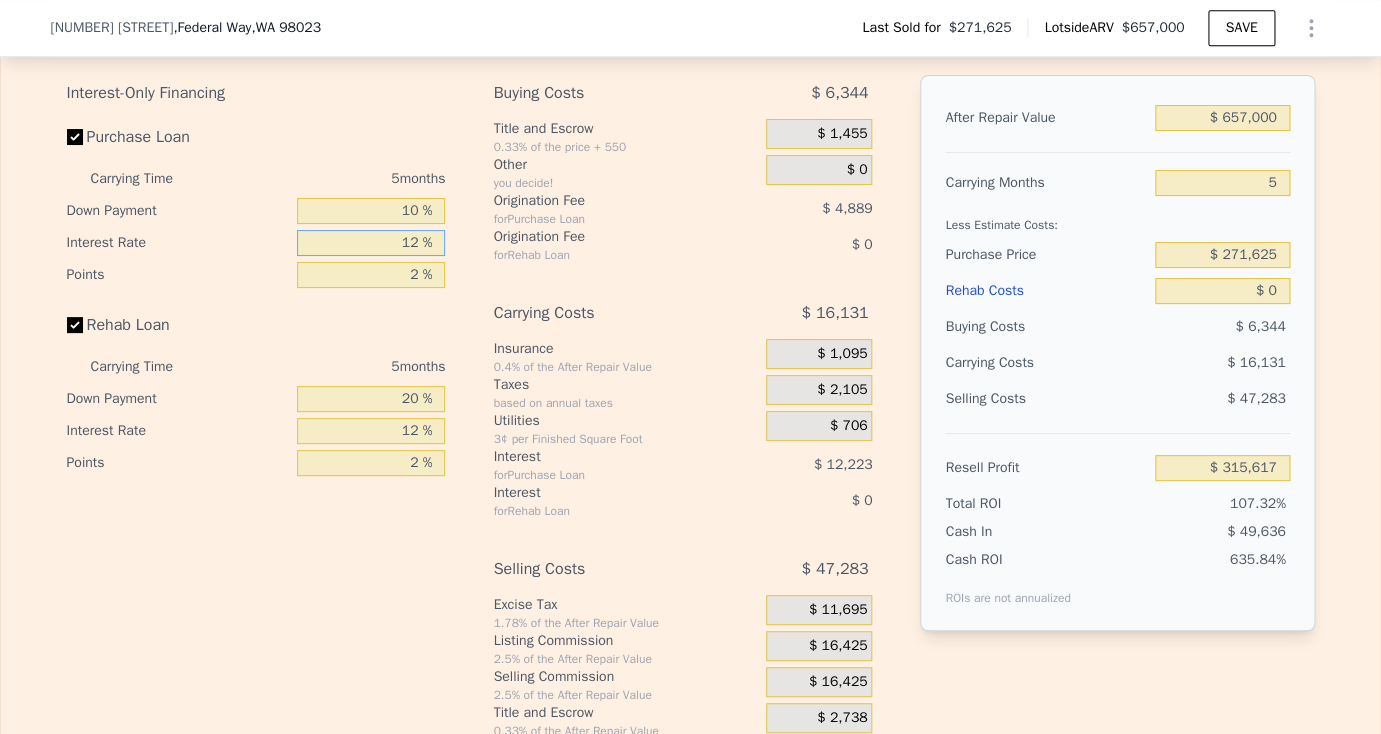 click on "12 %" at bounding box center [371, 243] 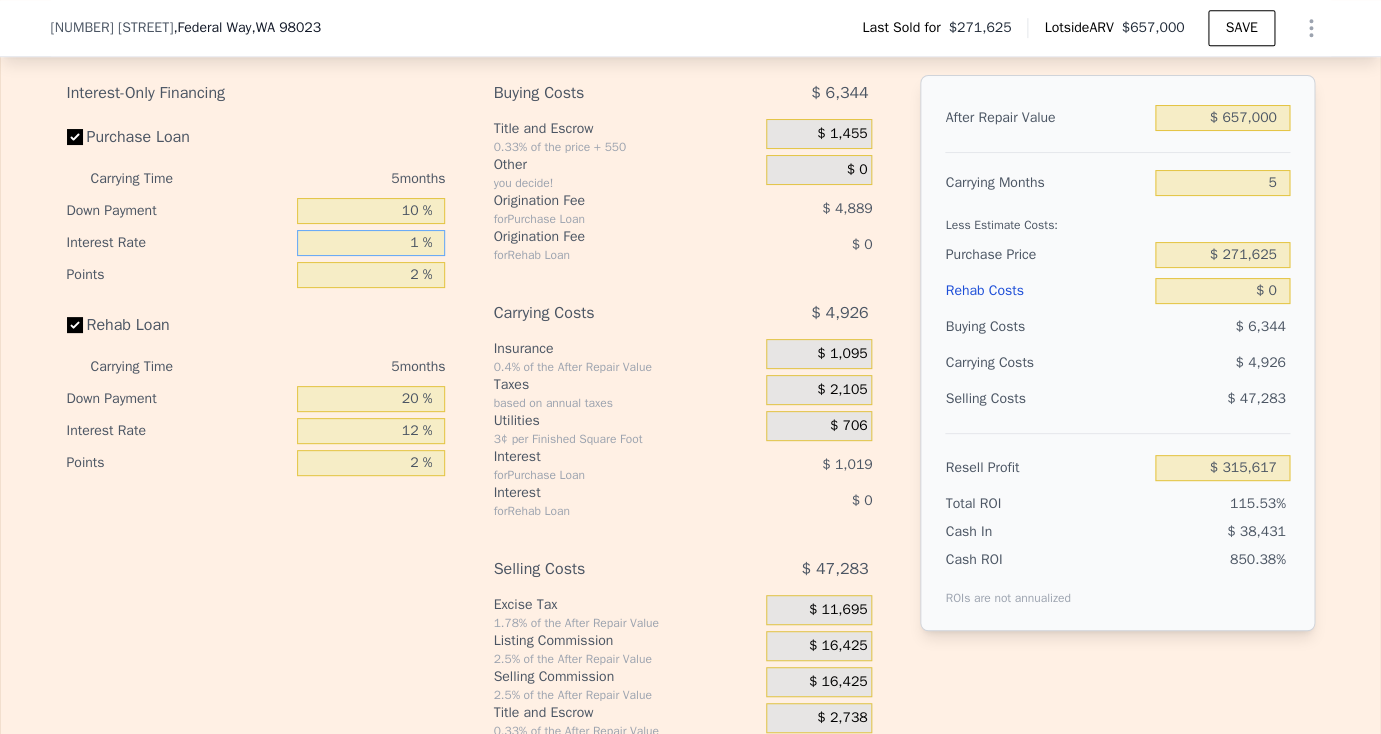 type on "$ 326,822" 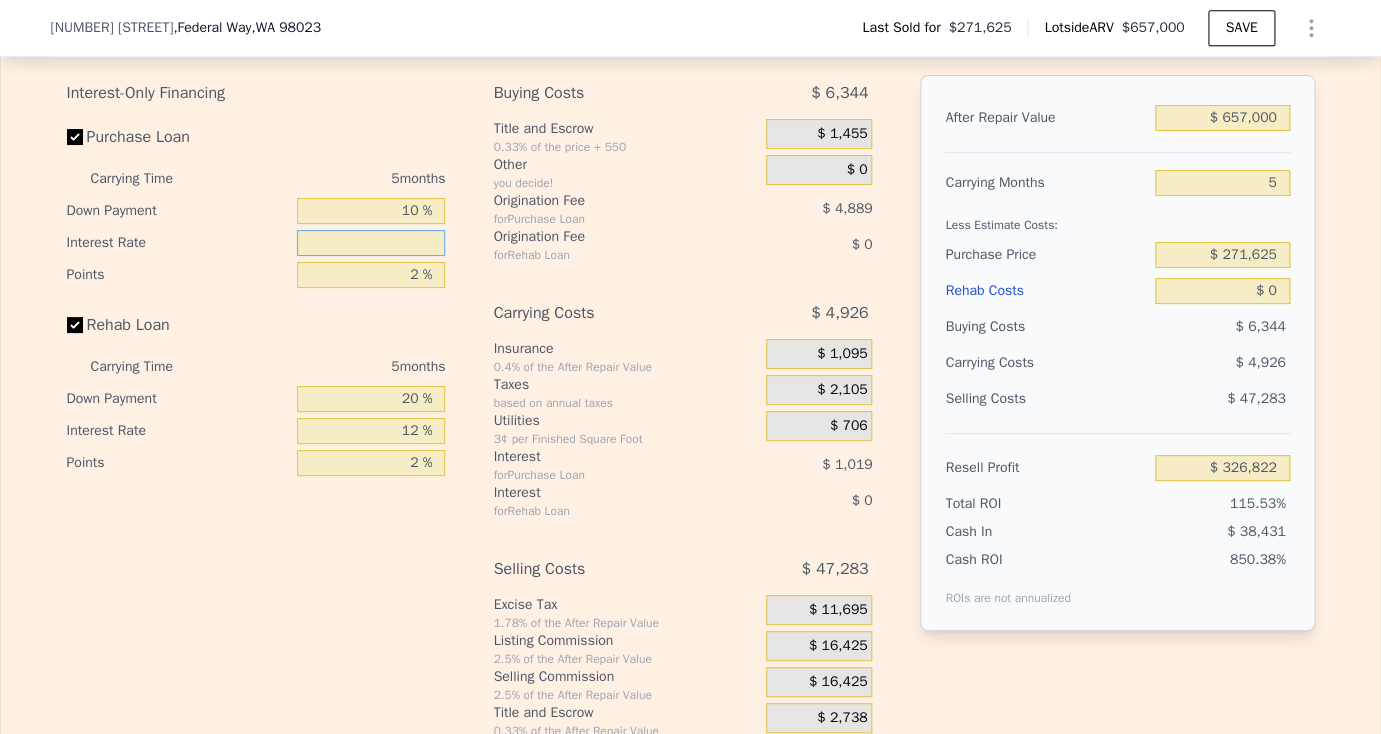 type on "9 %" 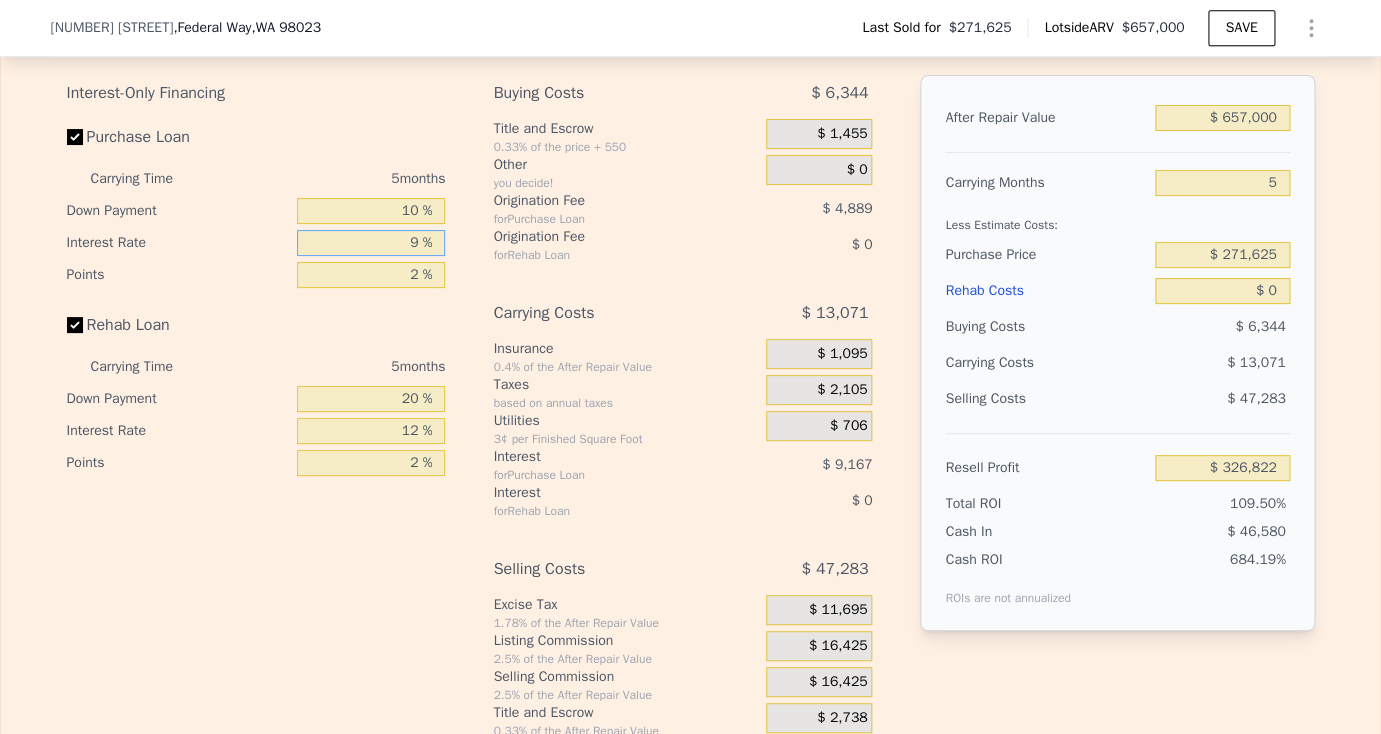 type on "$ 318,677" 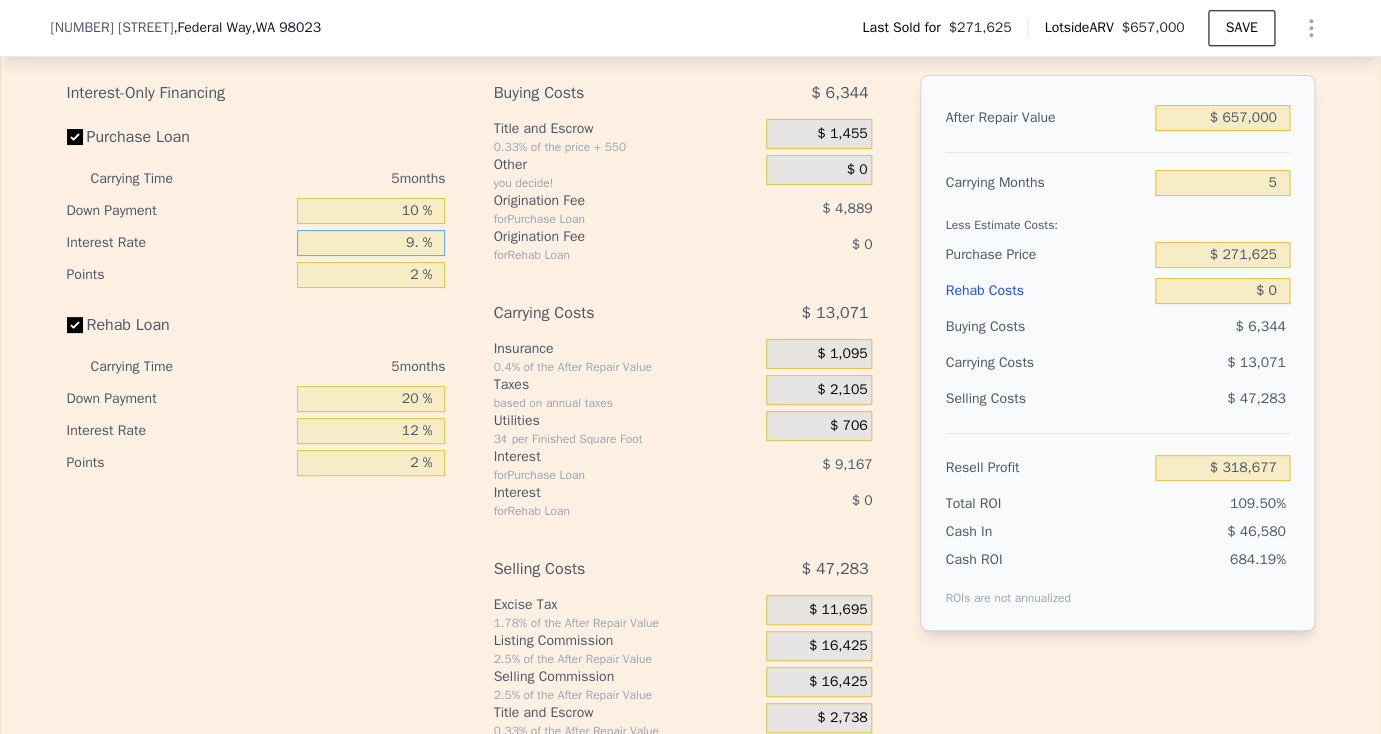 type on "9.5 %" 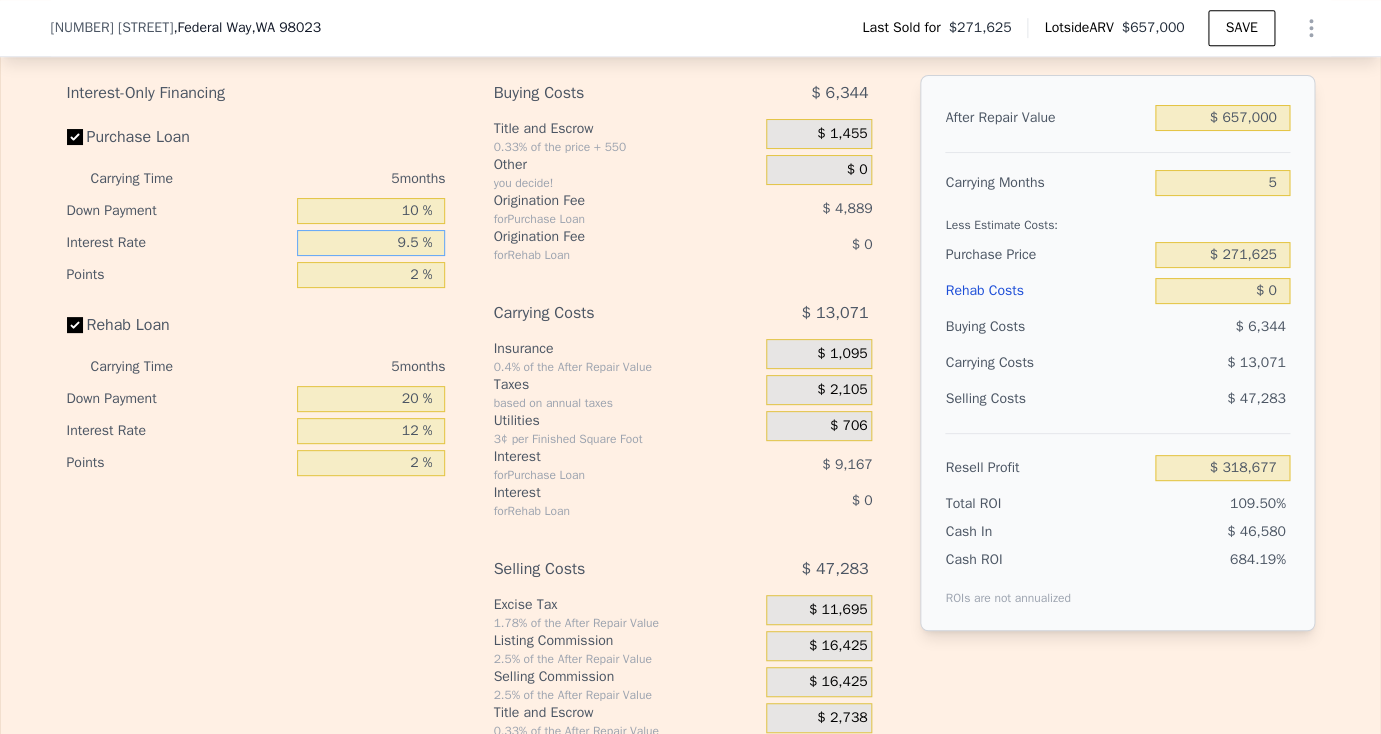 type on "$ 318,167" 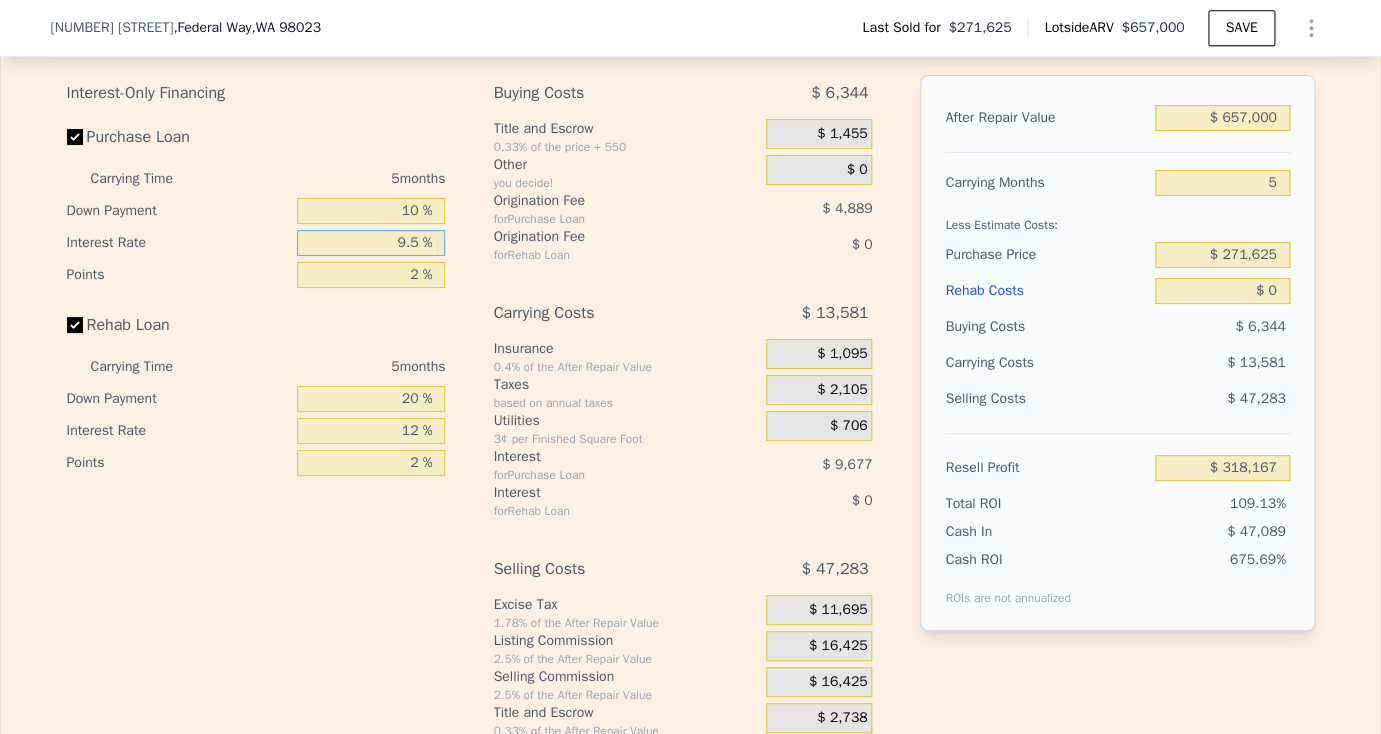type on "9.5 %" 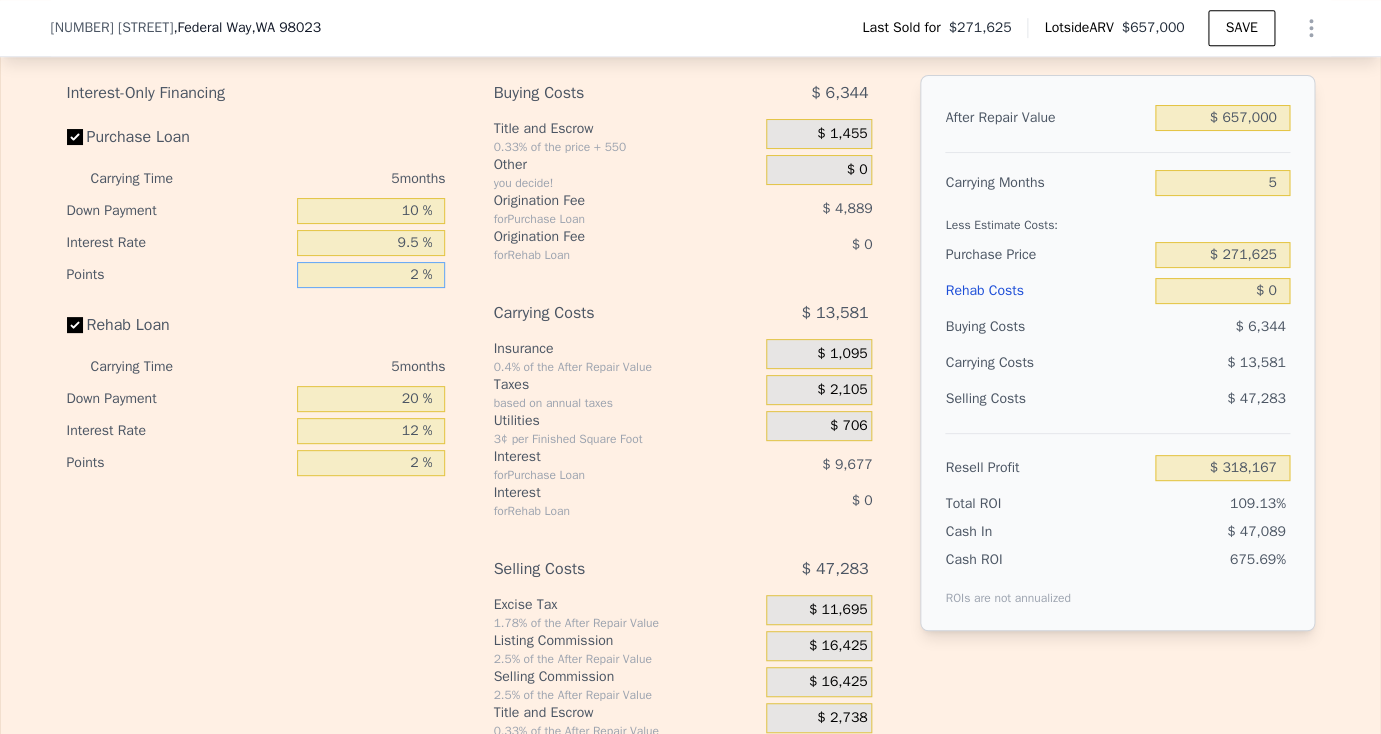 click on "2 %" at bounding box center [371, 275] 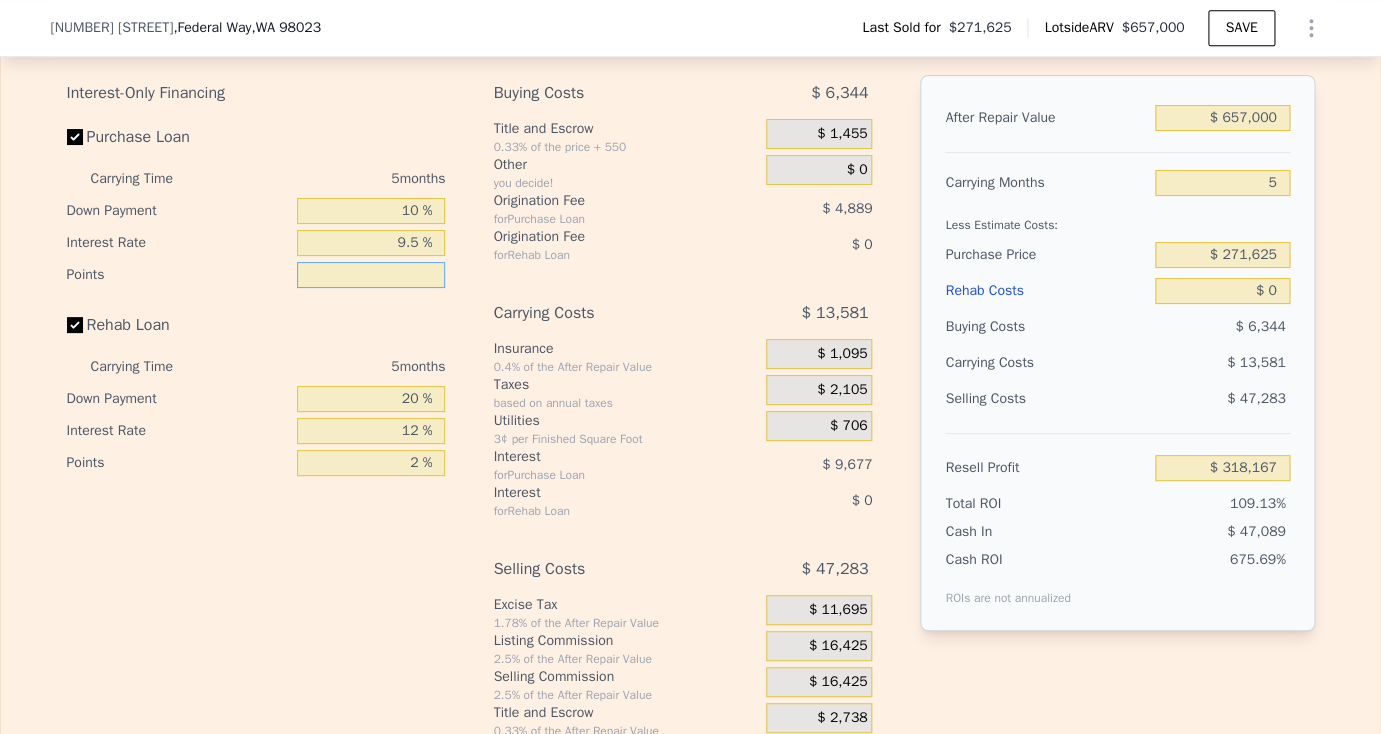 type on "1 %" 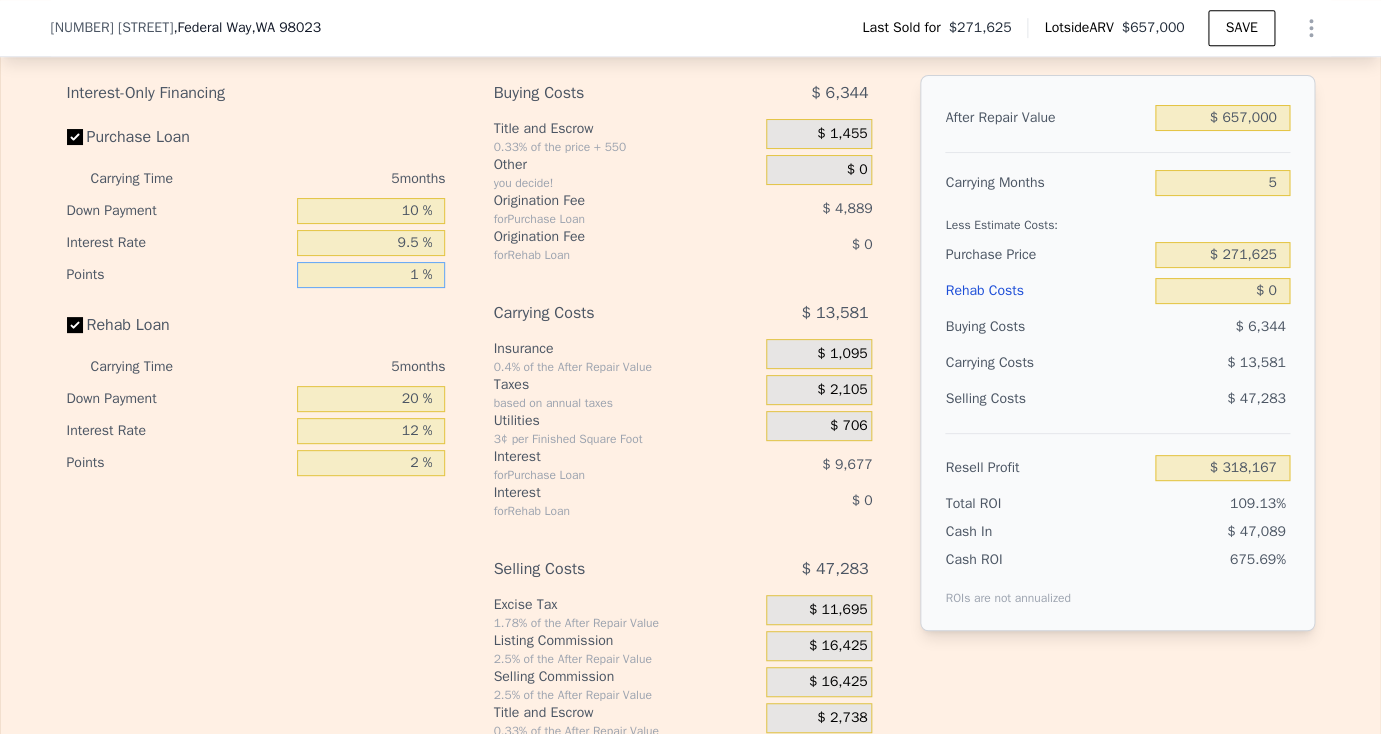 type on "$ 320,611" 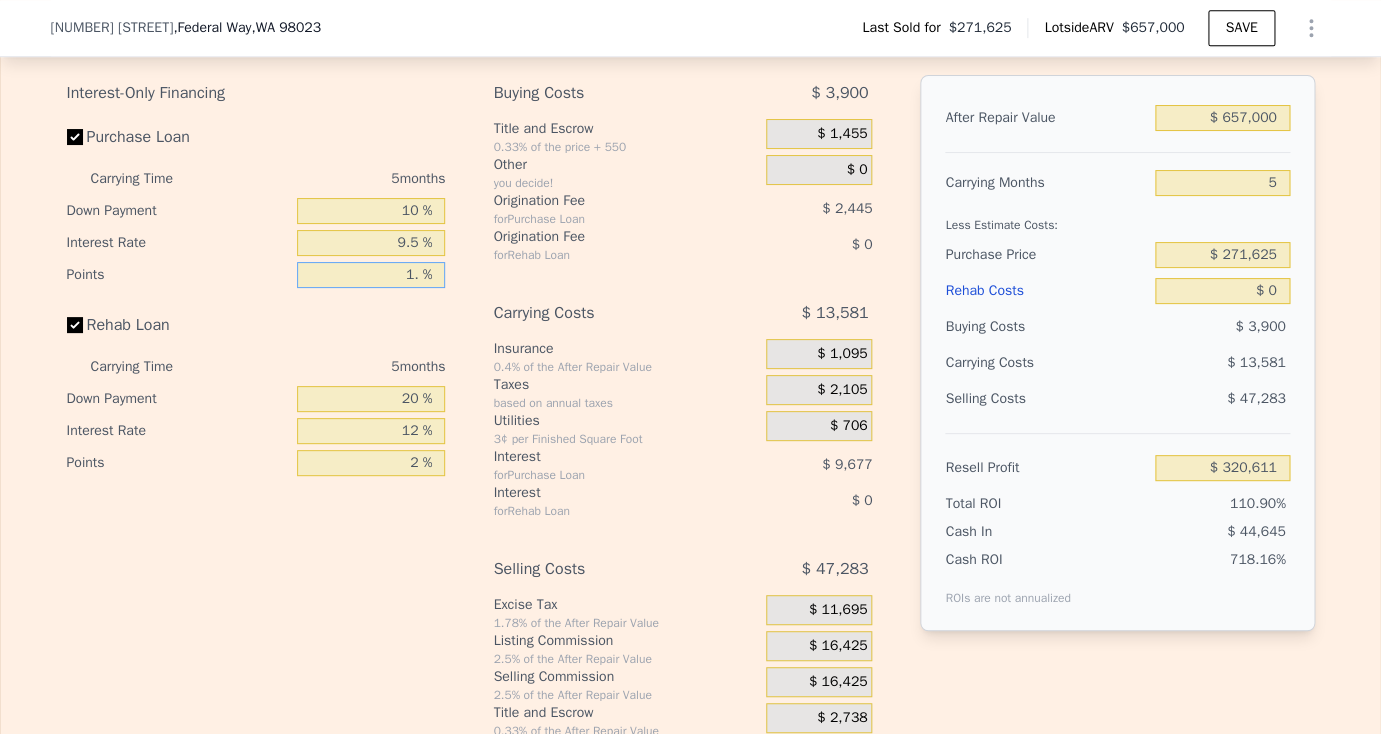 type on "1.5 %" 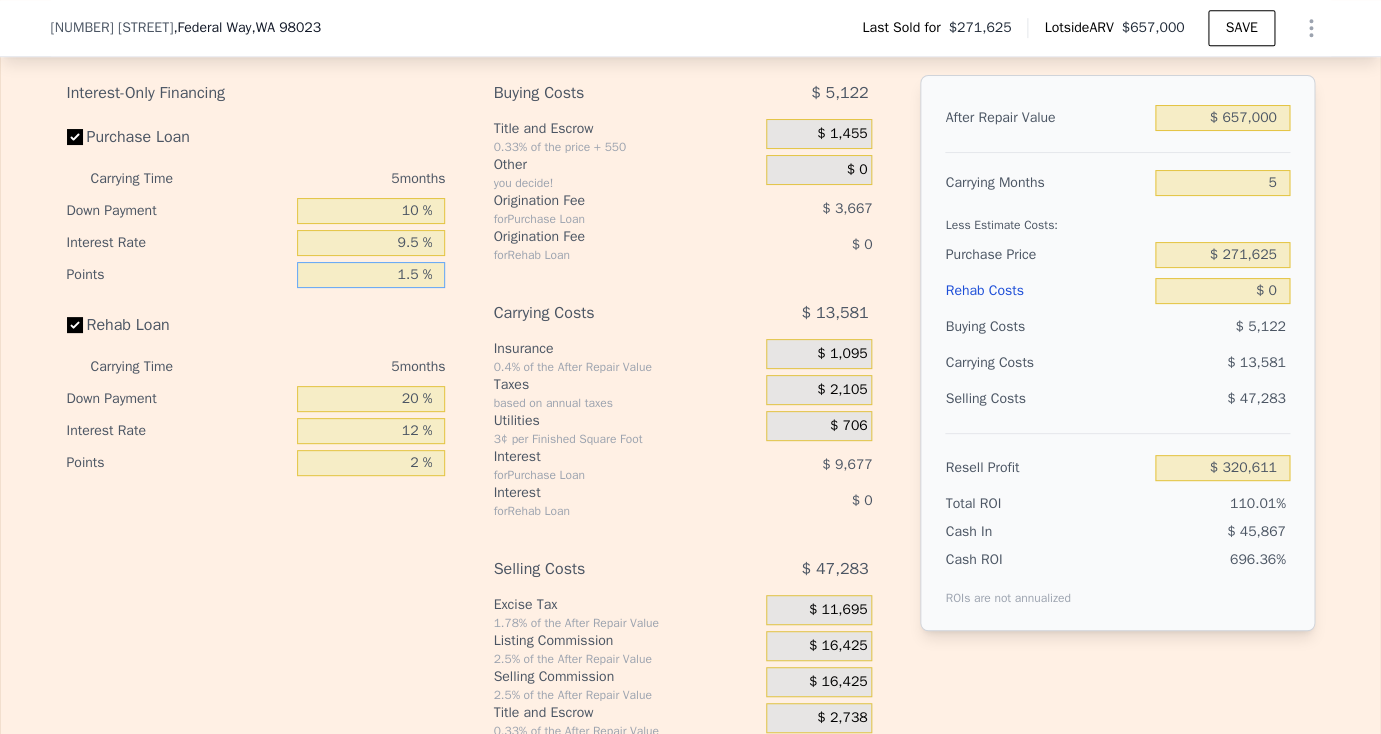 type on "$ 319,389" 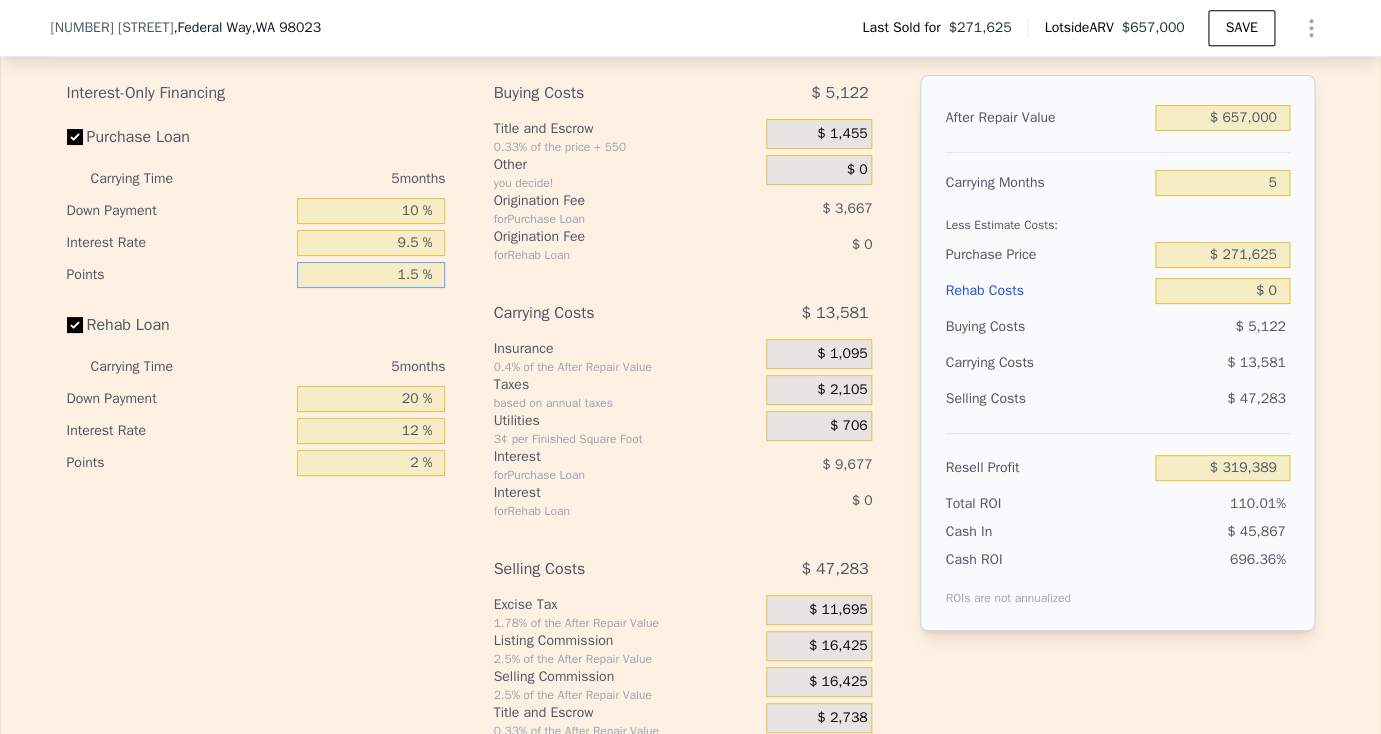 type on "1.5 %" 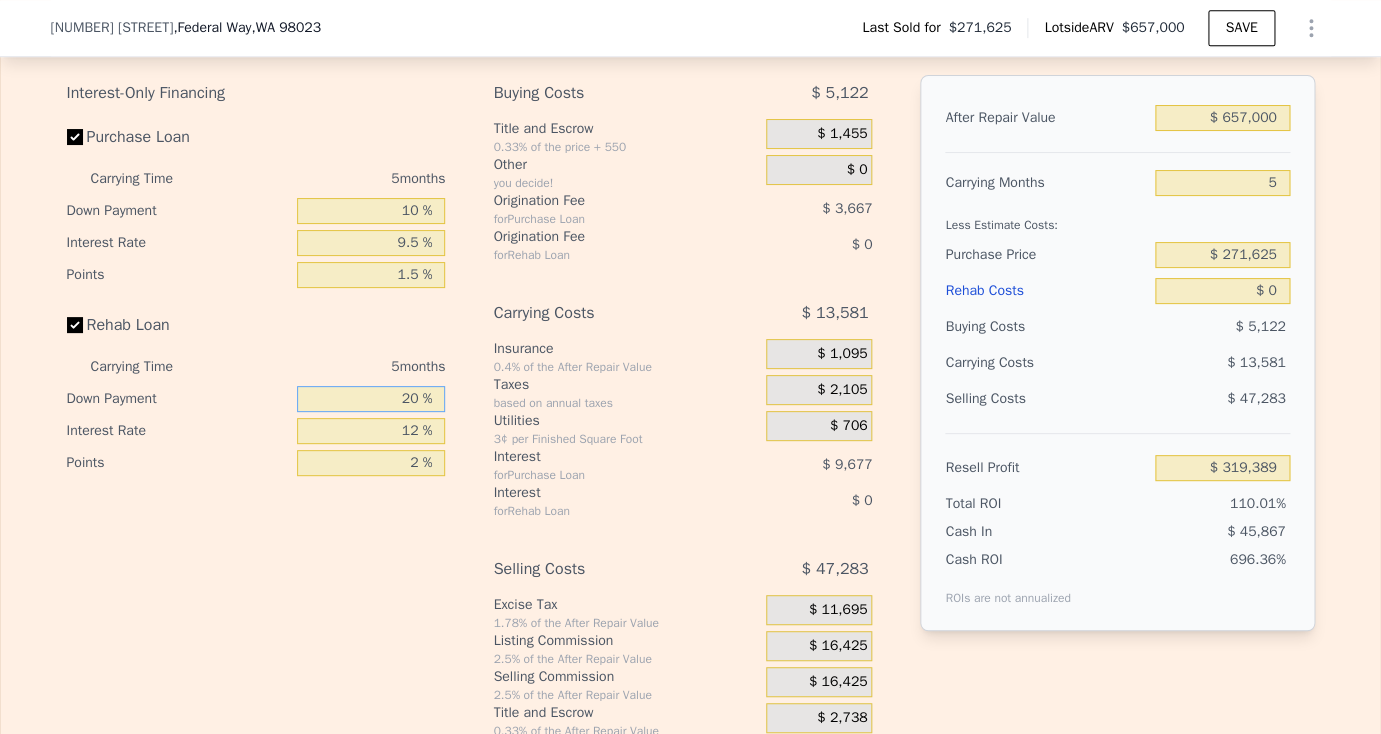 click on "20 %" at bounding box center [371, 399] 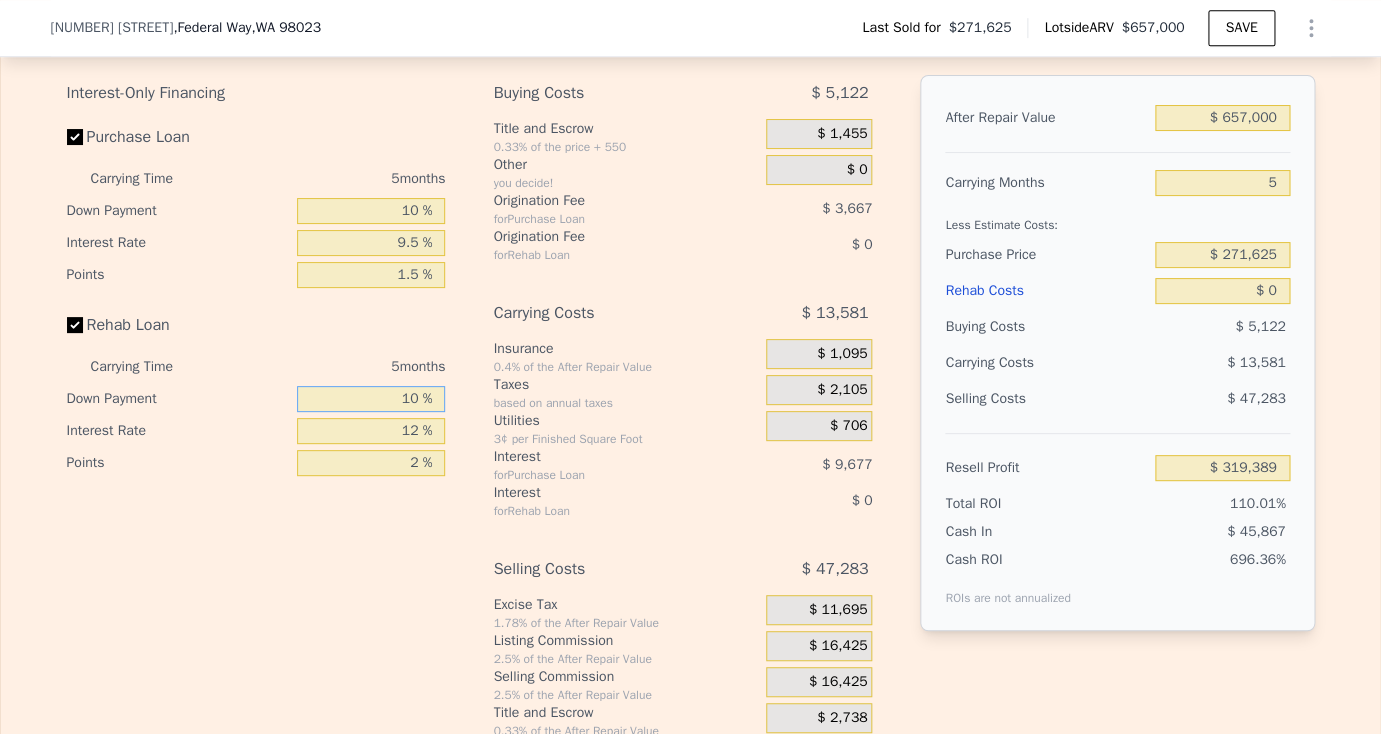 type on "10 %" 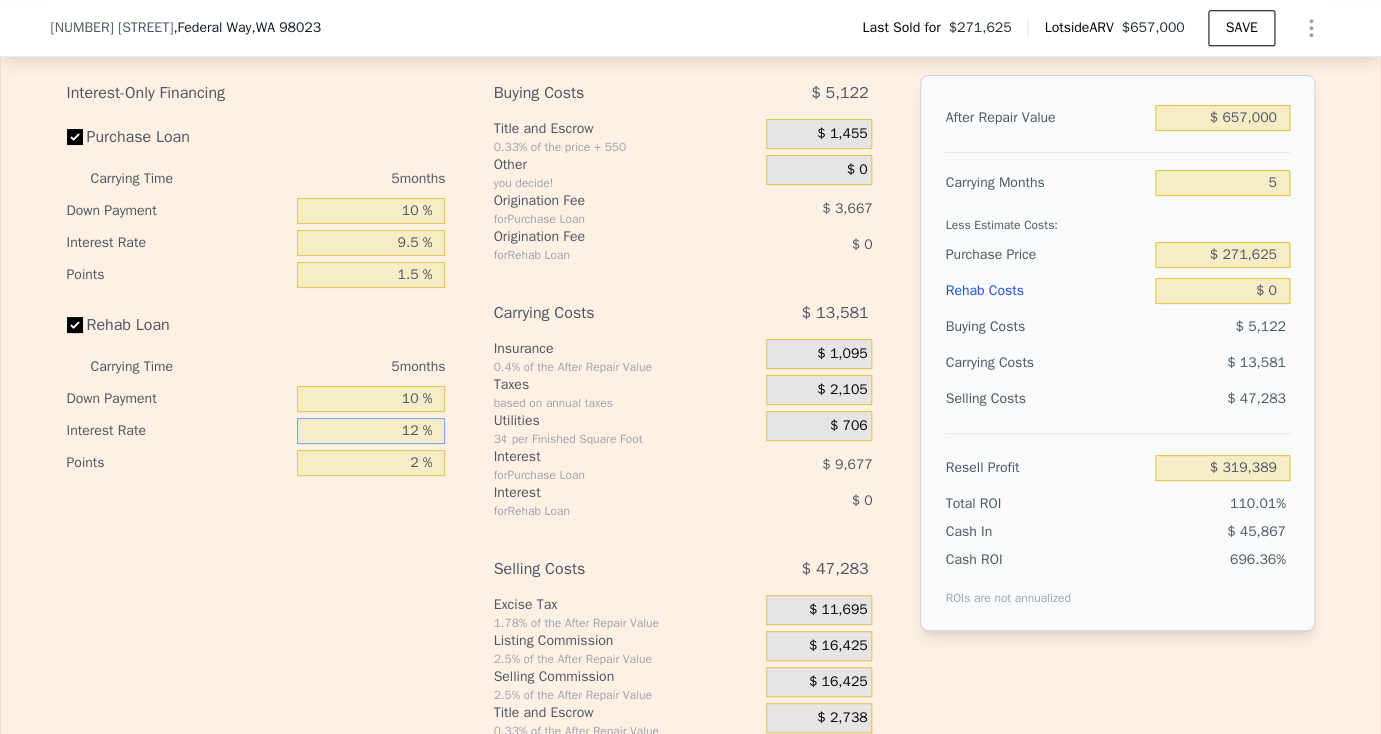 click on "12 %" at bounding box center [371, 431] 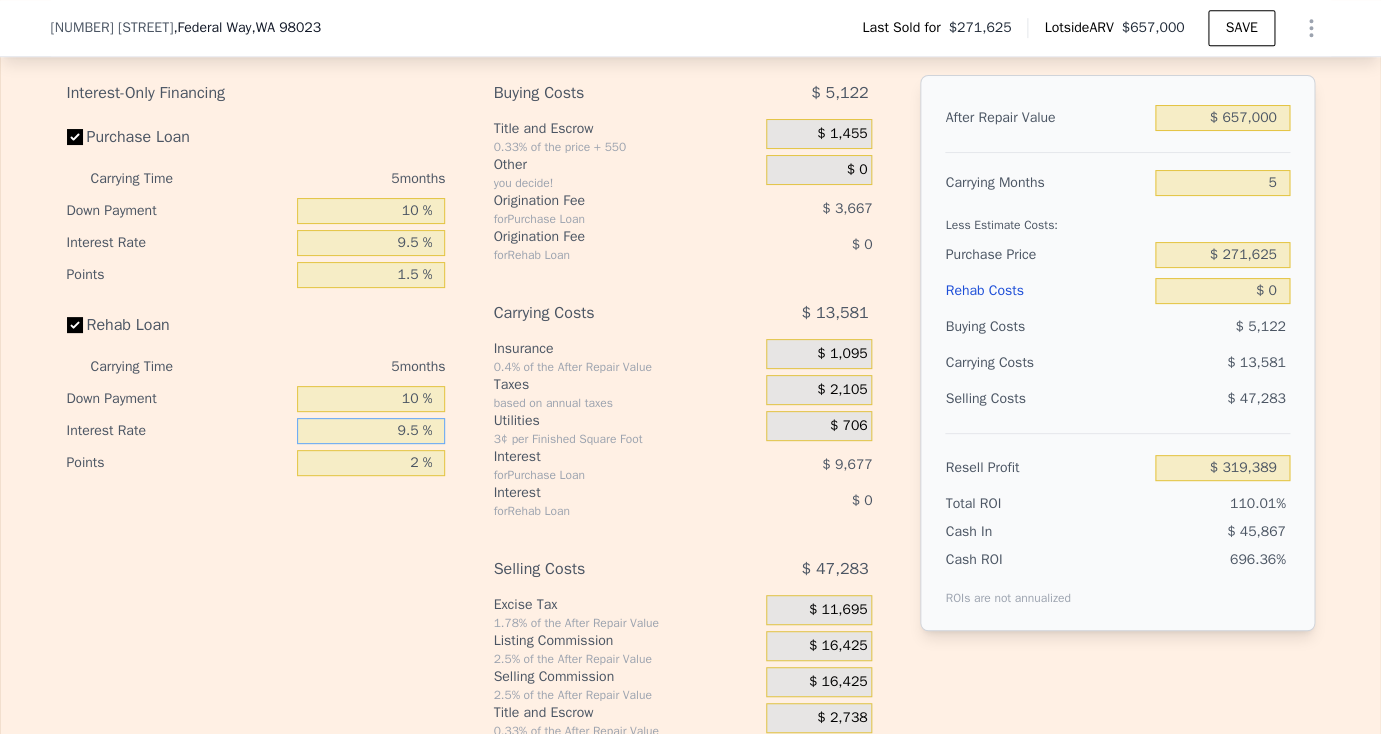 type on "9.5 %" 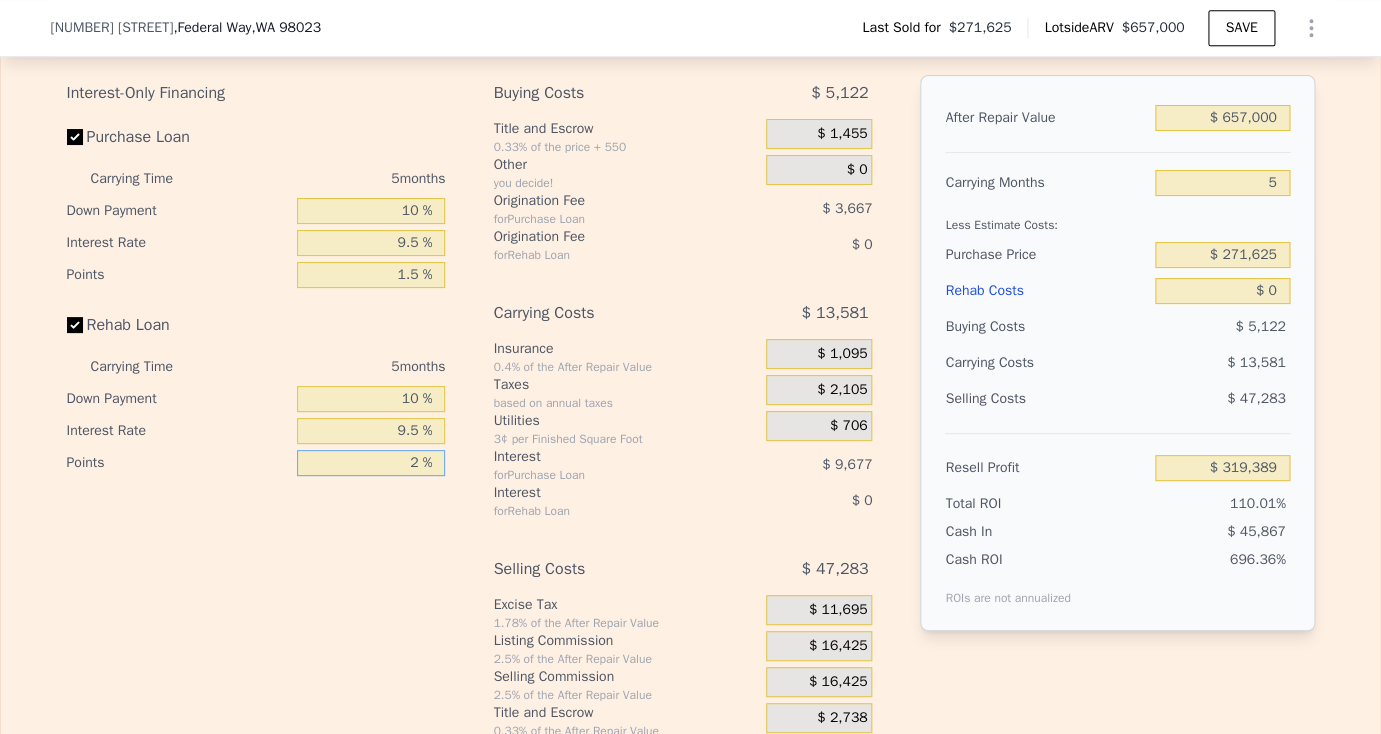 click on "2 %" at bounding box center (371, 463) 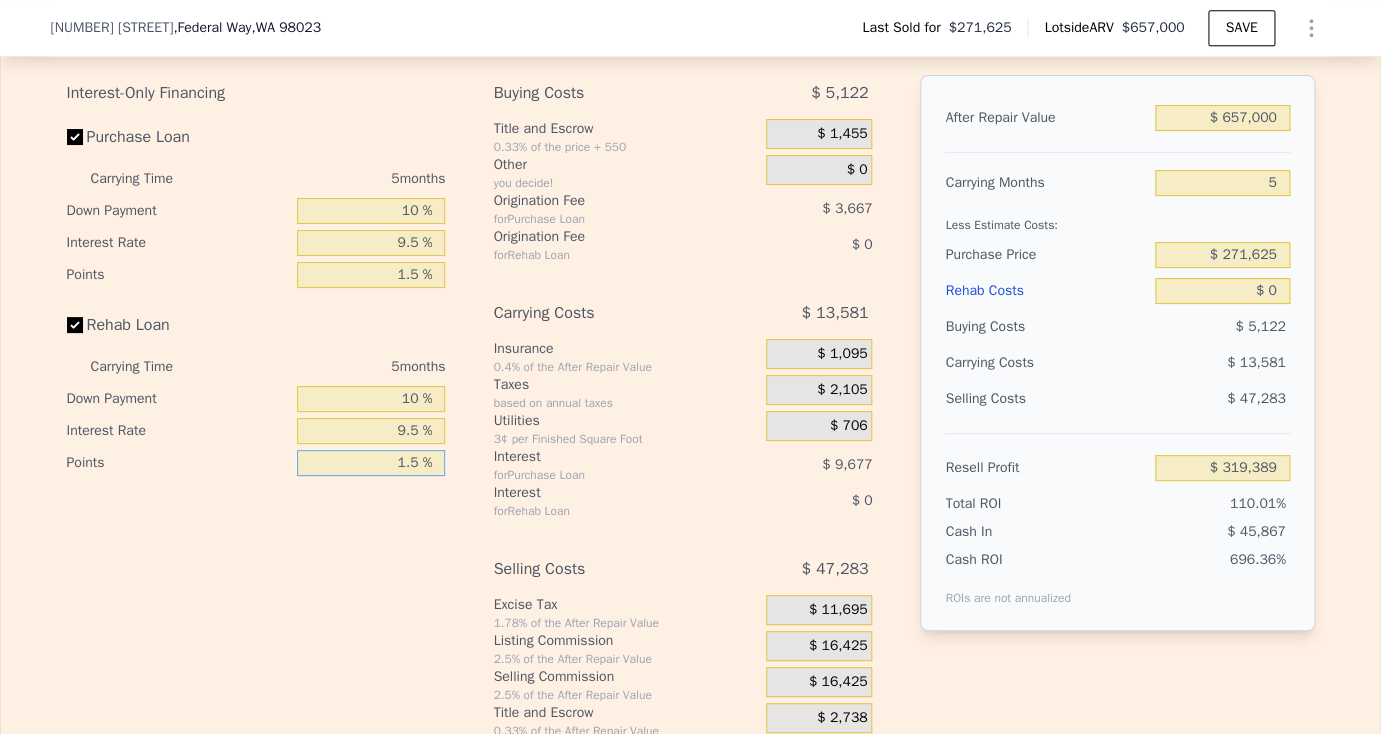 type on "1.5 %" 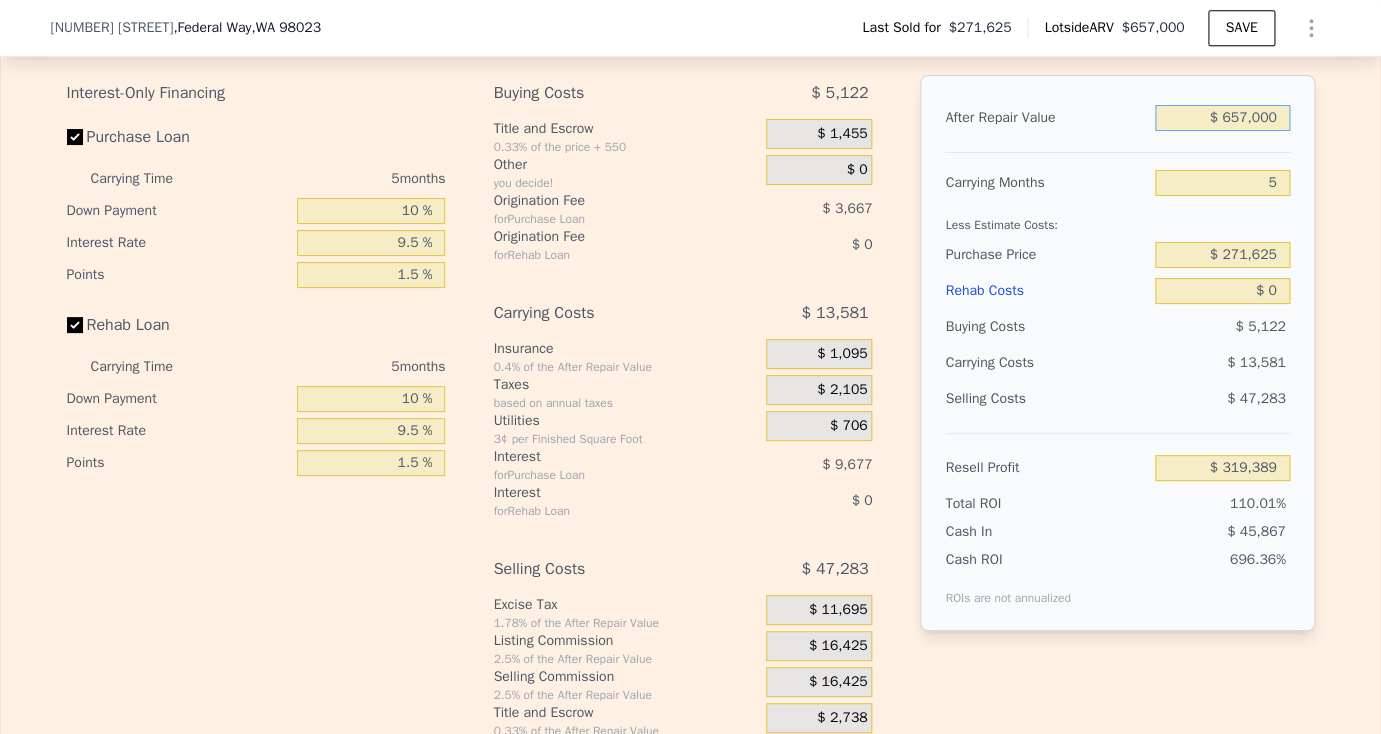 click on "$ 657,000" at bounding box center [1222, 118] 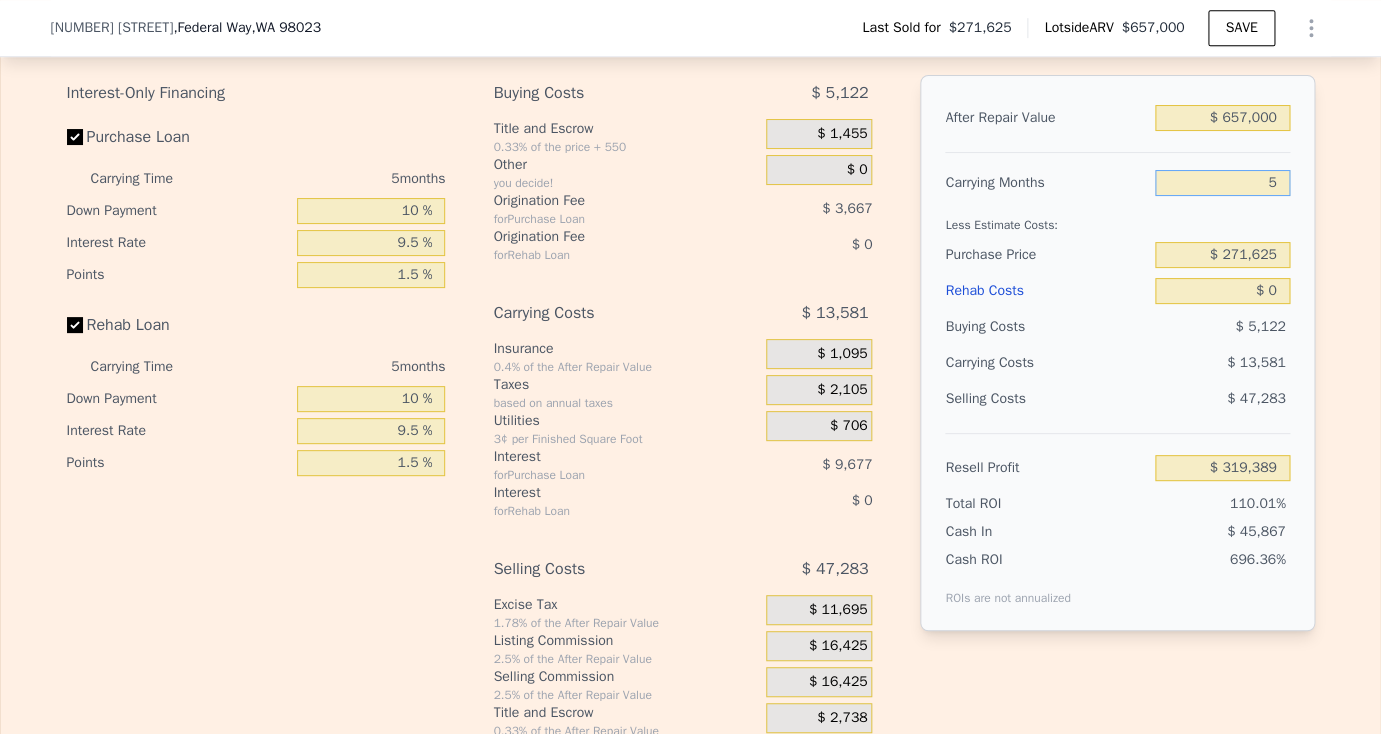 click on "5" at bounding box center [1222, 183] 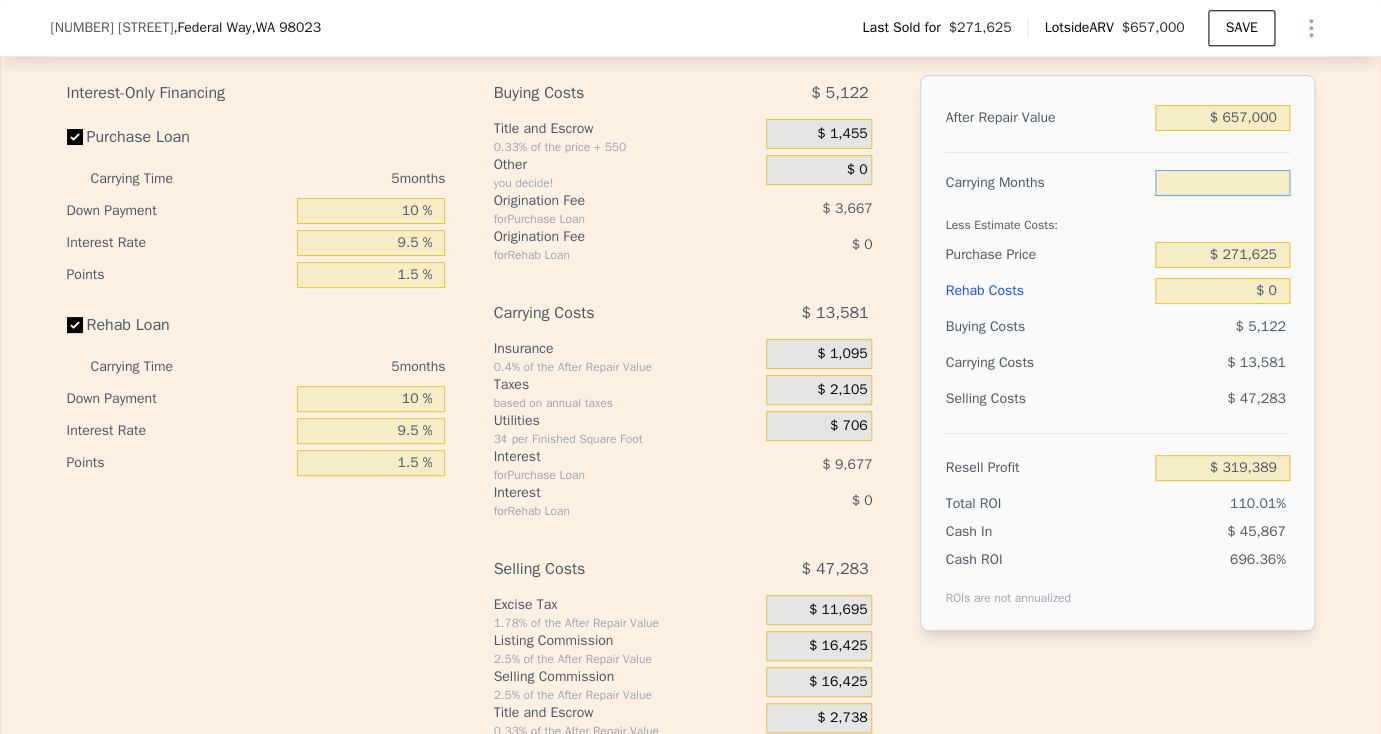 type on "3" 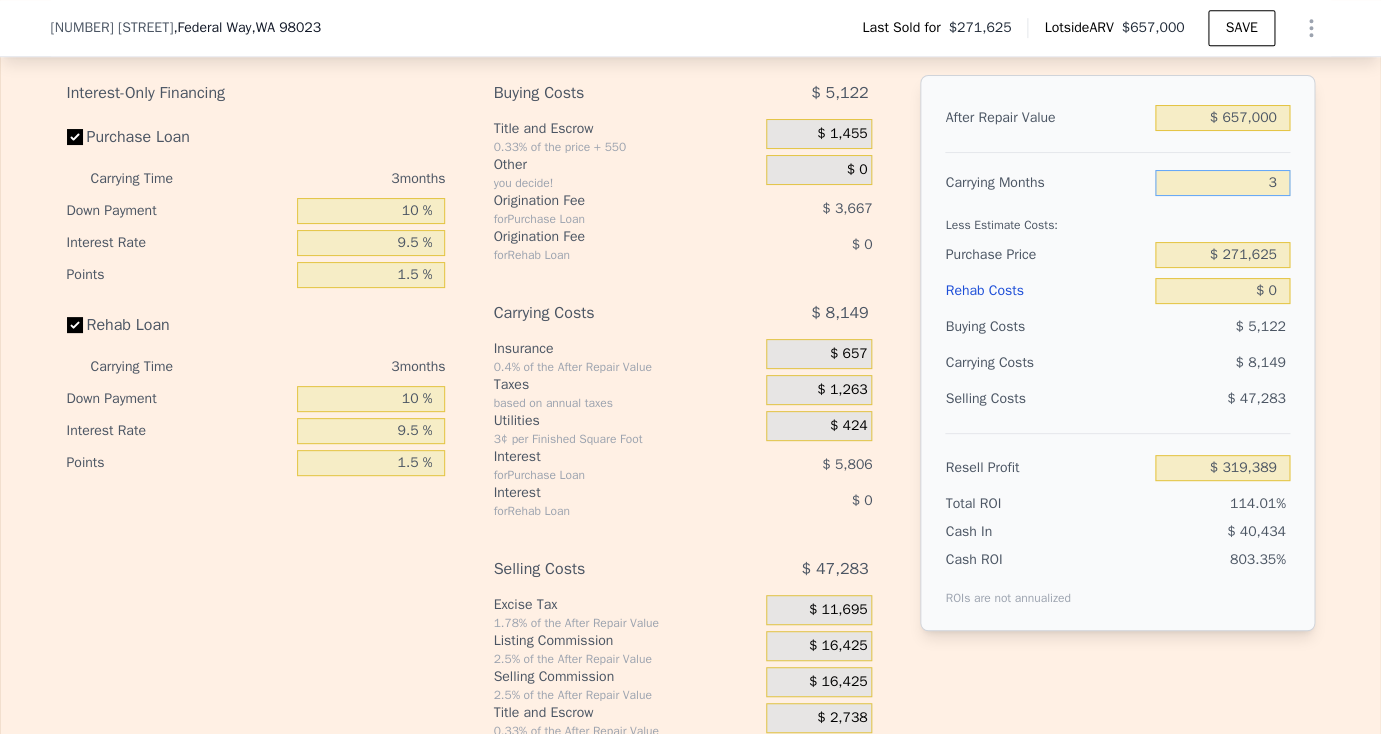 type on "$ 324,821" 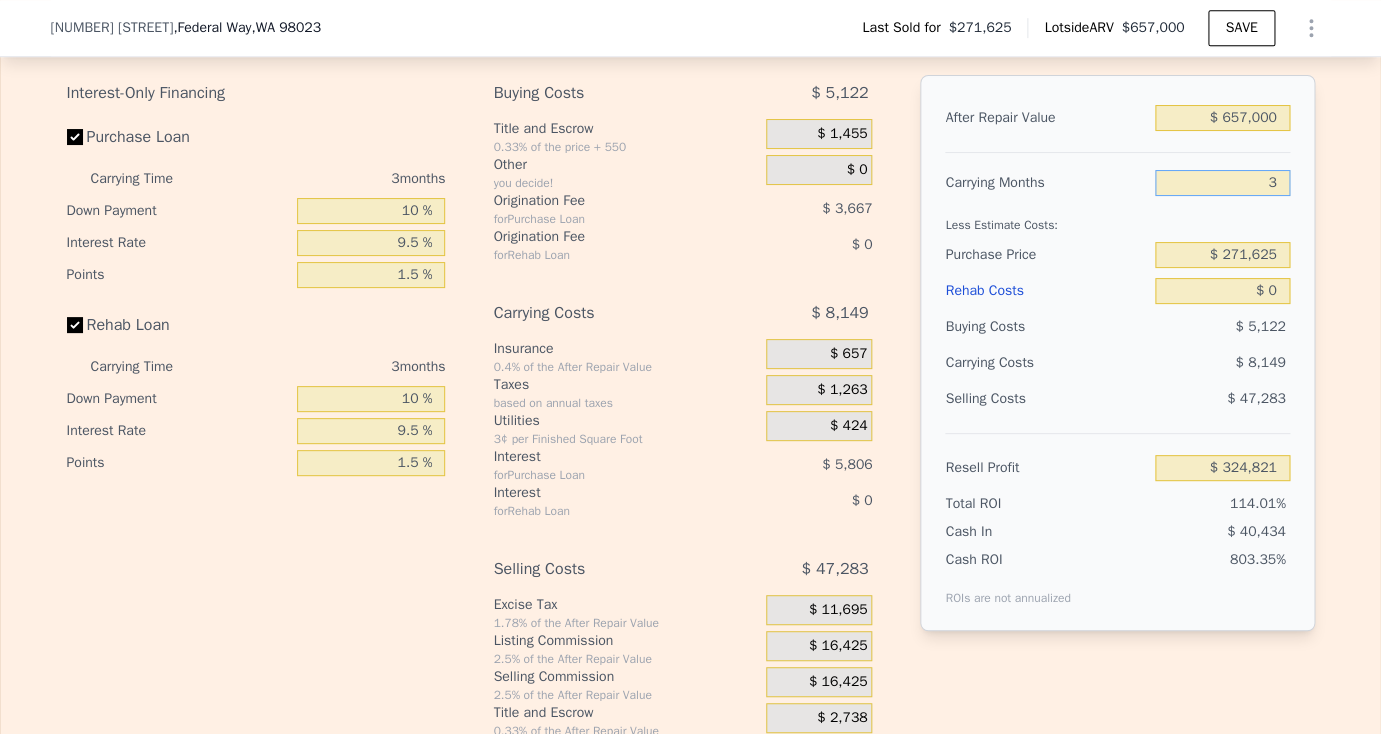 type on "3" 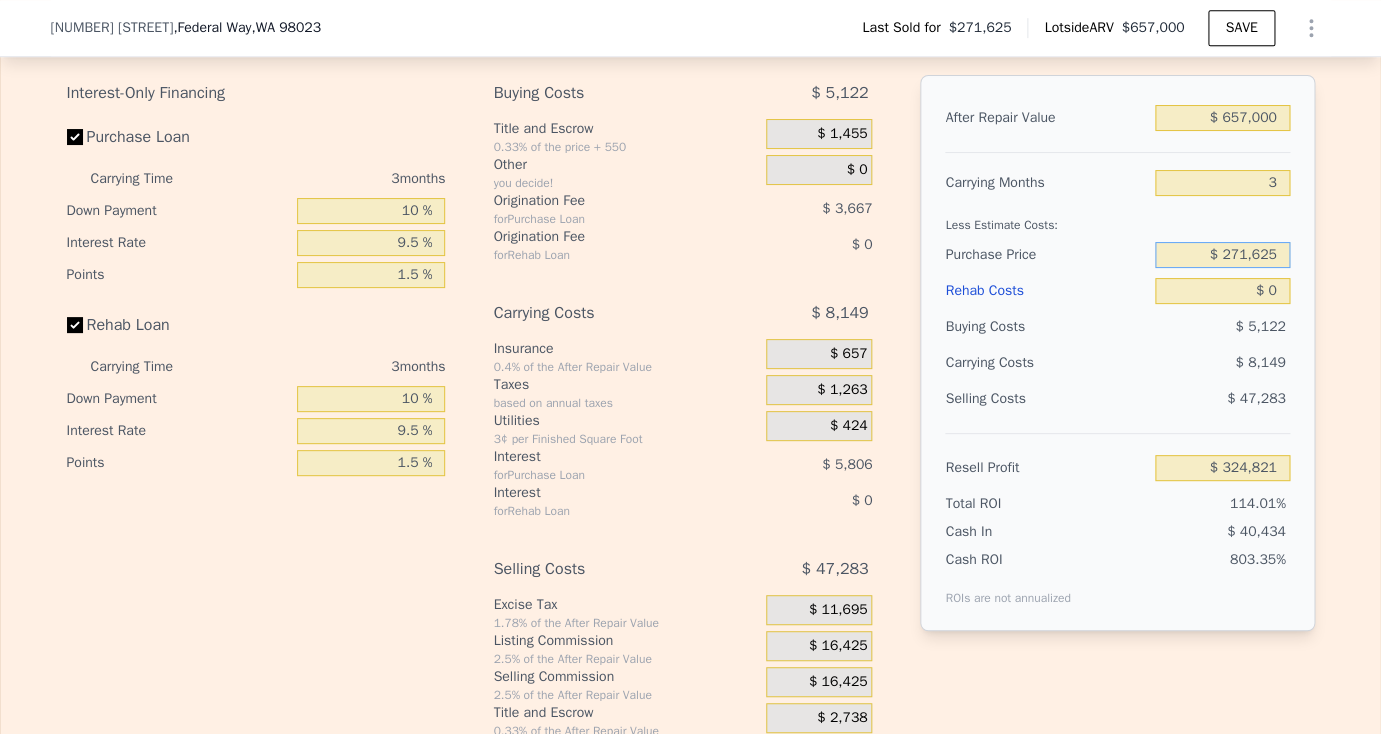 drag, startPoint x: 1220, startPoint y: 283, endPoint x: 1312, endPoint y: 292, distance: 92.43917 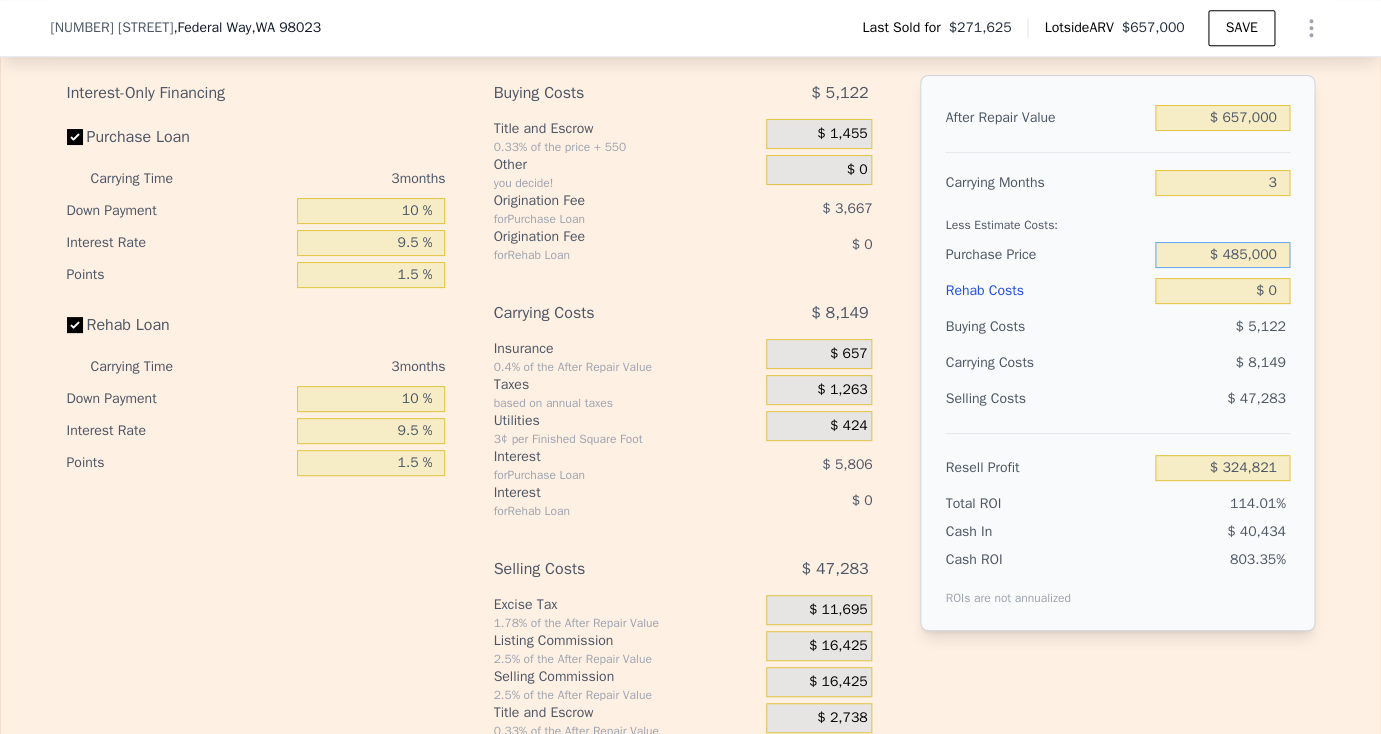 type on "$ 485,000" 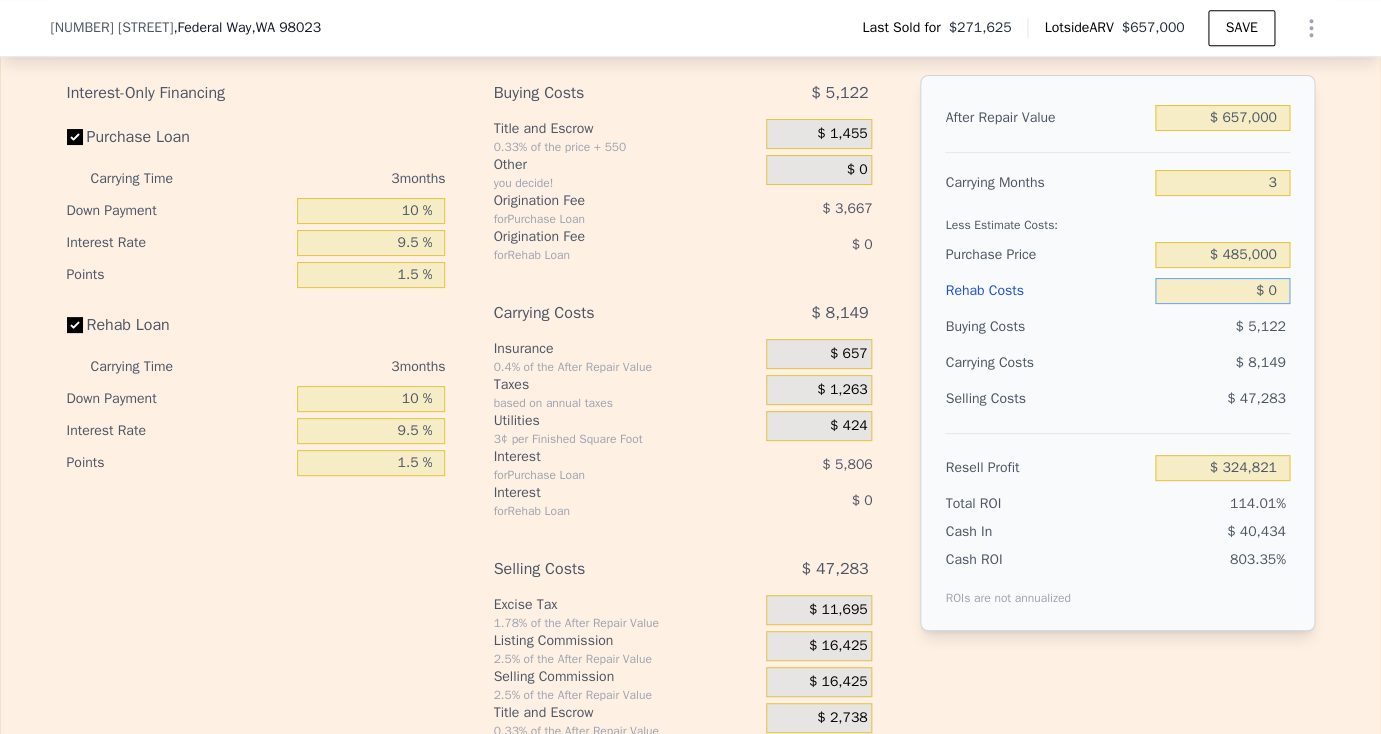 click on "$ 0" at bounding box center [1222, 291] 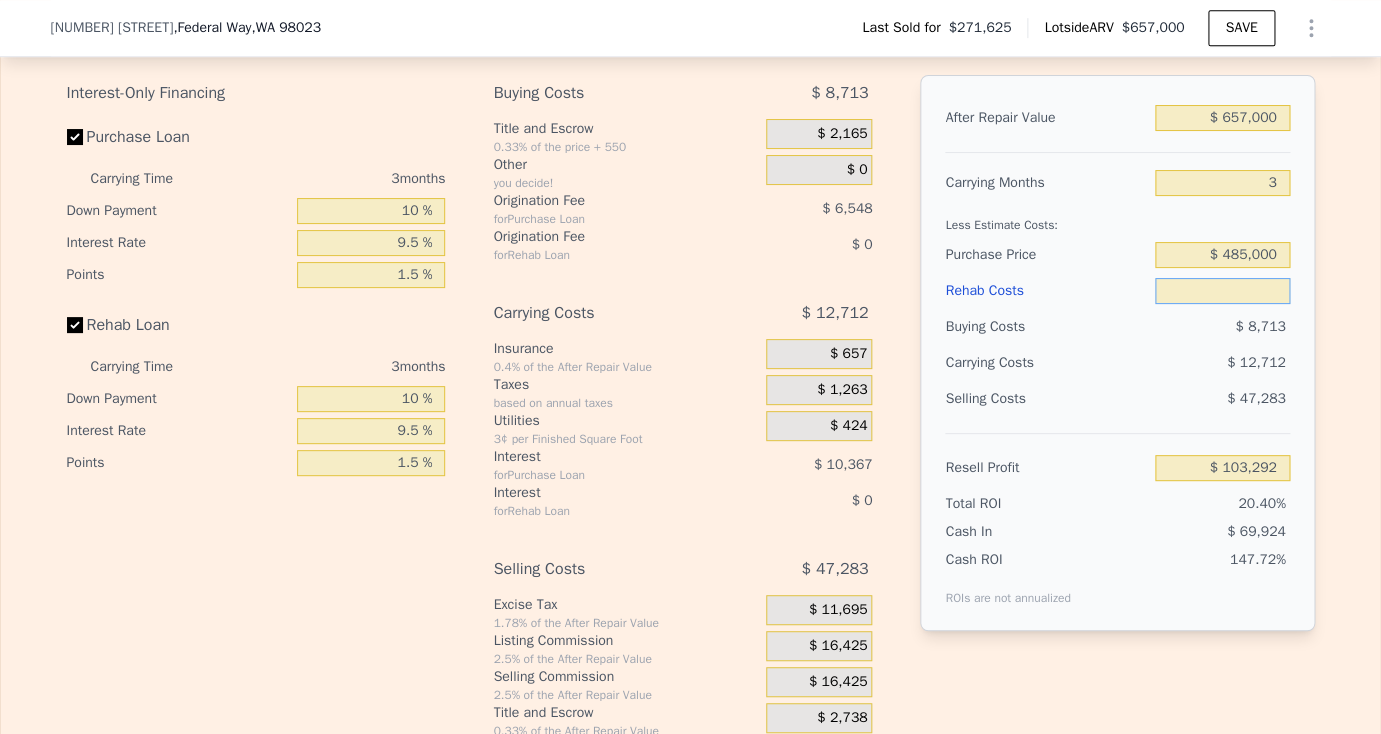 type on "$ 1" 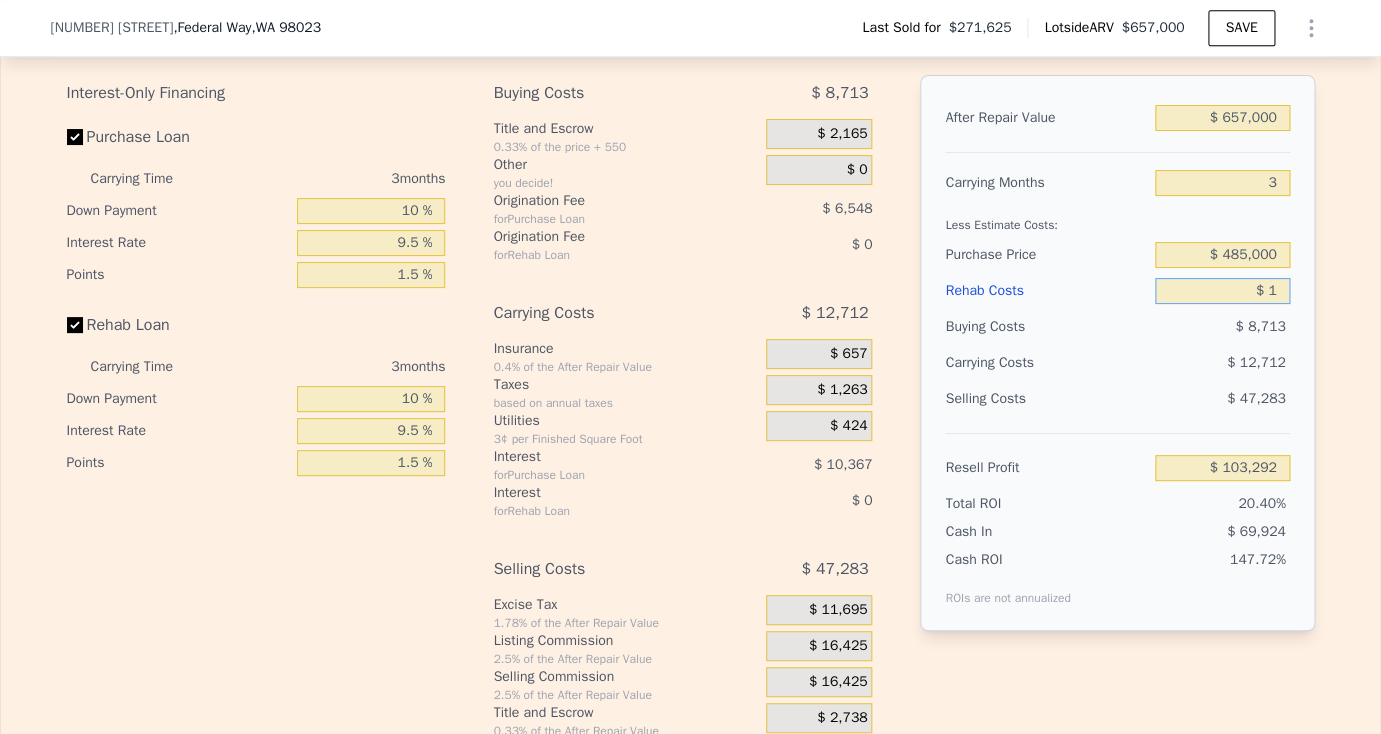 type on "$ 103,291" 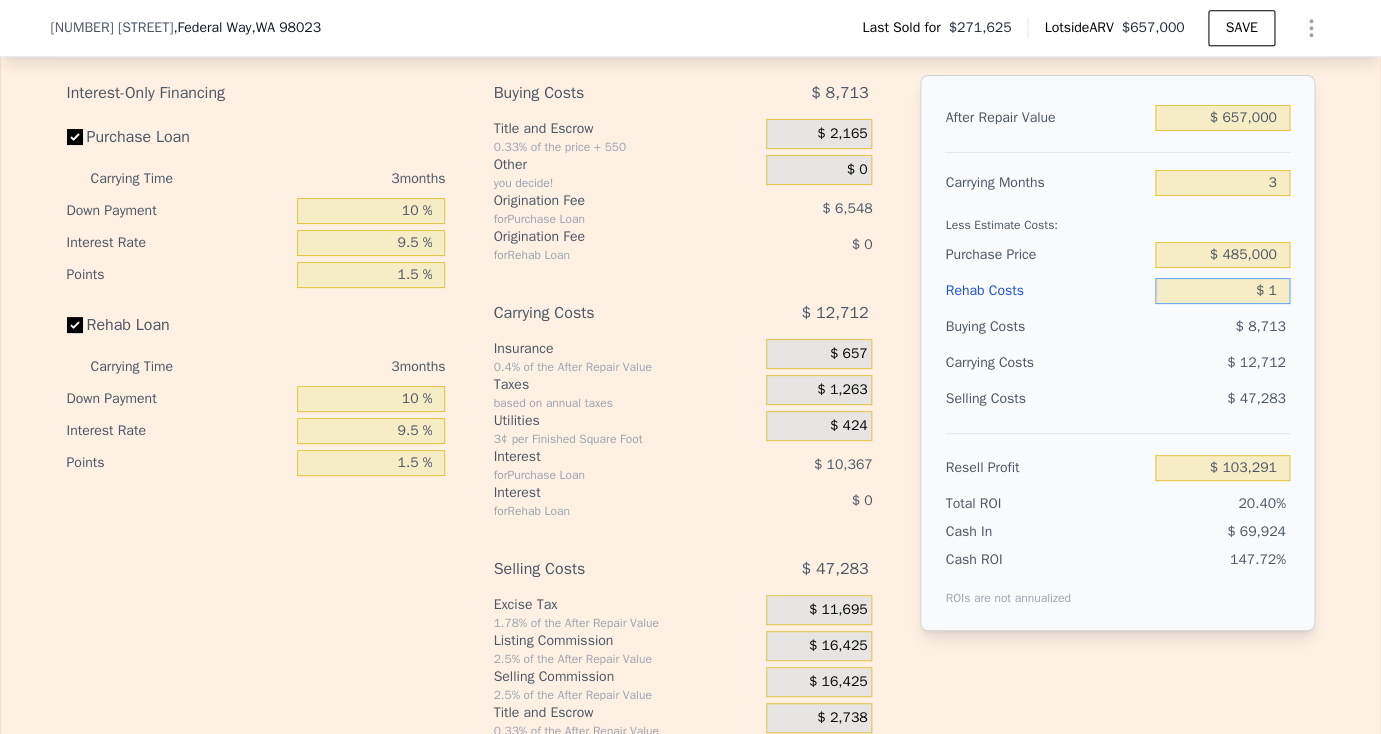 type on "$ 10" 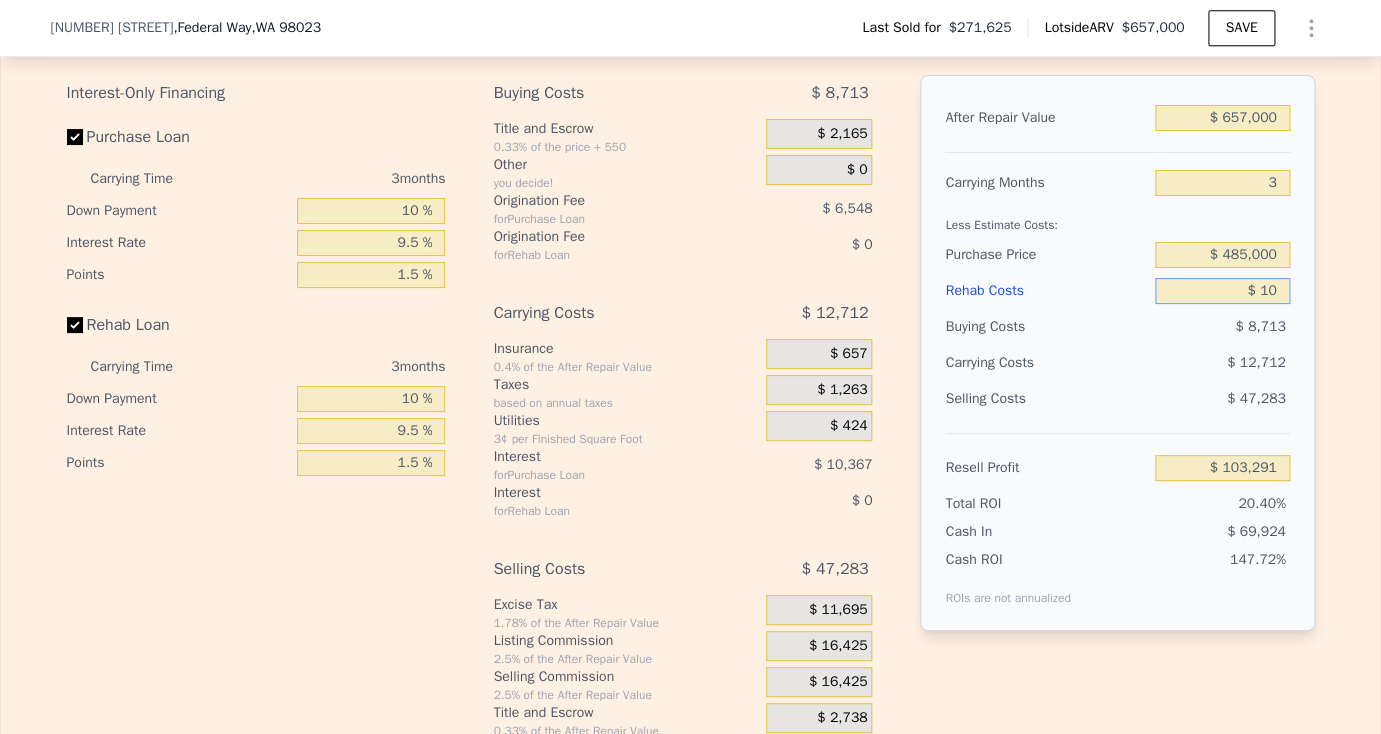 type on "$ 103,282" 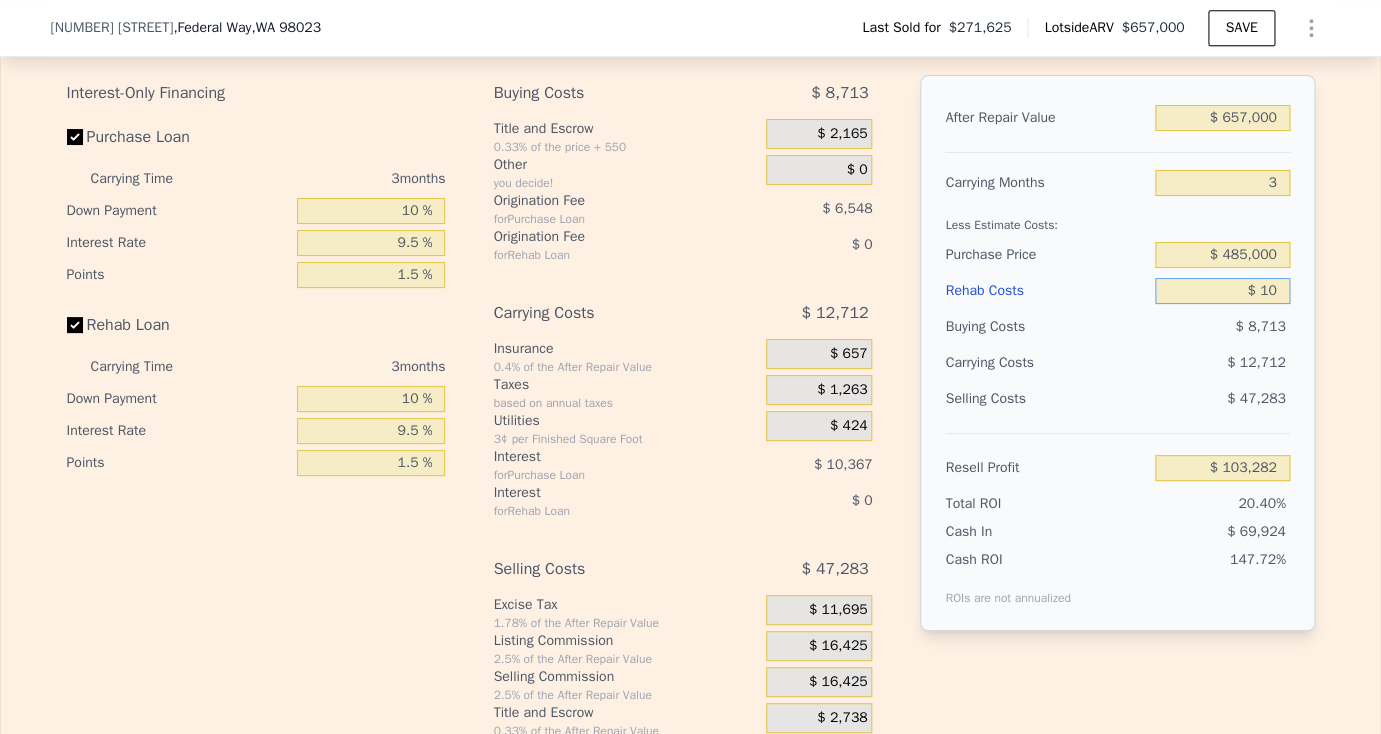 type on "$ 100" 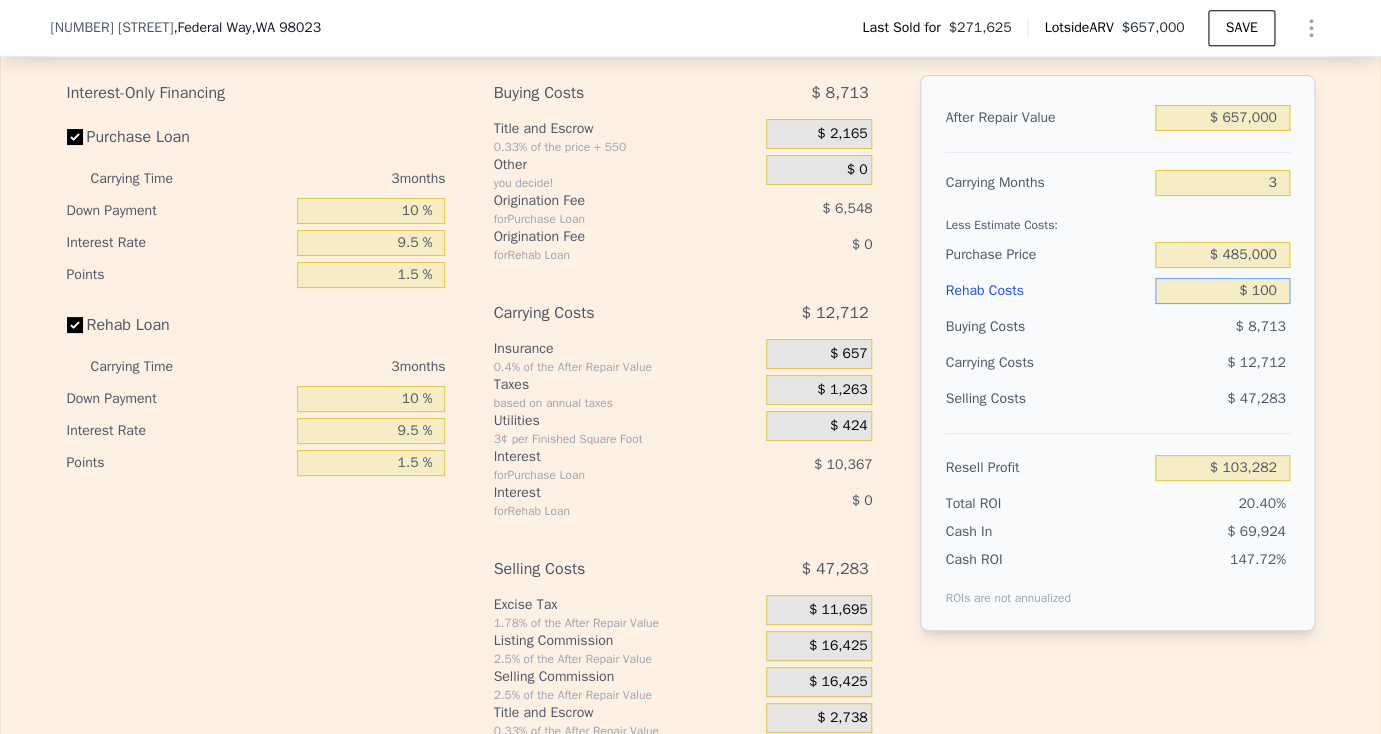 type on "$ 103,188" 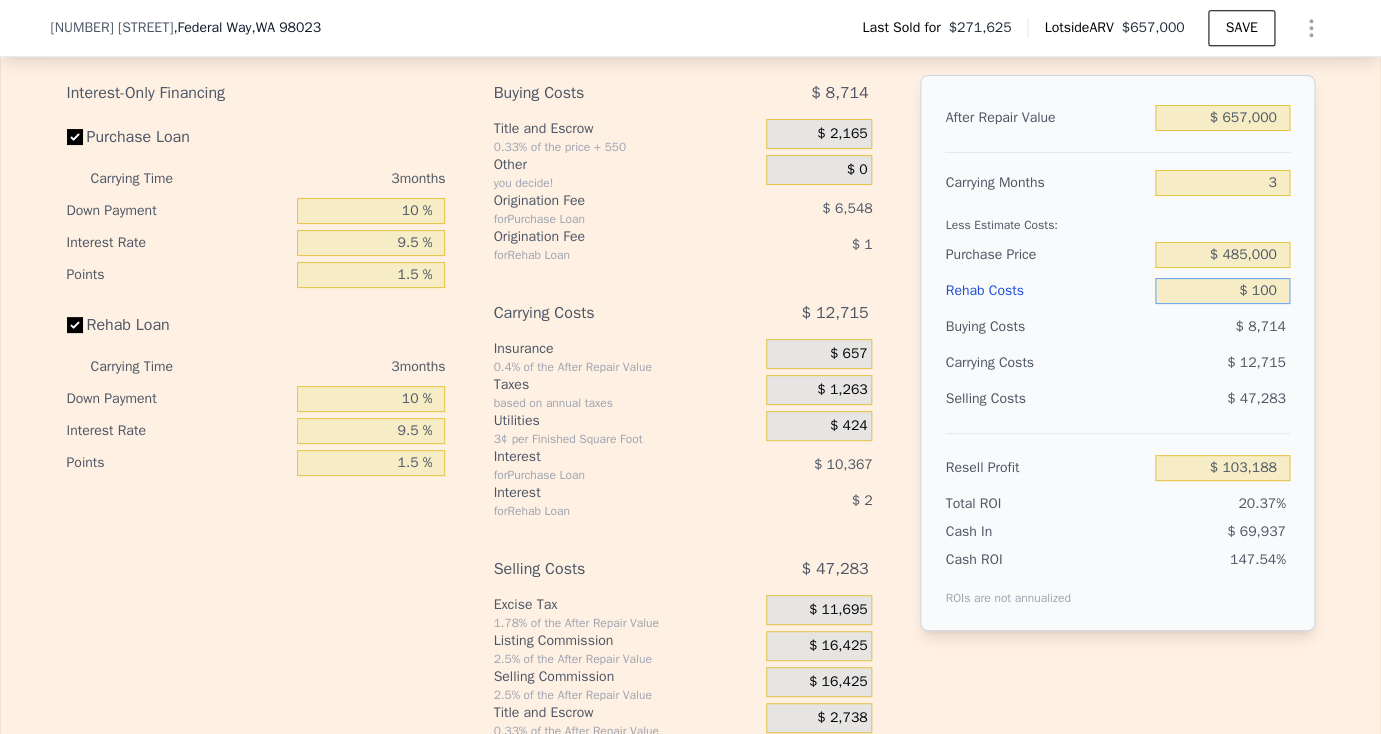 type on "$ 1,000" 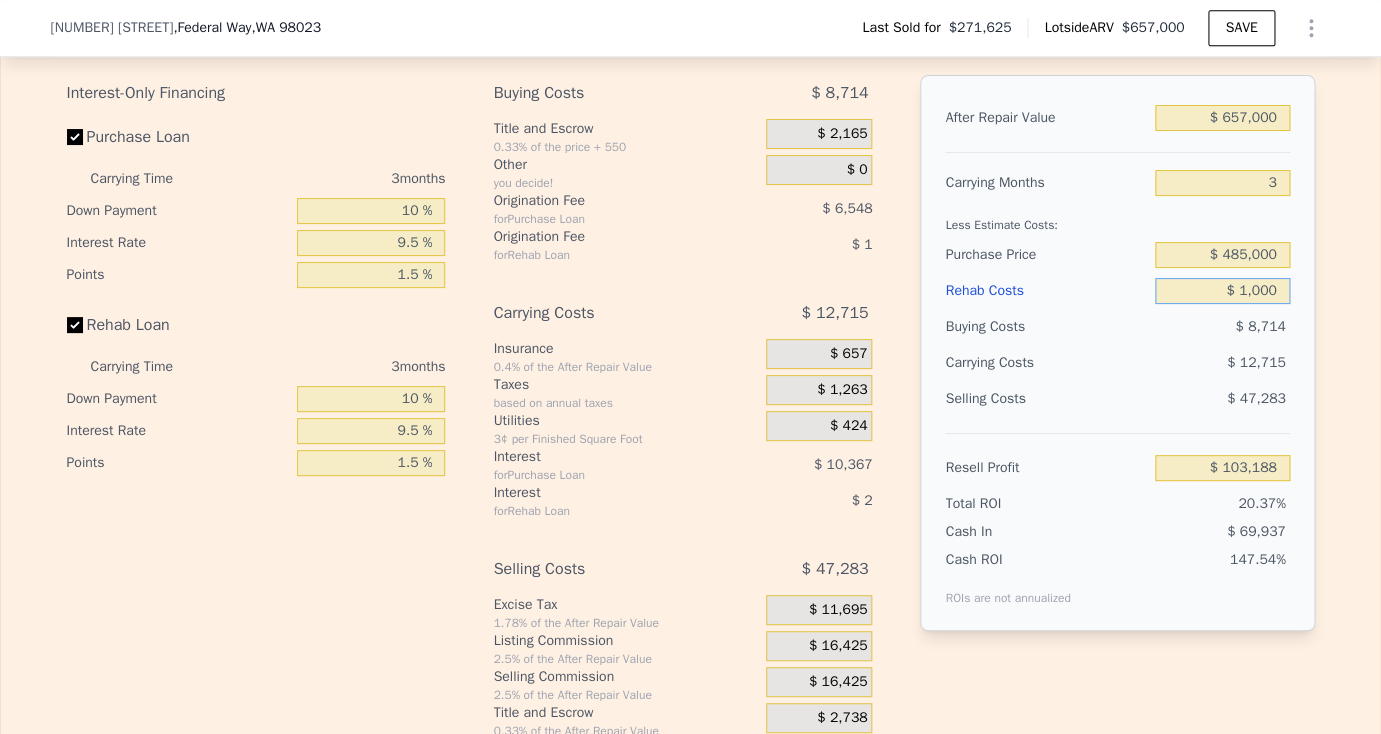 type on "$ 102,257" 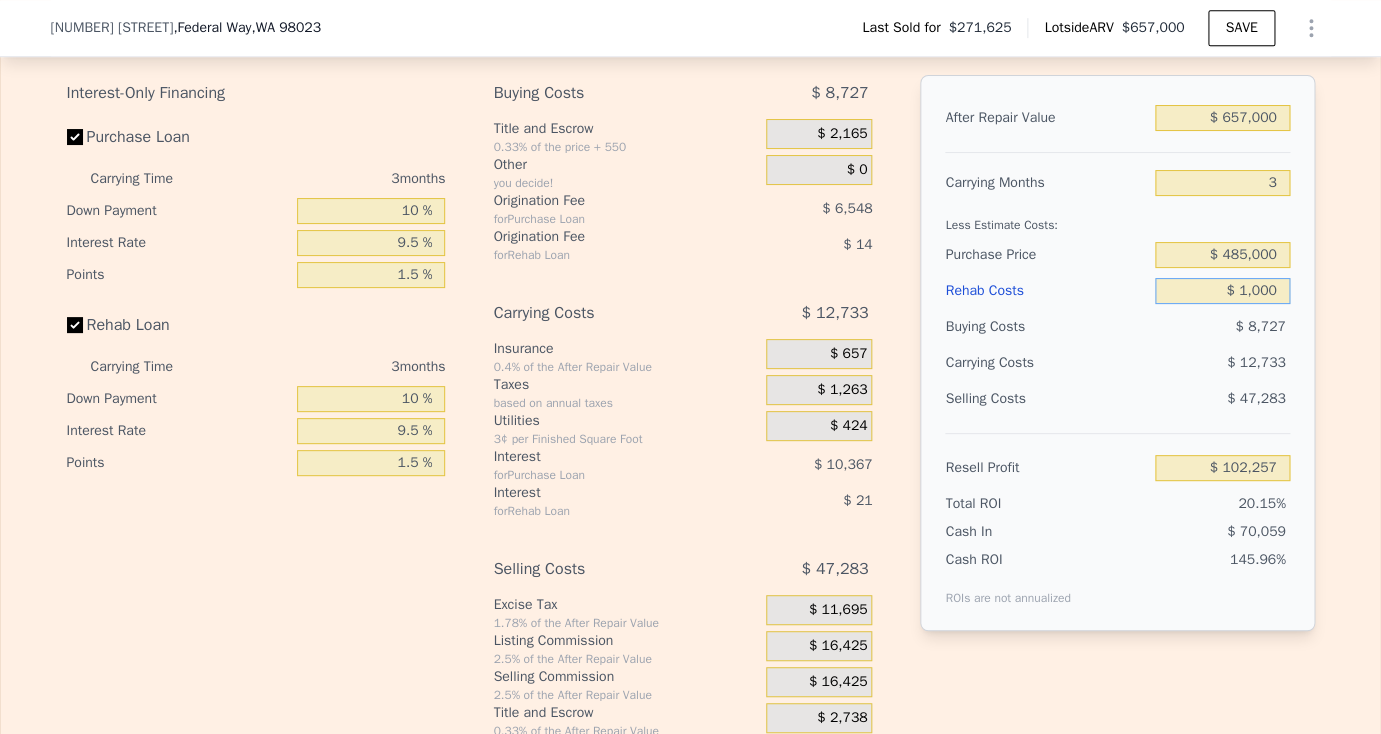 type on "$ 10,000" 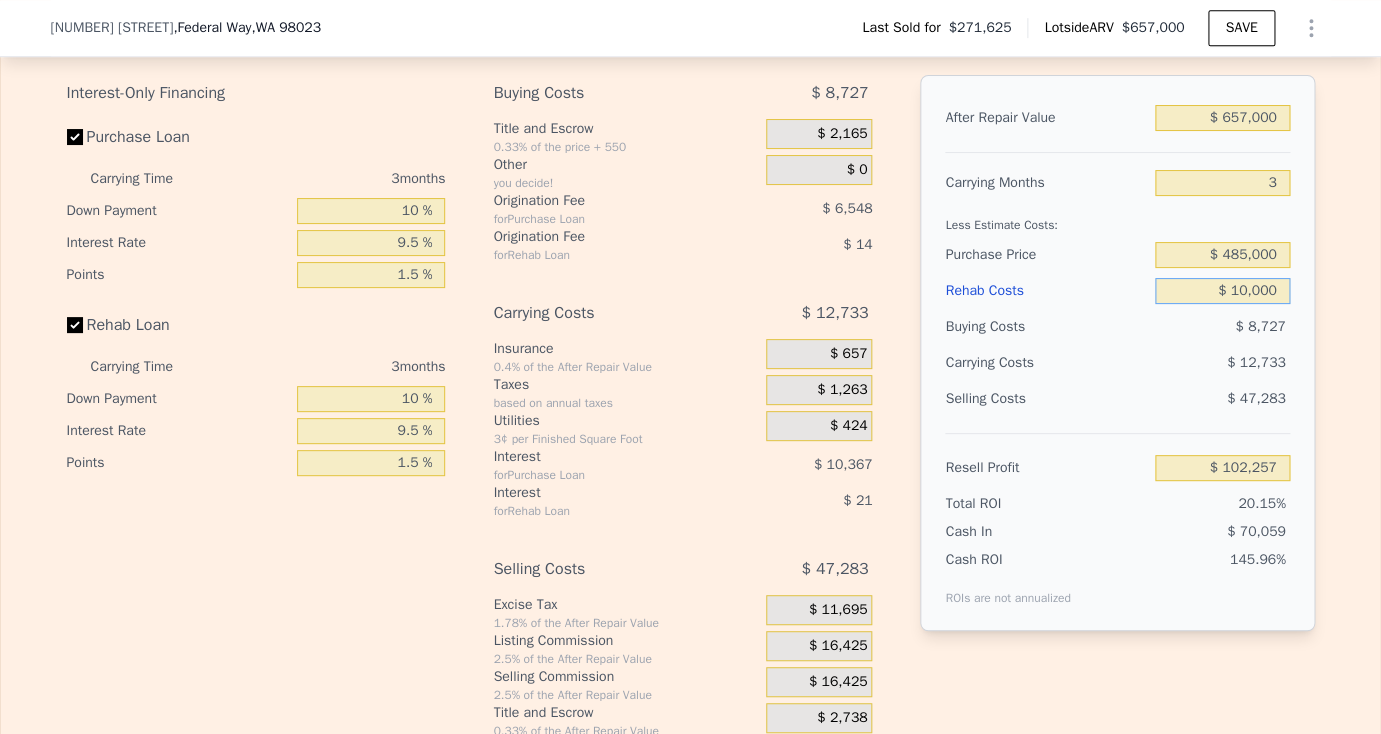 type on "$ 92,944" 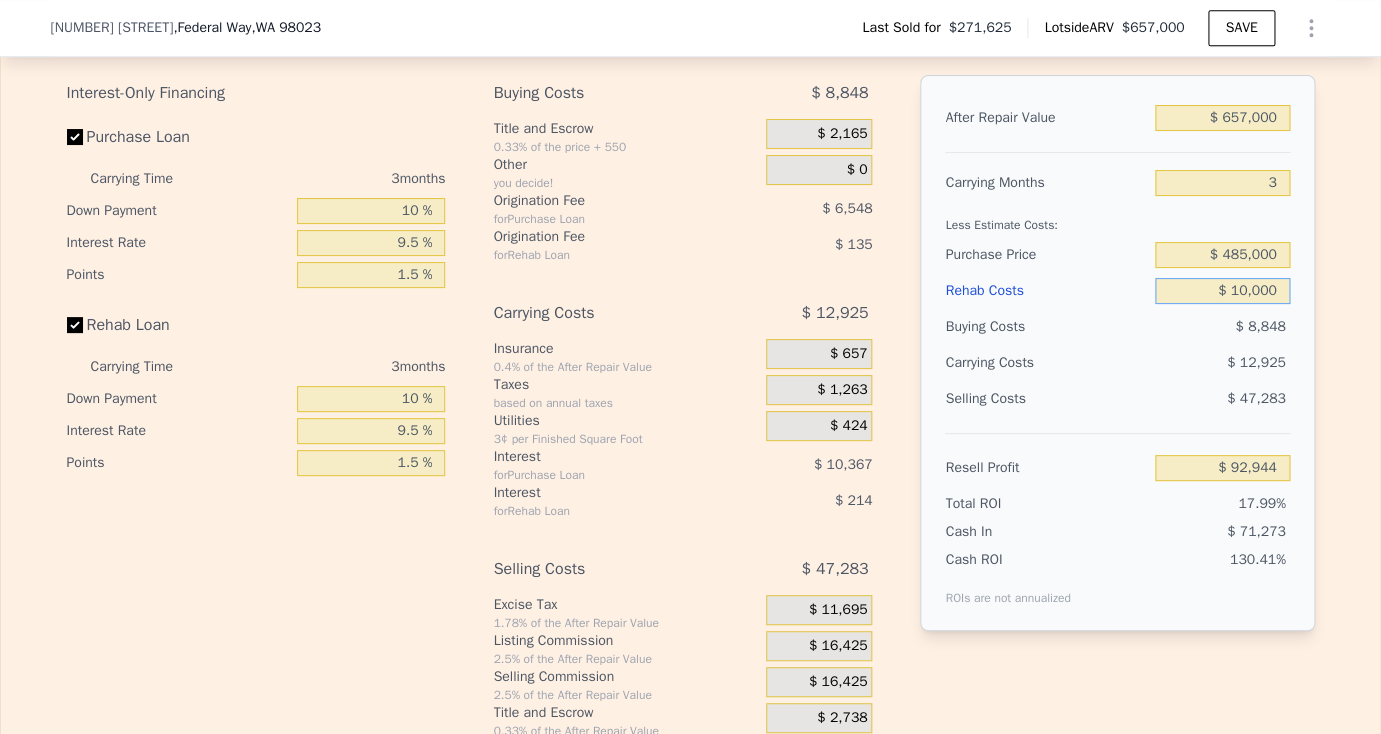 type on "$ 100,000" 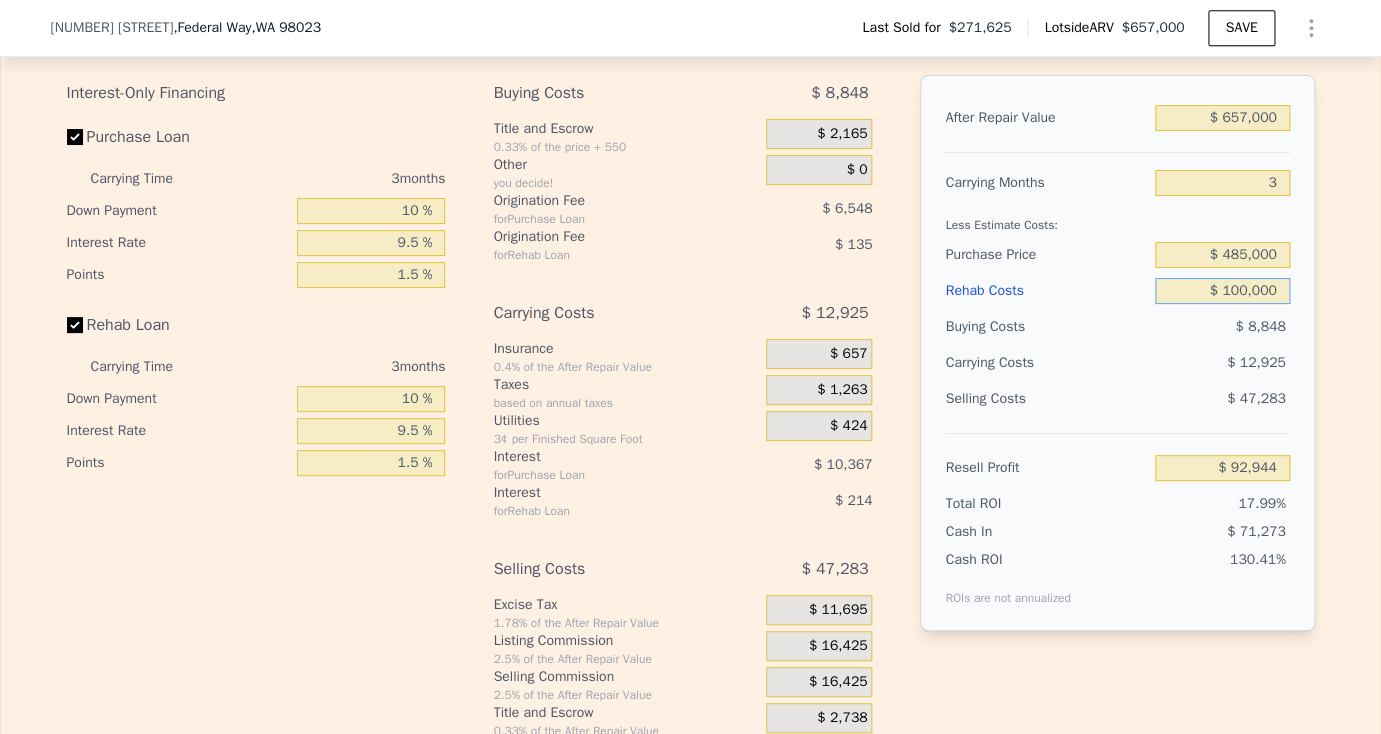 type on "-$ 197" 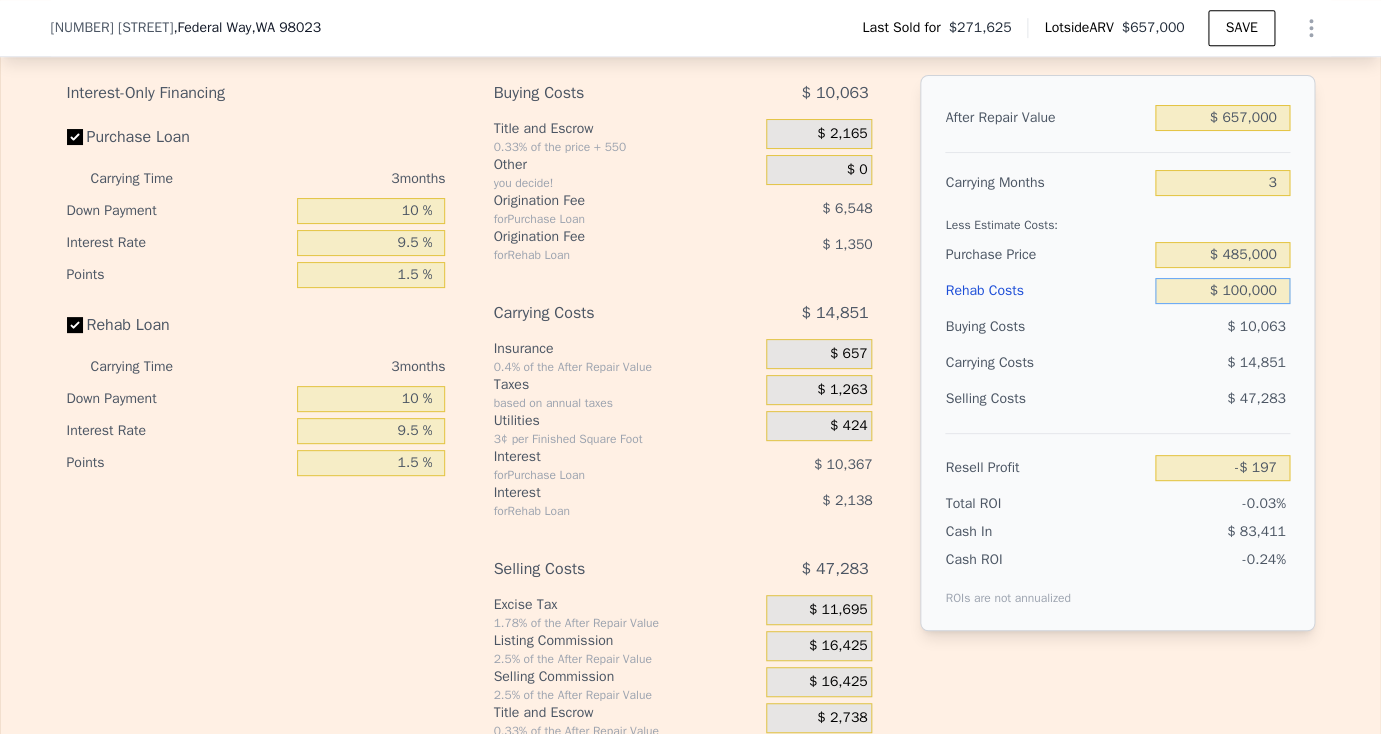 type on "$ 100,000" 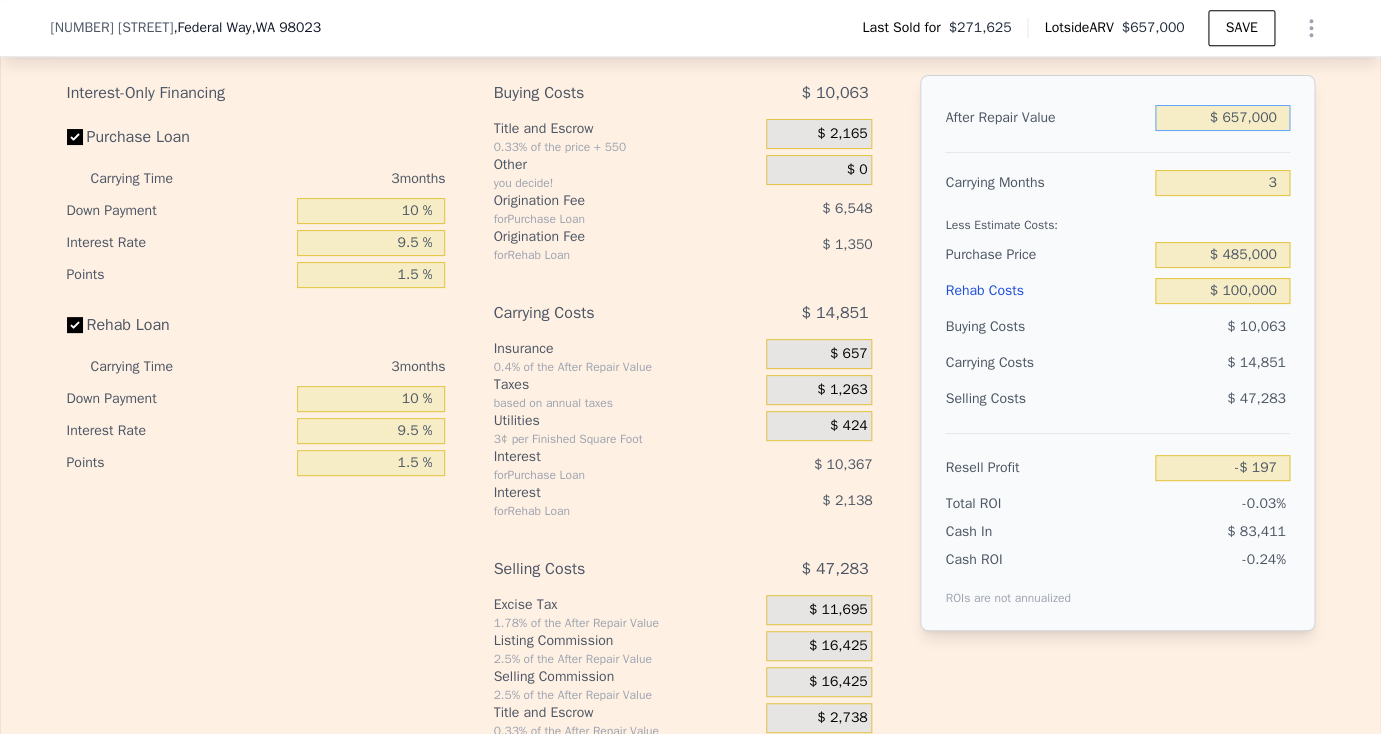 drag, startPoint x: 1219, startPoint y: 151, endPoint x: 1276, endPoint y: 159, distance: 57.558666 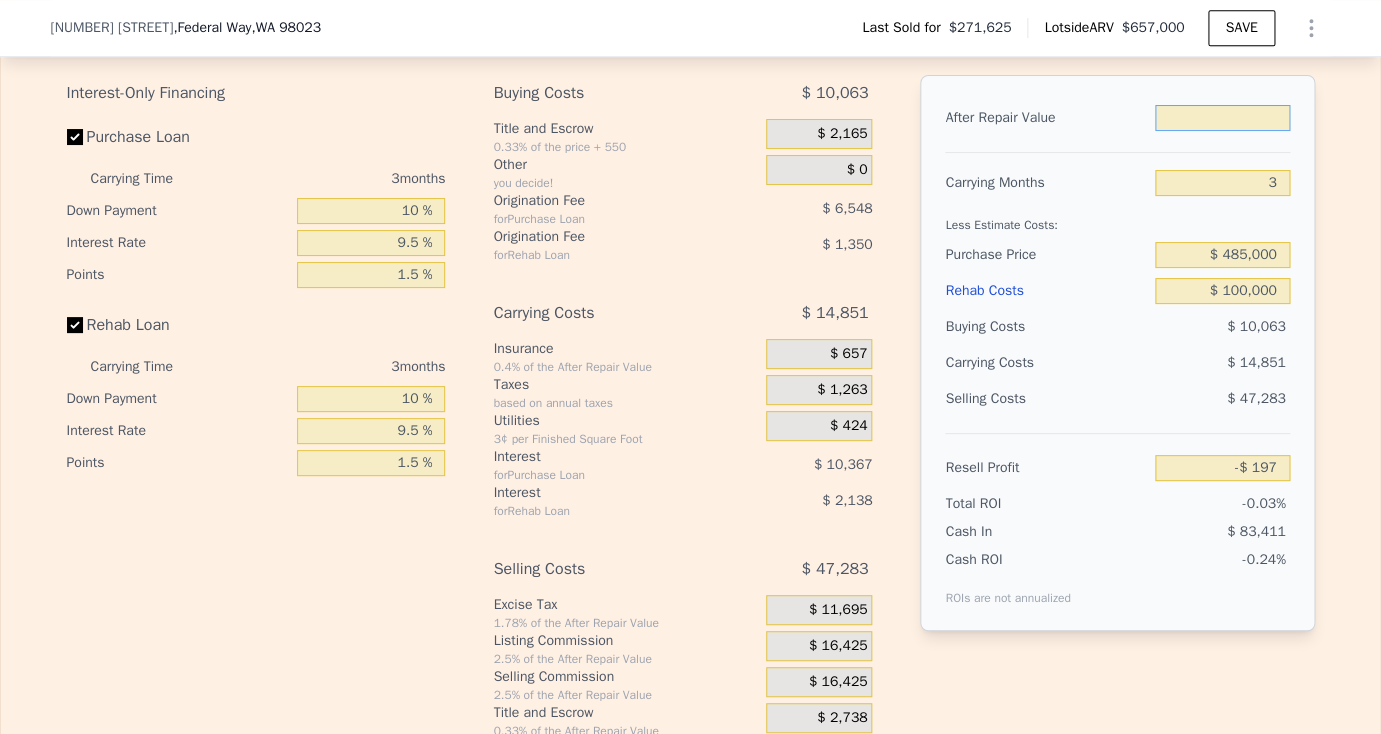 type on "$ 6" 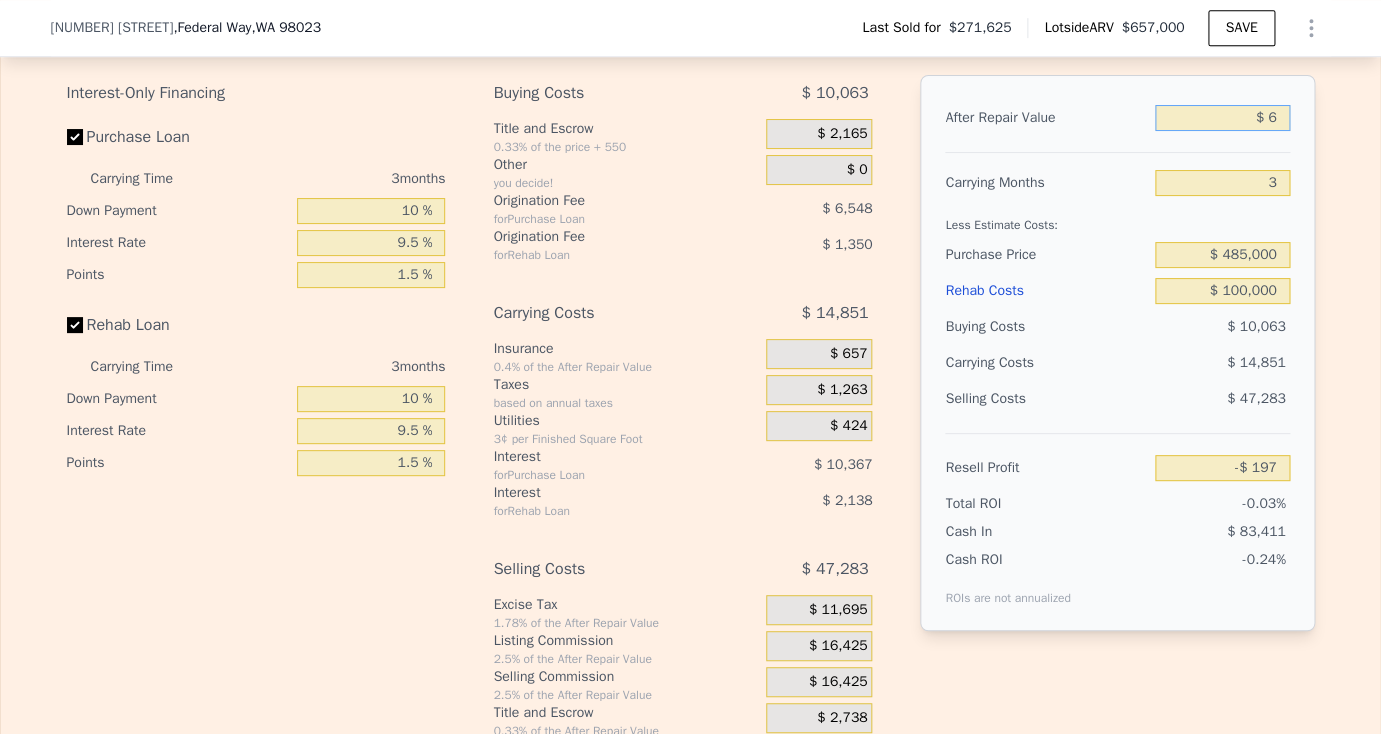type on "-$ 609,801" 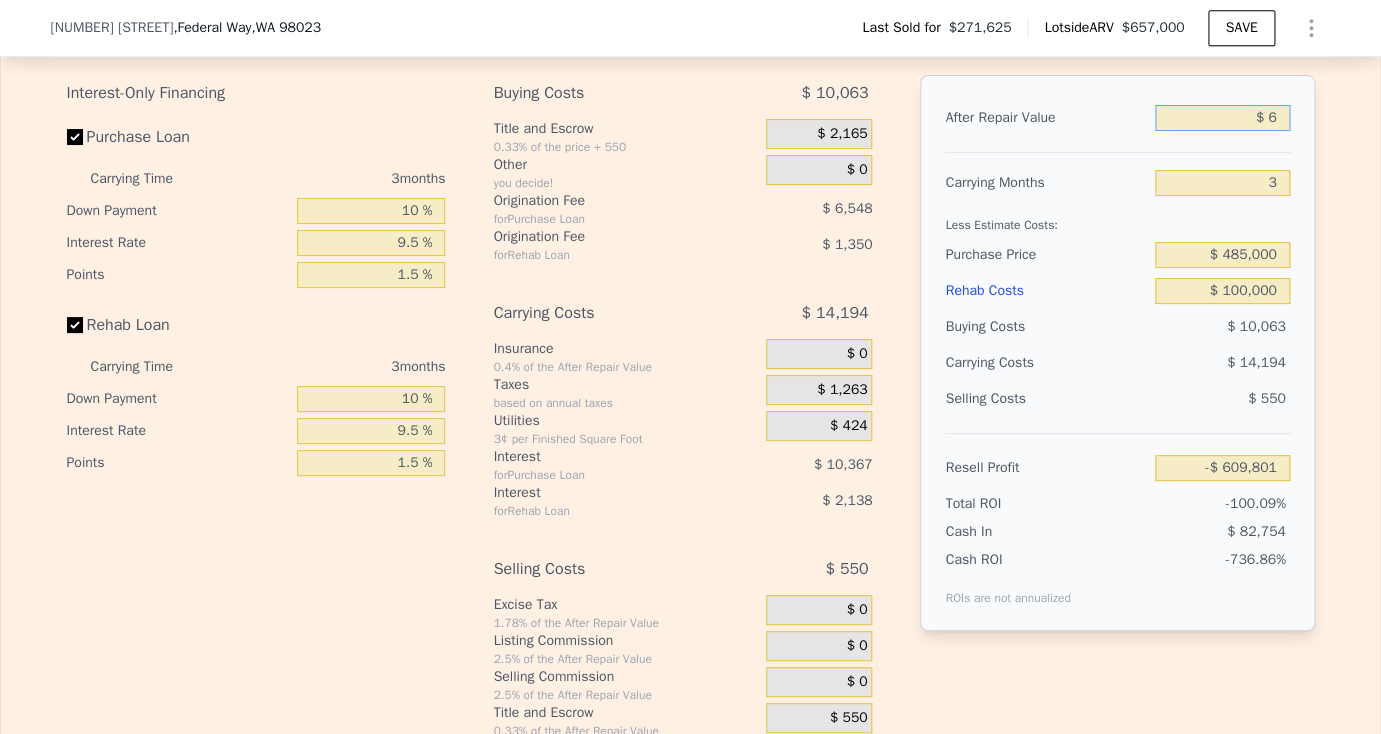 type on "$ 68" 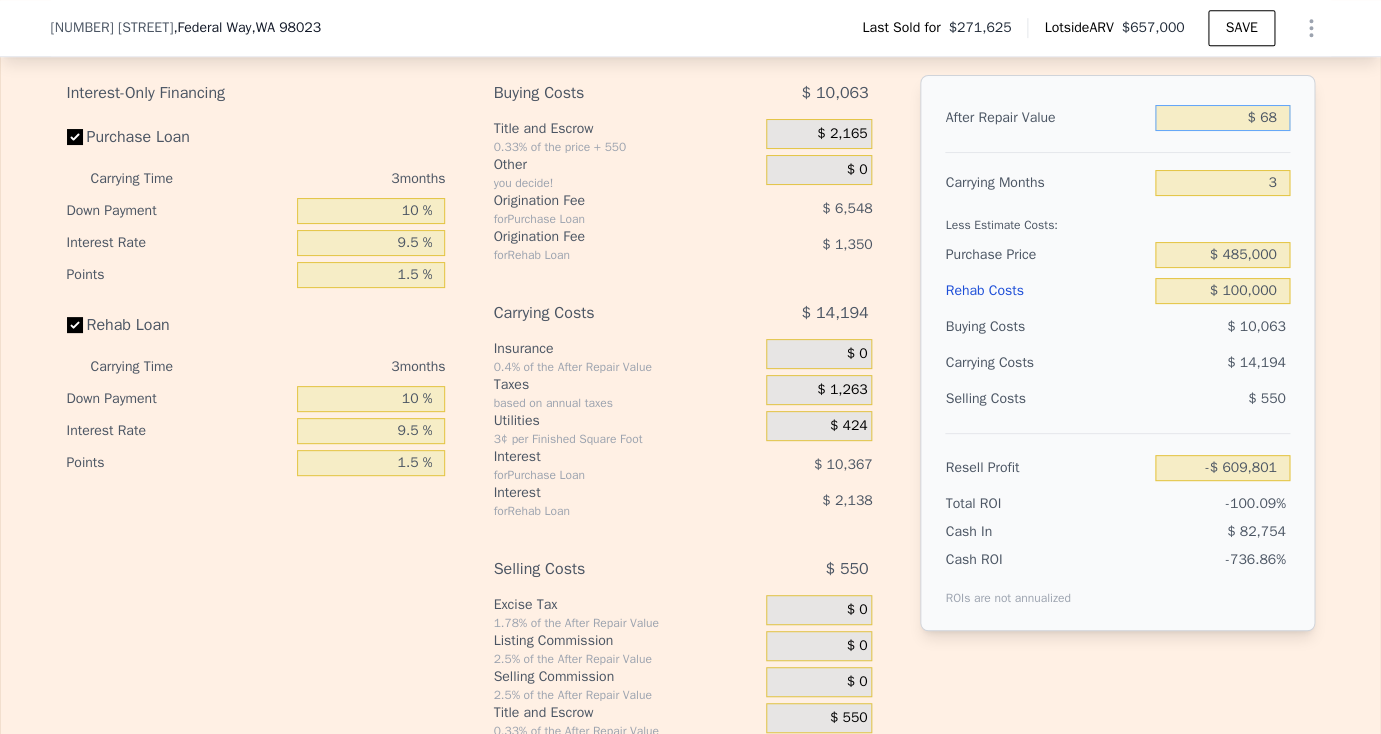 type on "-$ 609,744" 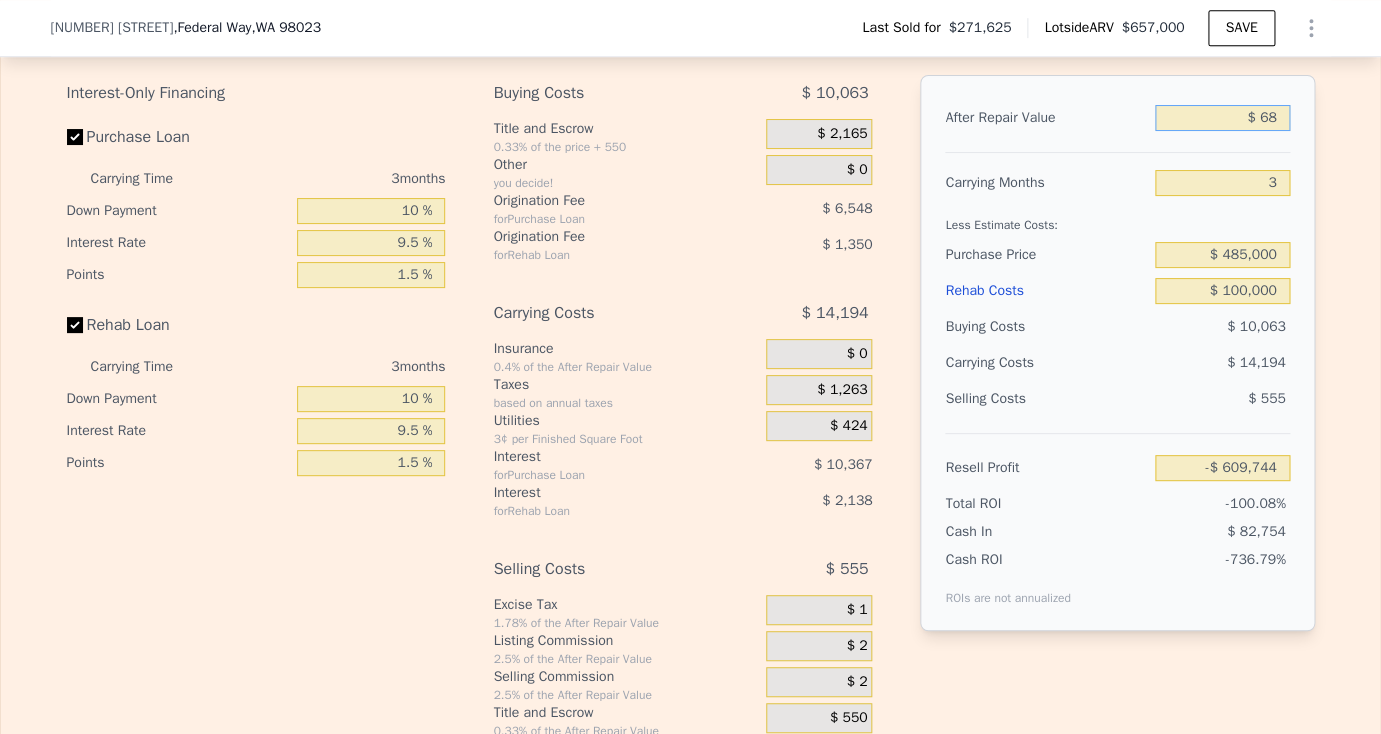 type on "$ 680" 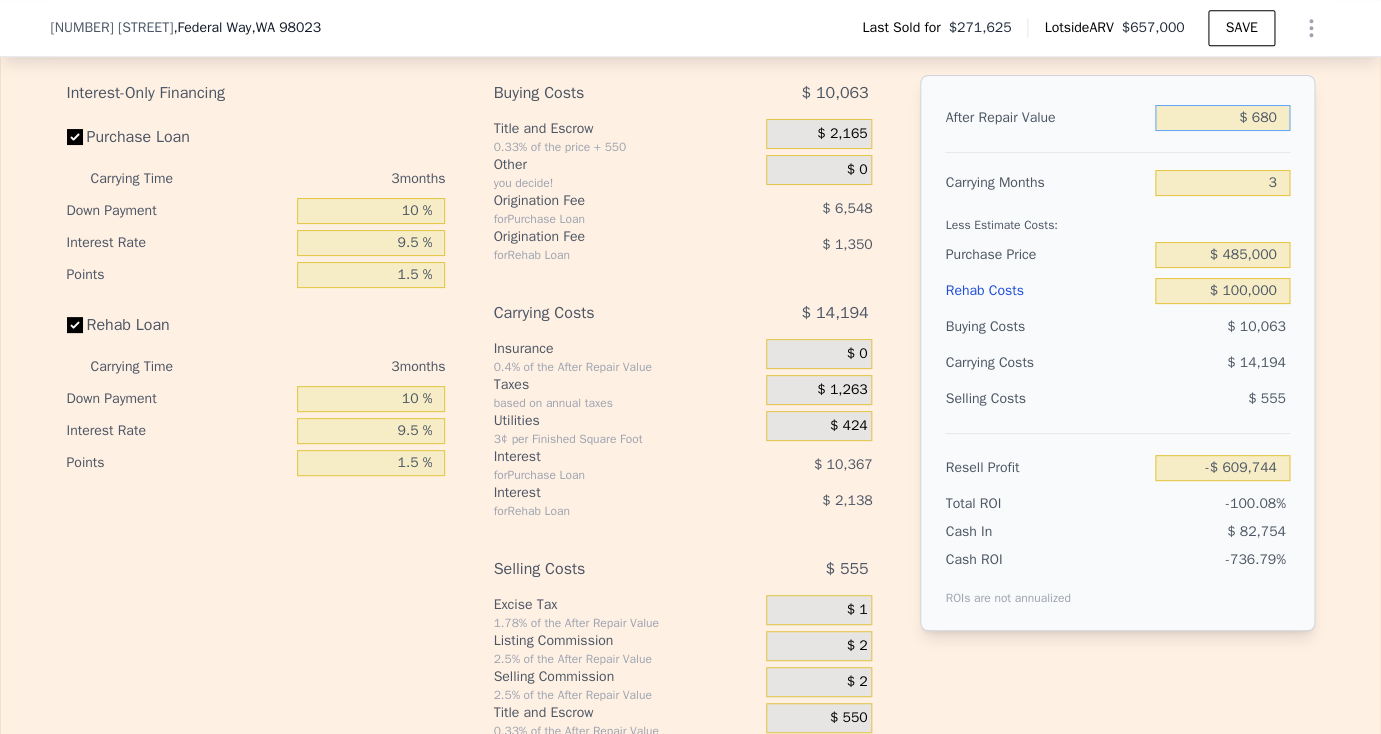 type on "-$ 609,176" 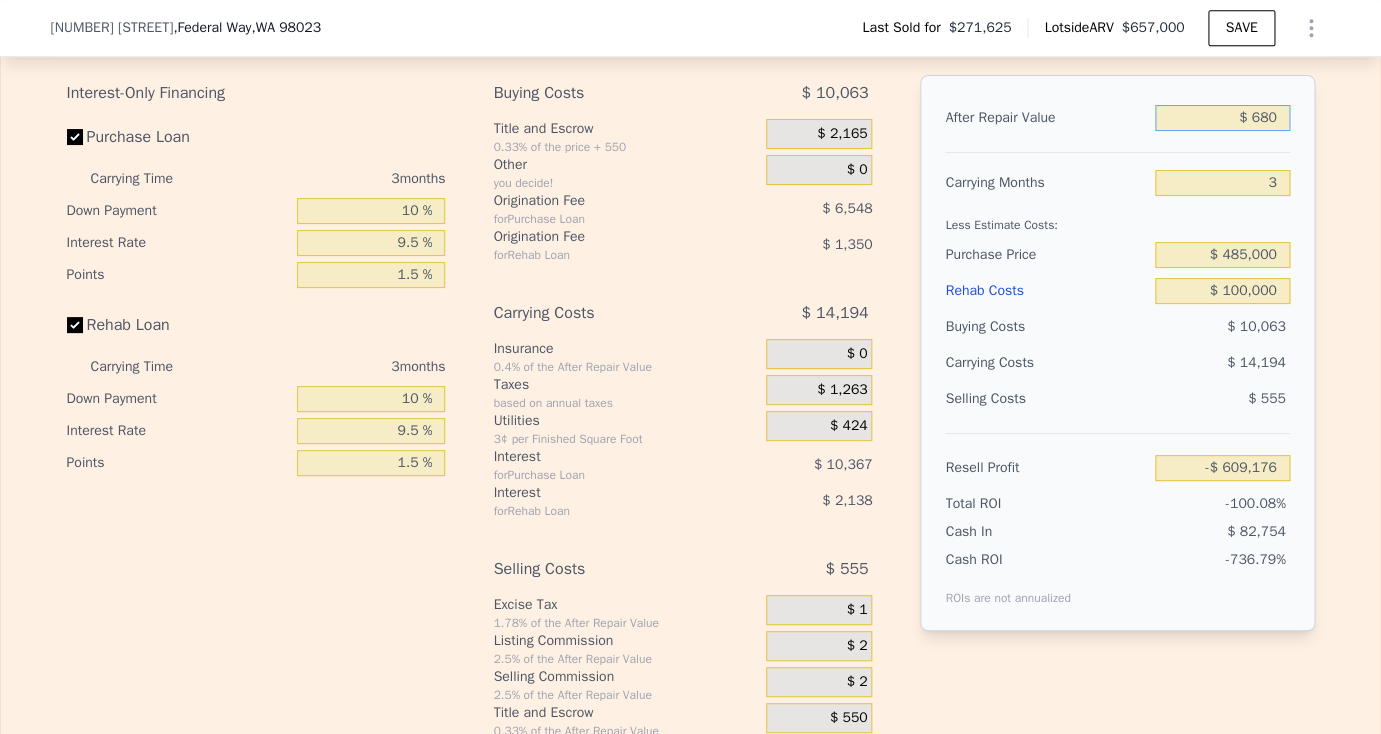 type on "$ 6,800" 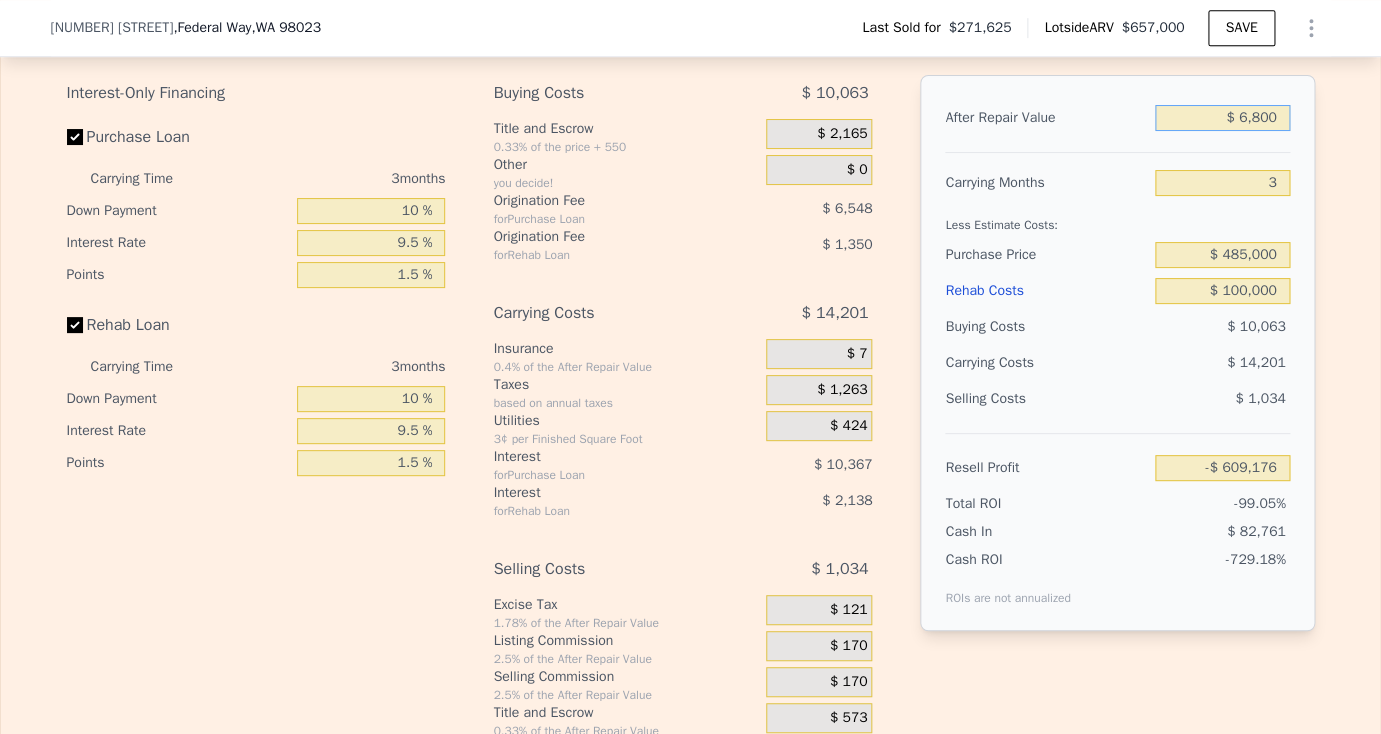 type on "-$ 603,498" 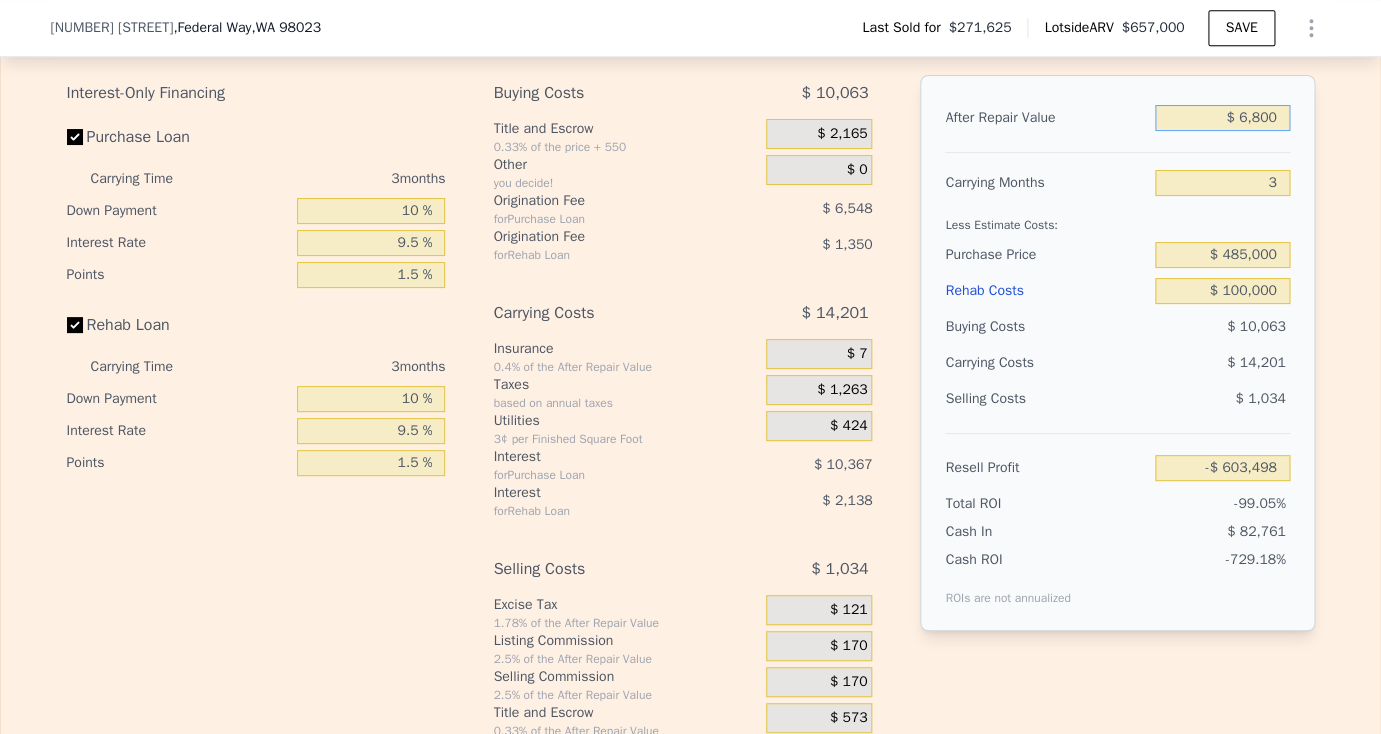 type on "$ 68,000" 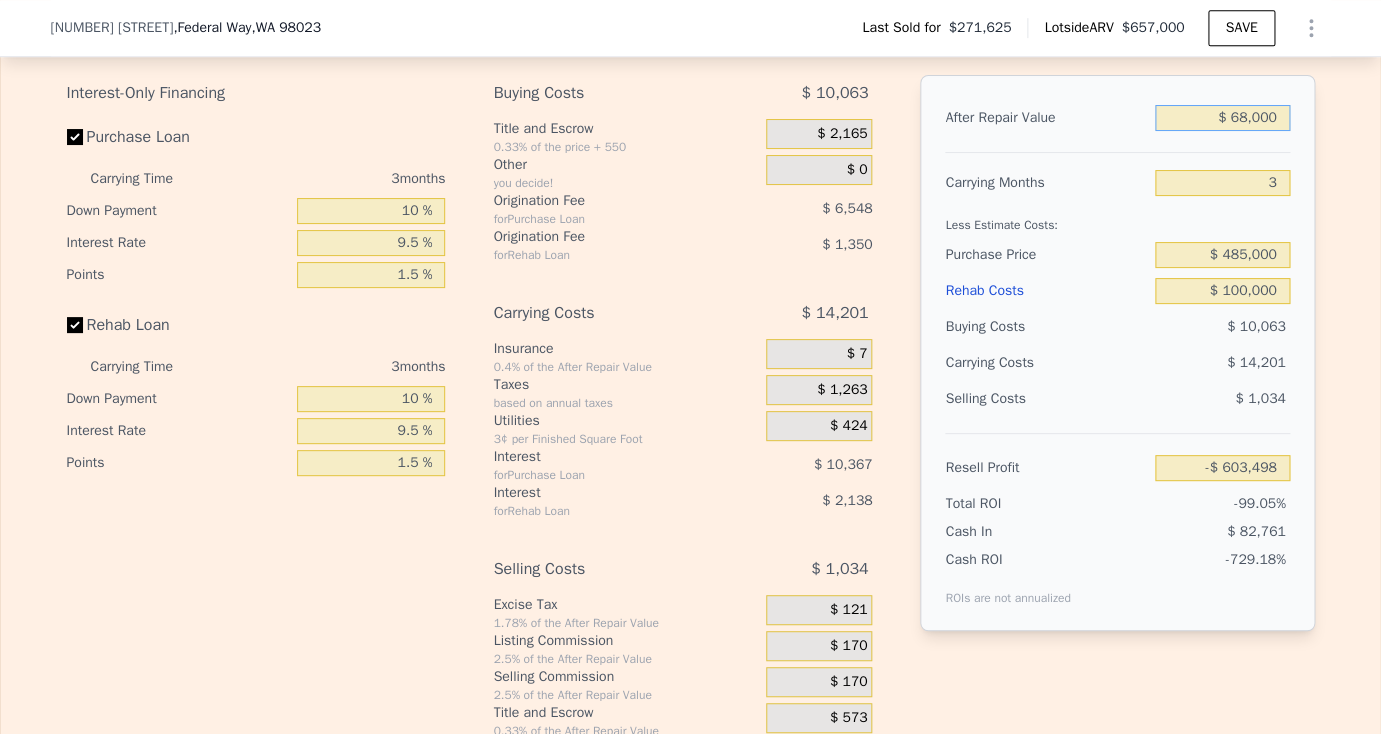 type on "-$ 546,711" 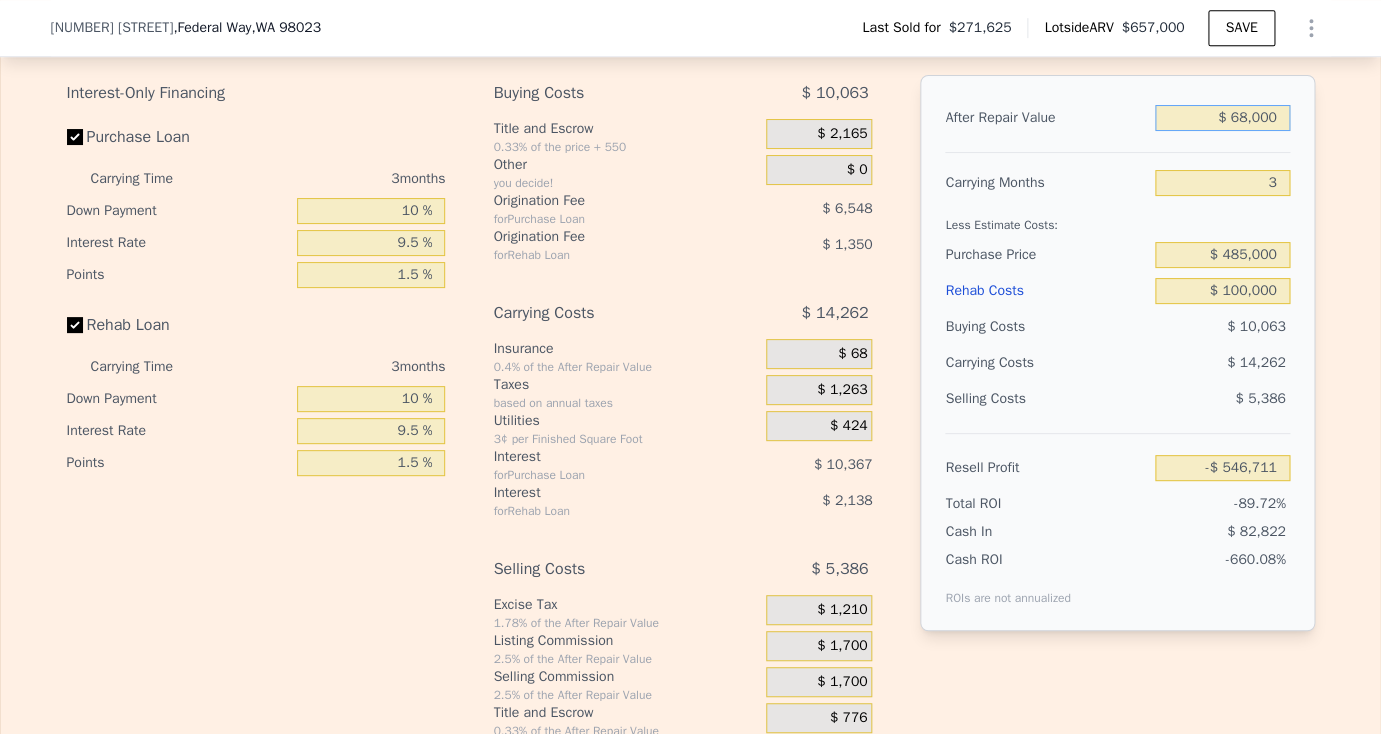 type on "$ 680,000" 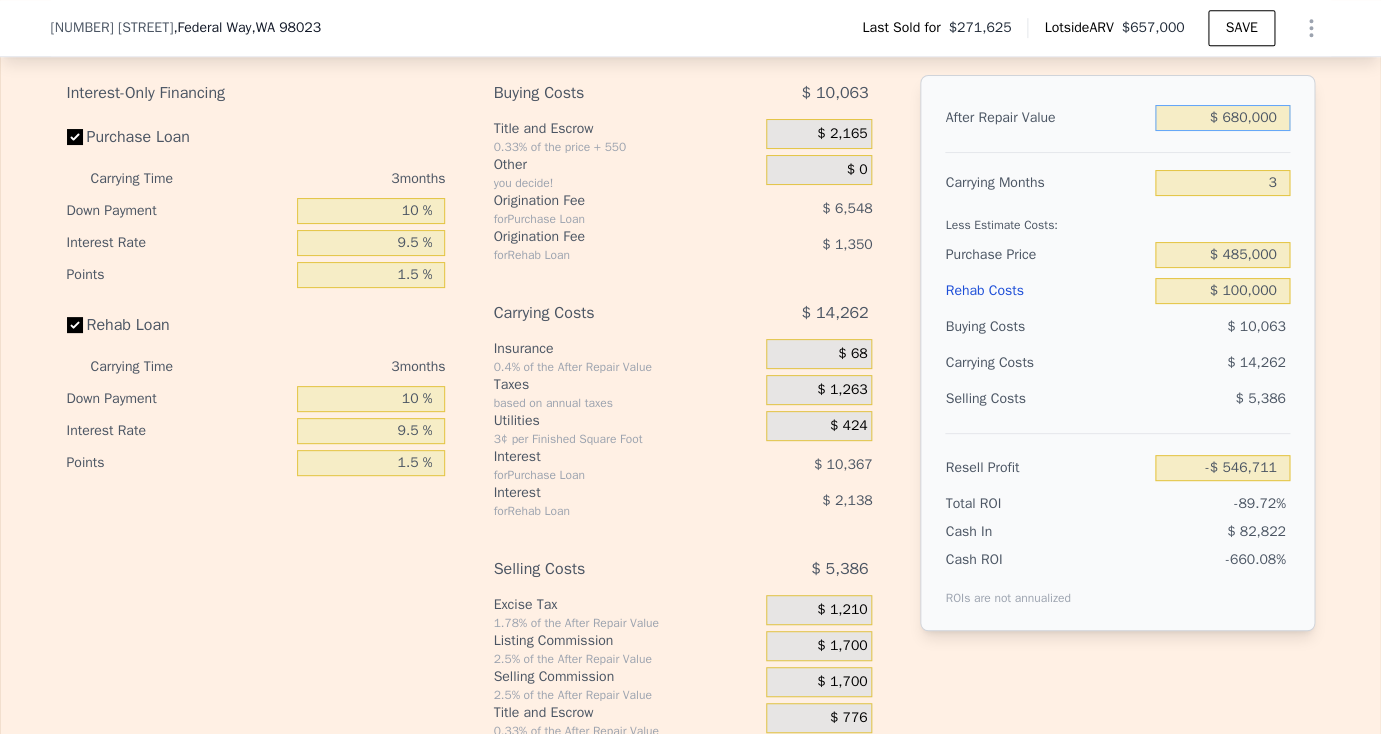 type on "$ 21,145" 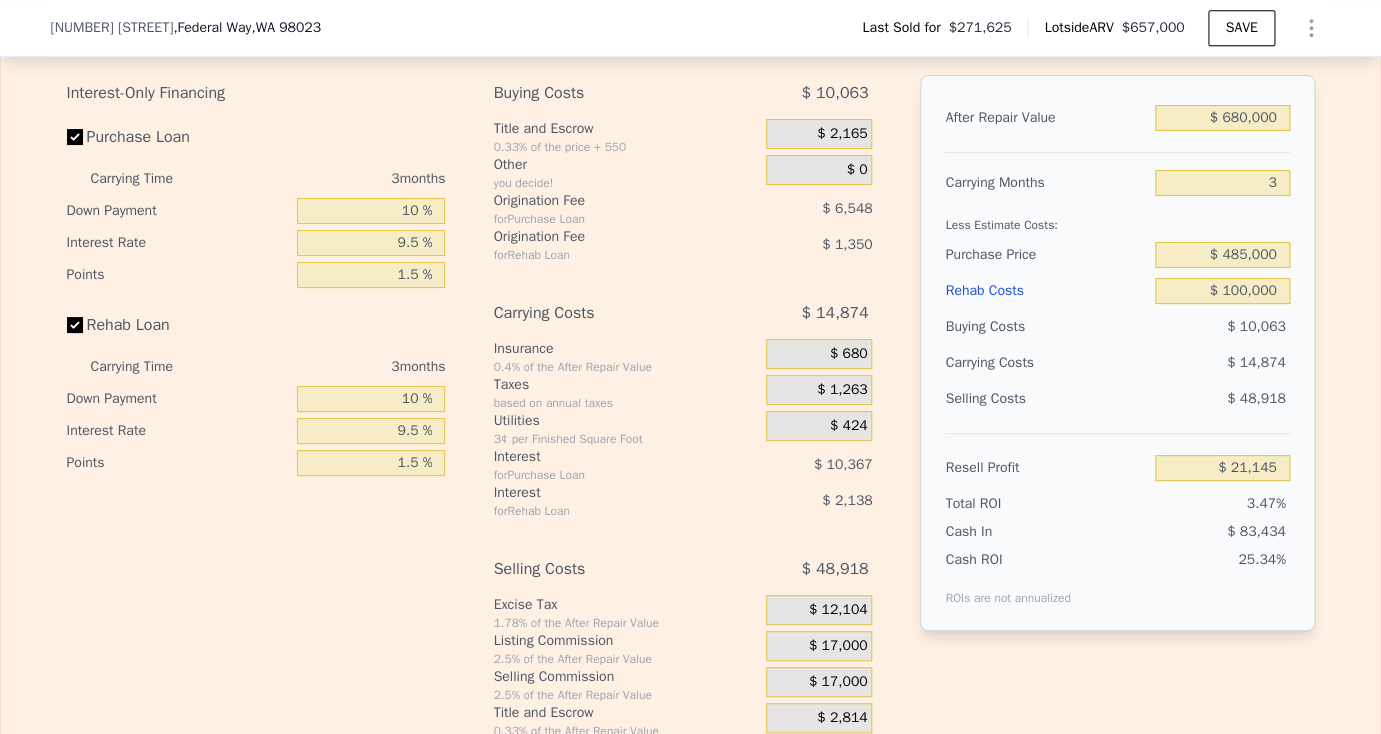 click on "Less Estimate Costs:" at bounding box center [1117, 219] 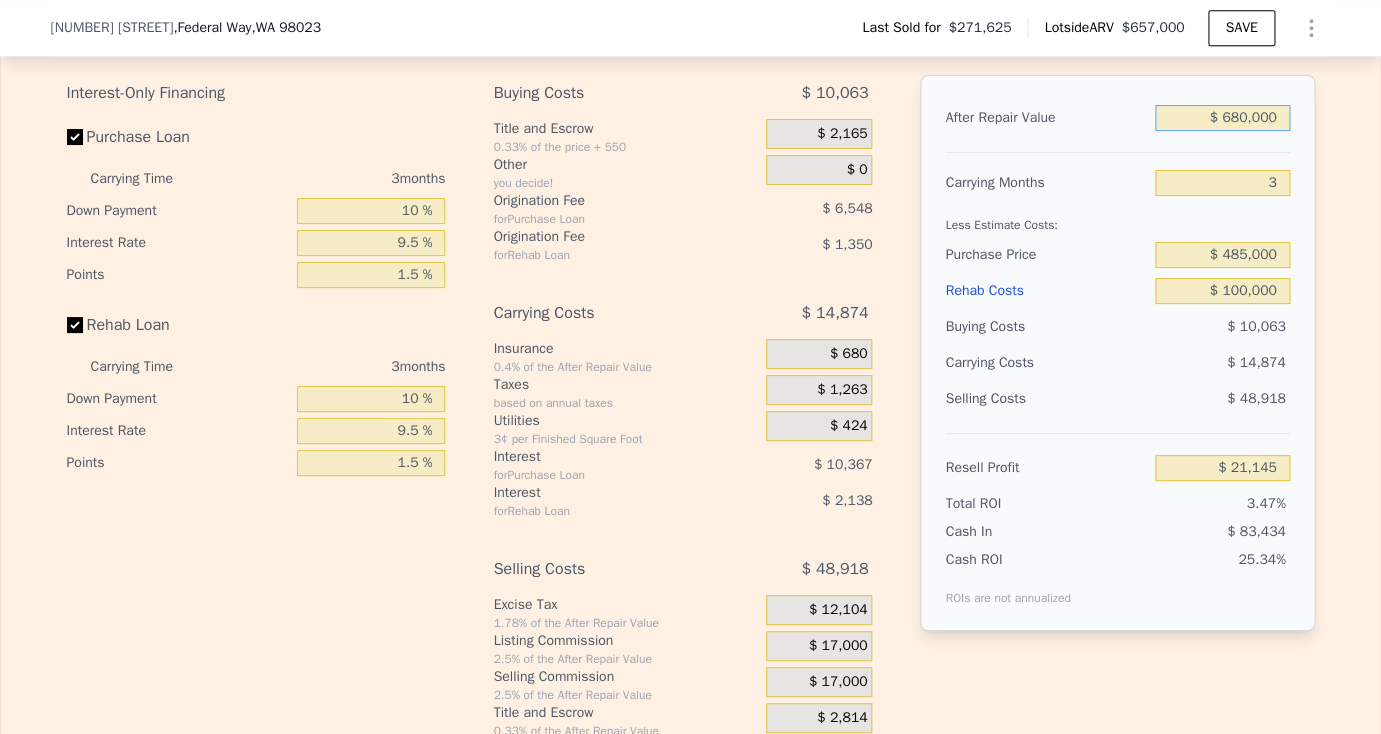 drag, startPoint x: 1238, startPoint y: 147, endPoint x: 1213, endPoint y: 147, distance: 25 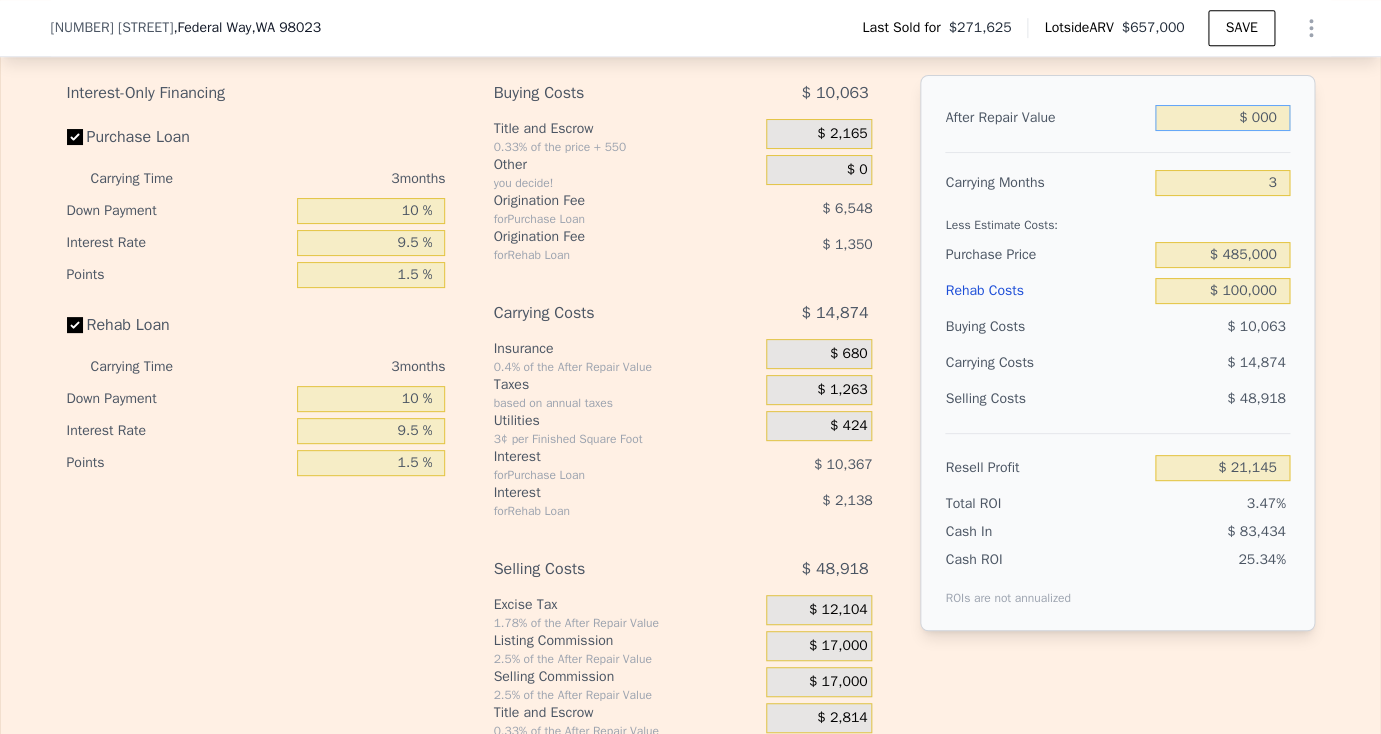type on "-$ 609,807" 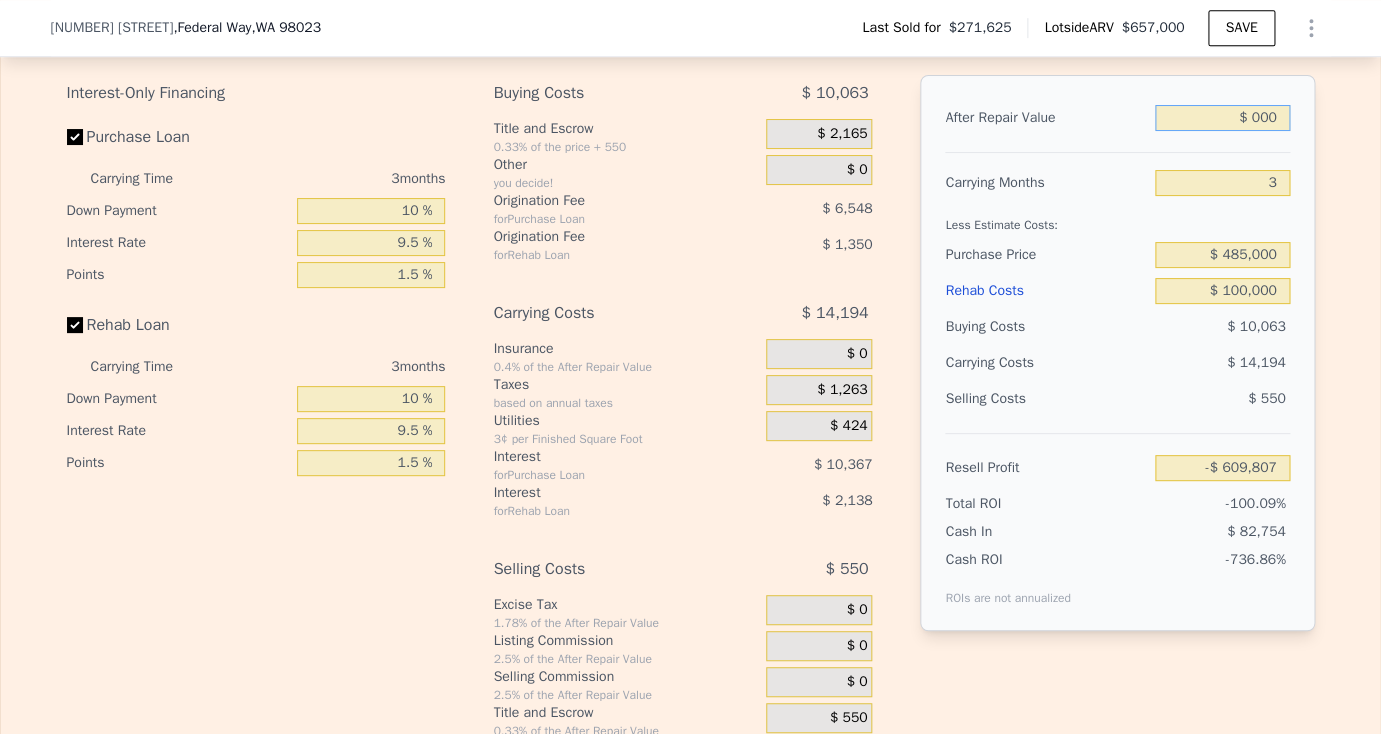 type on "$ 7,000" 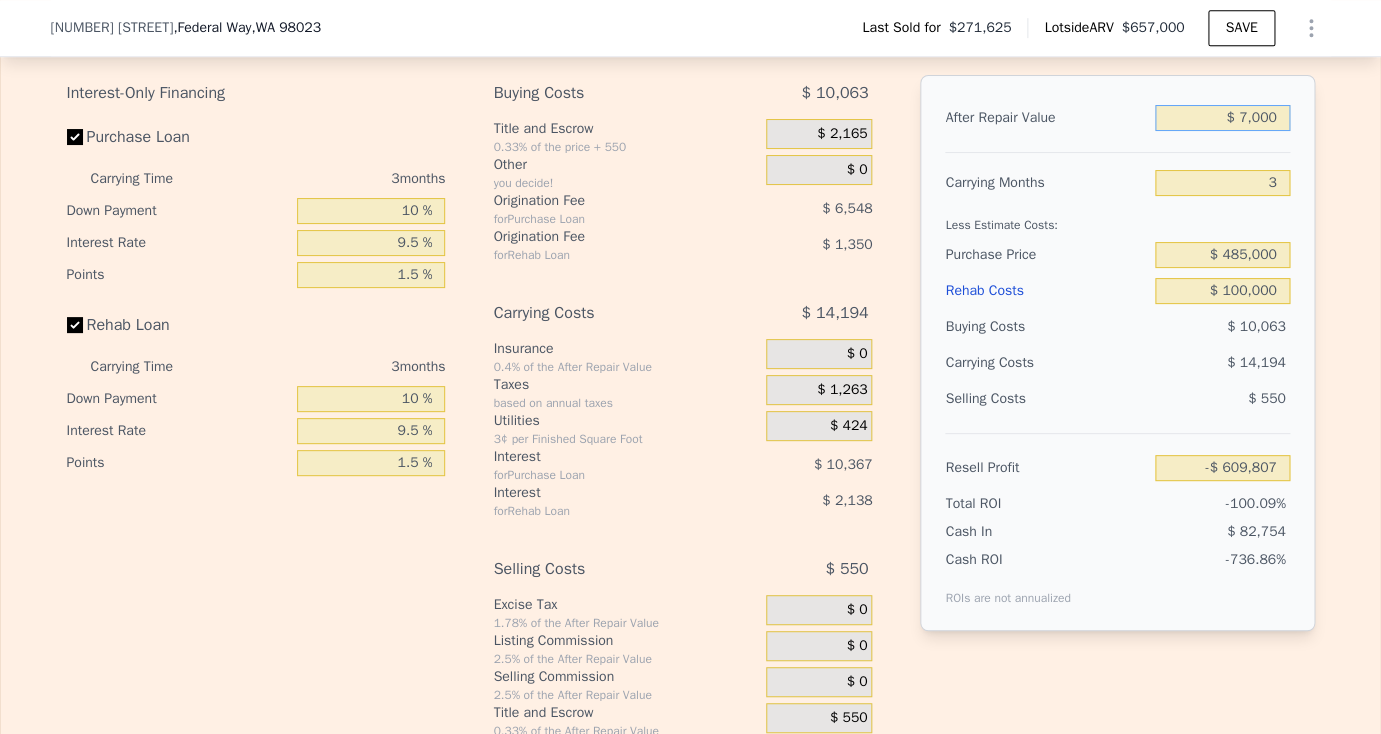 type on "-$ 603,312" 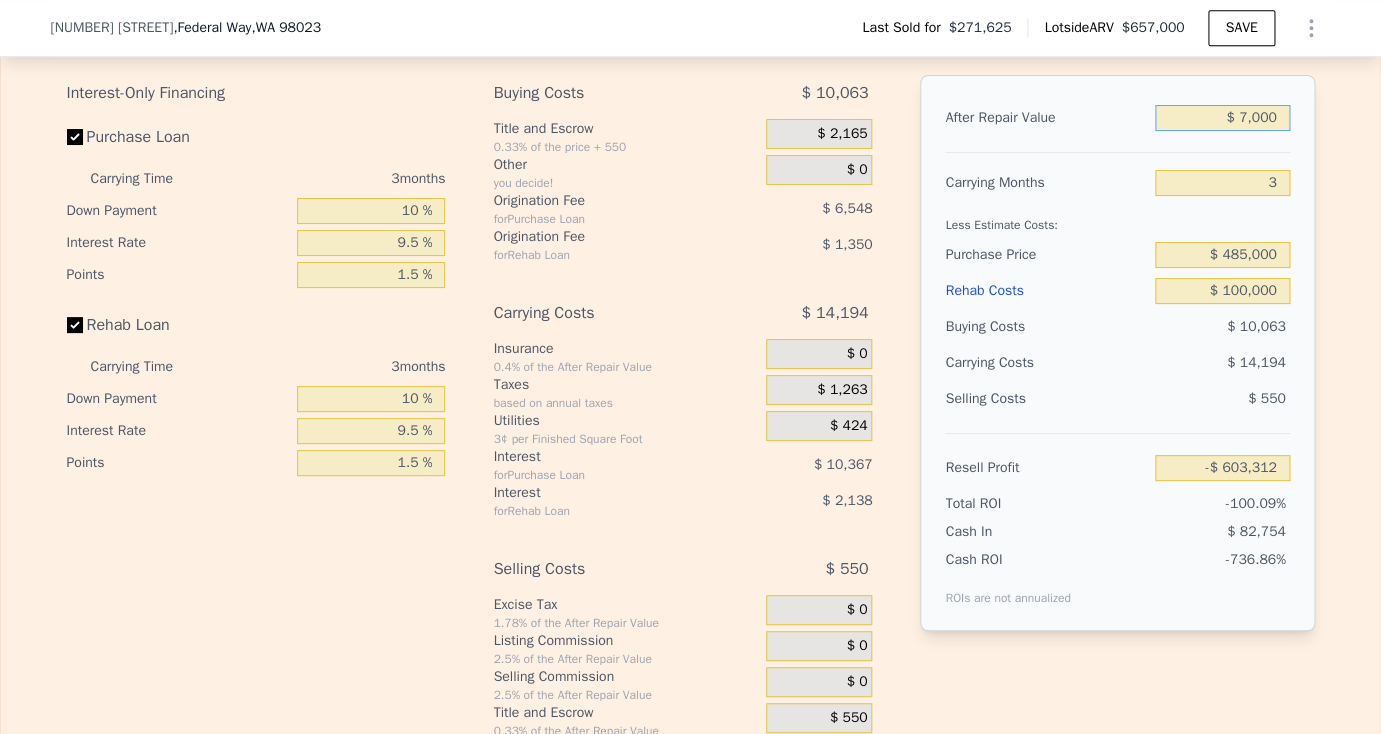 type on "$ 70,000" 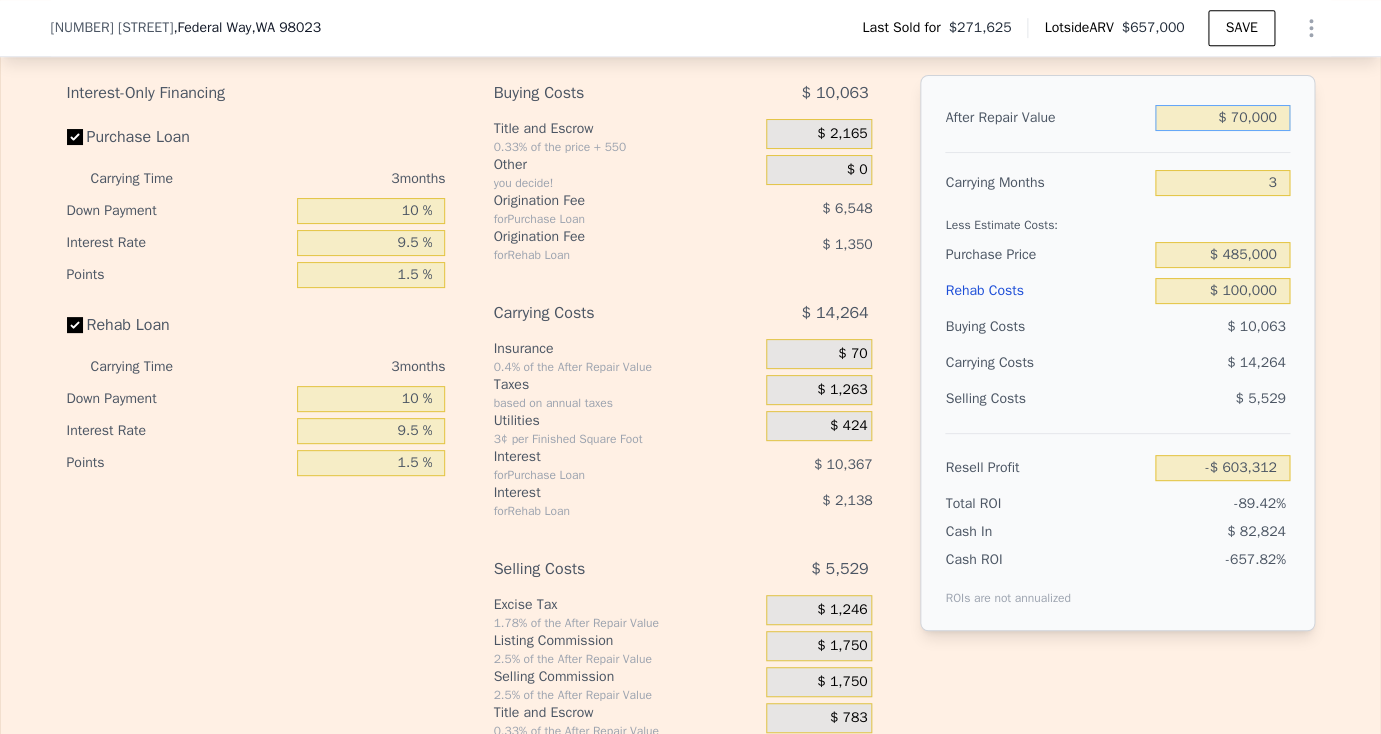 type on "-$ 544,856" 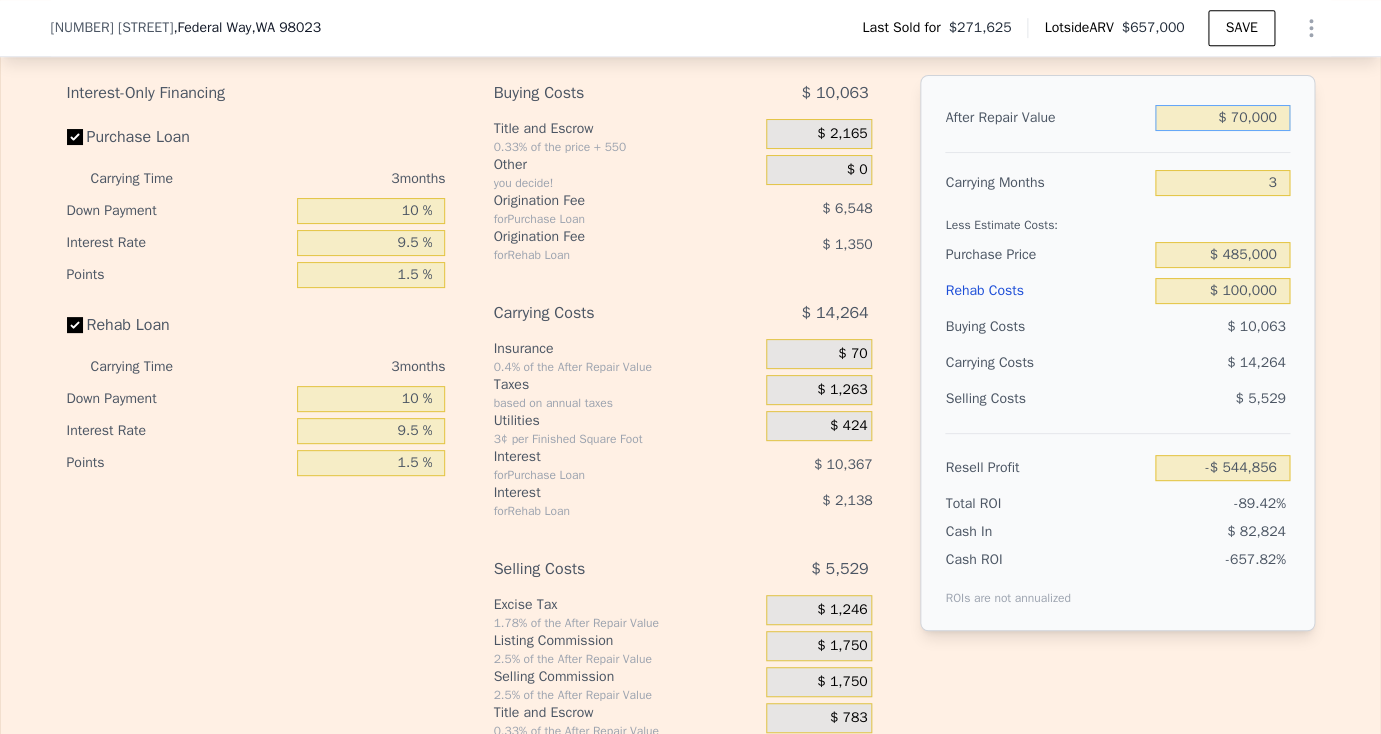 type on "$ 700,000" 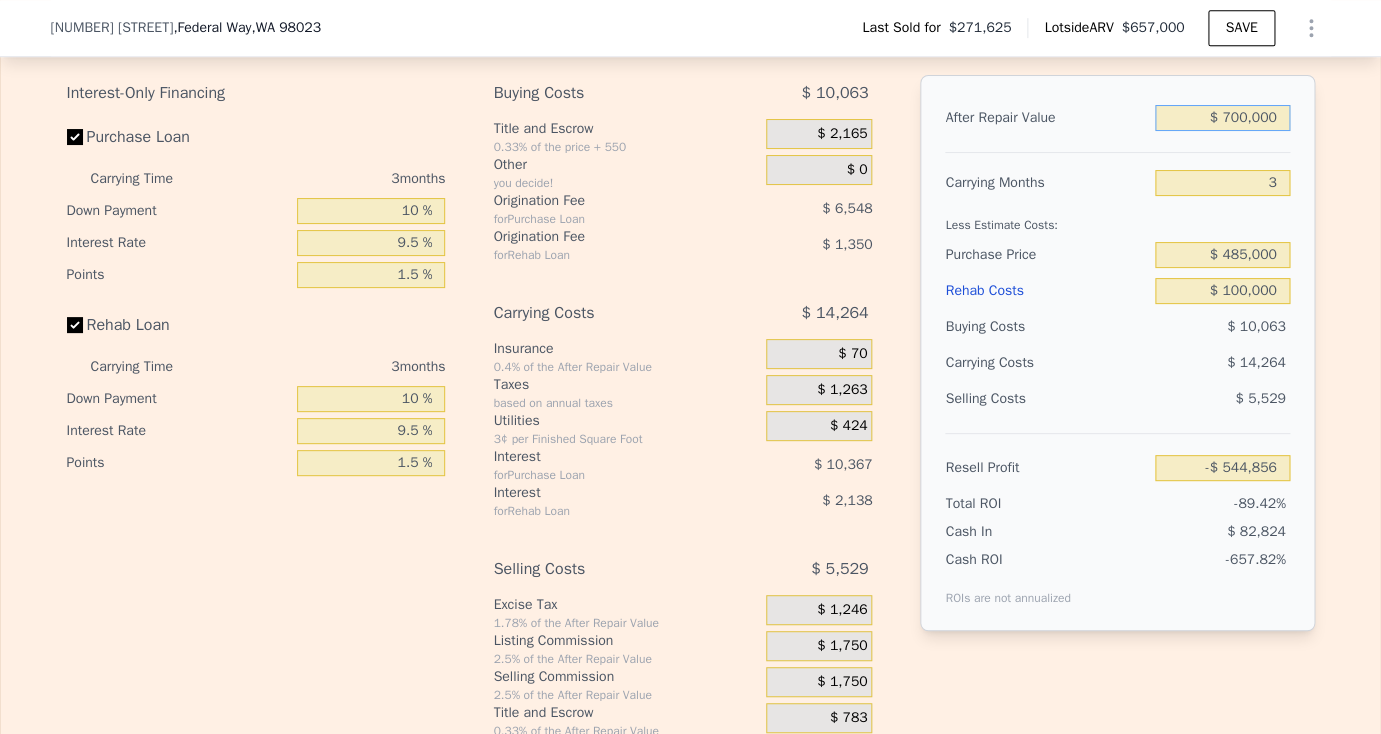 type on "$ 39,702" 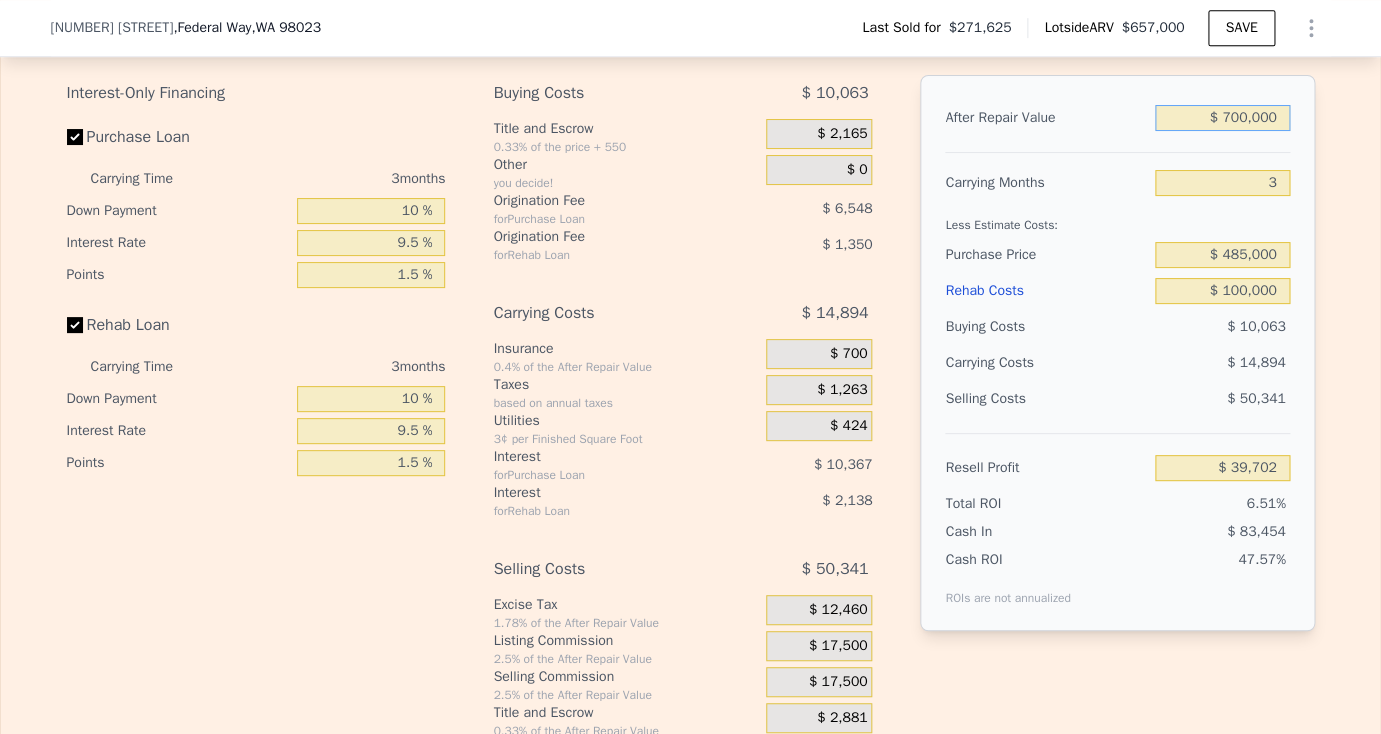 type on "$ 700,000" 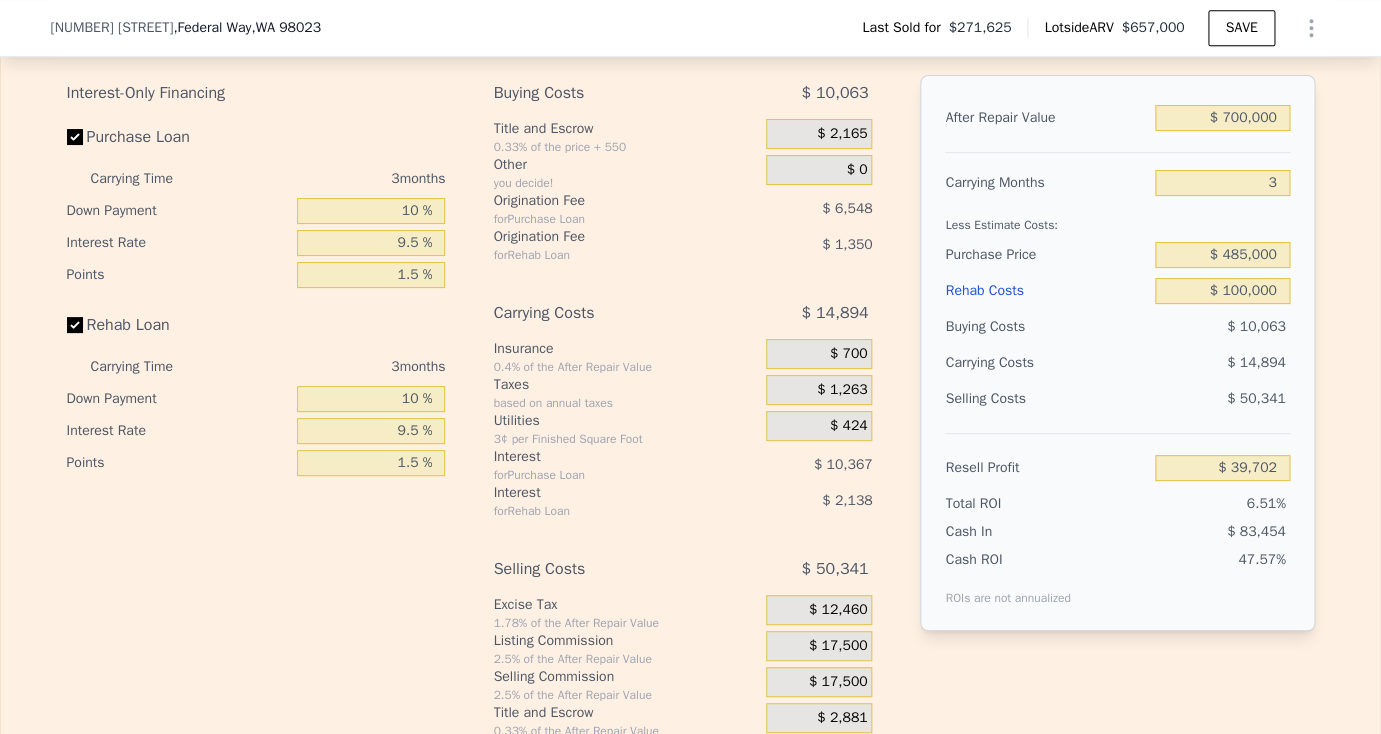 click on "Rehab Costs" at bounding box center [1046, 291] 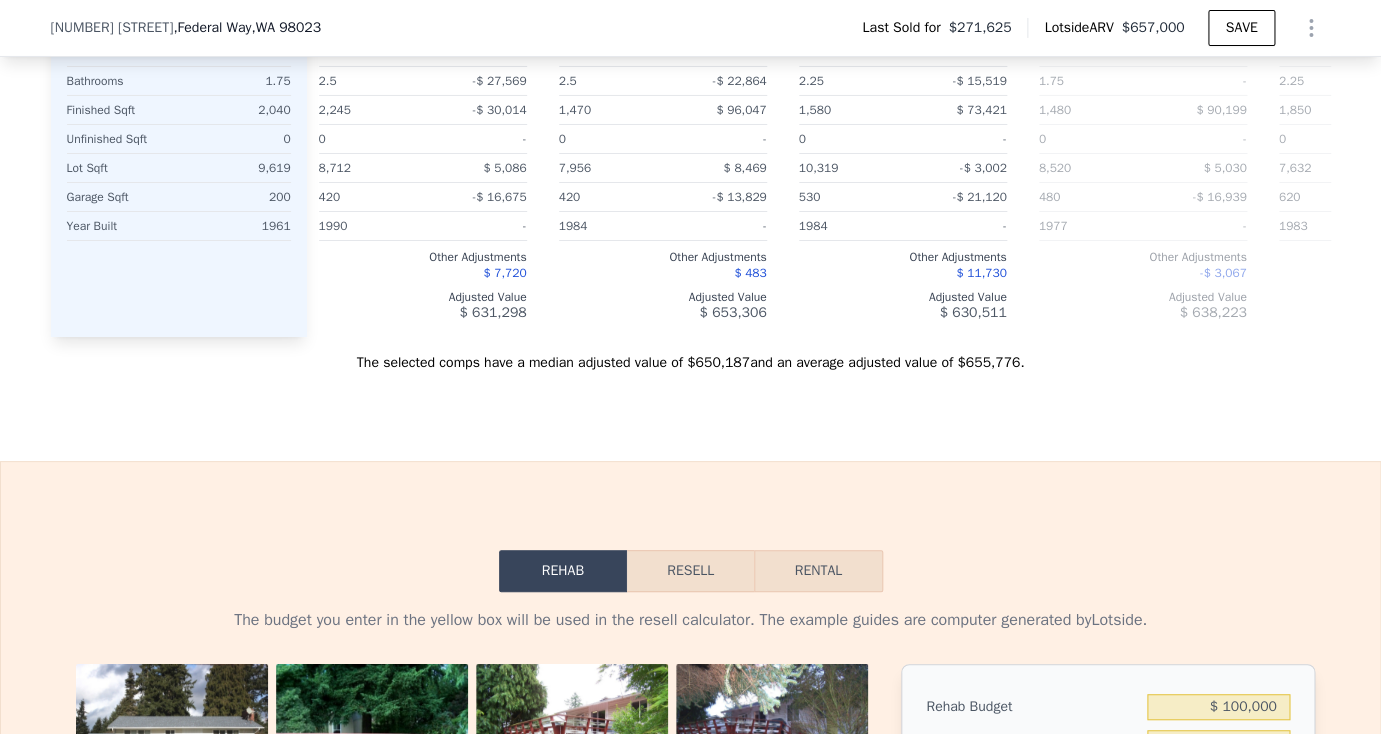 scroll, scrollTop: 2561, scrollLeft: 0, axis: vertical 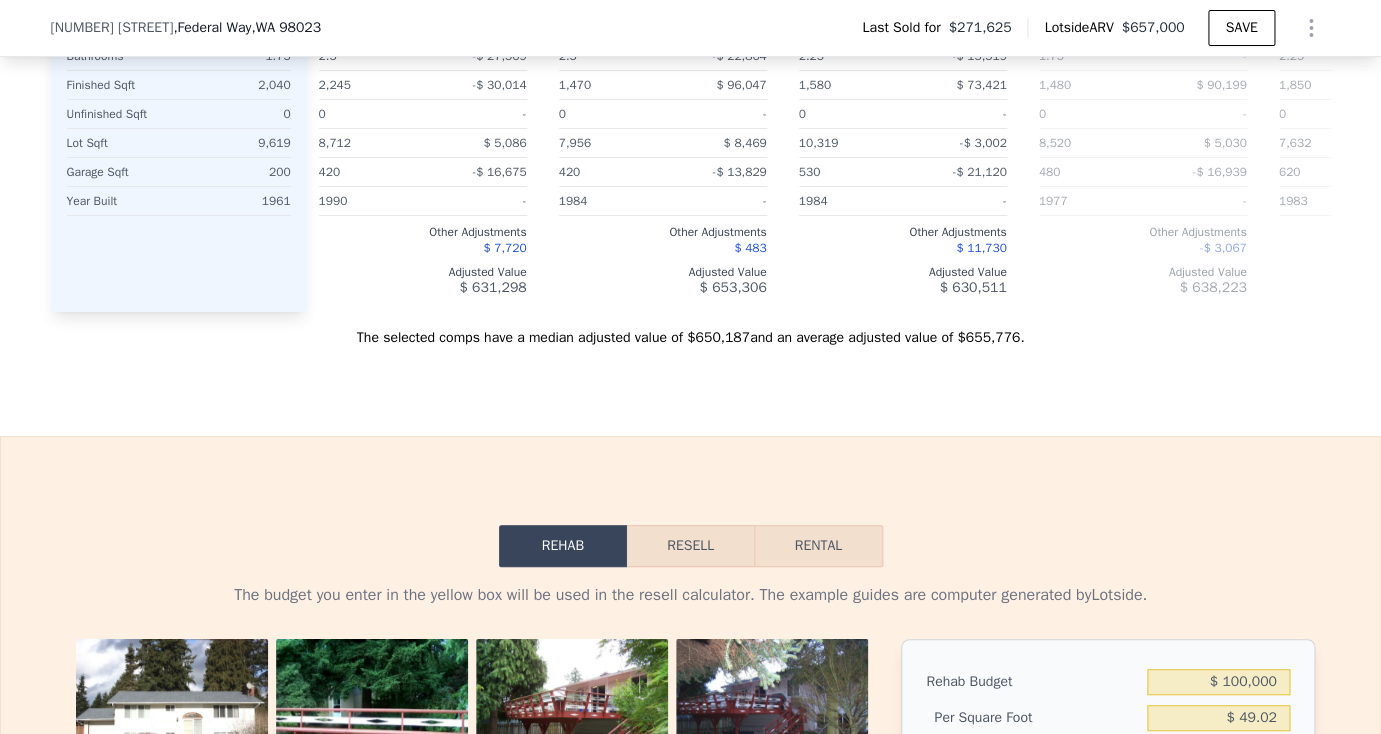 click on "Rehab   Resell   Rental The budget you enter in the yellow box will be used in the resell calculator. The example guides are computer generated by  Lotside . Rehab Budget $ 100,000 Per Square Foot $ 49.02 Rehab guides These guides show you potential scopes of work based on the property and area. The guides are just for reference. They do not affect the budgets in the yellow boxes. To the Studs 1961  build •  1.75  bath •   2,040   sqft $ 190,106  -  $ 249,003 $ 93 /sqft -  $ 123 /sqft Replace all non-structural elements. Replace roofing and siding Paint interior and exterior Replace drywall and insulate Electrical and plumbing rough in Replace electrical and plumbing fixtures Replace doors and trim Replace windows, window fixtures and window trim Replace floors Replace cabinetry and countertops Replace appliances Heavy landscaping These guides are computer generated. They should not substitute for getting bids from a contractor." at bounding box center [690, 945] 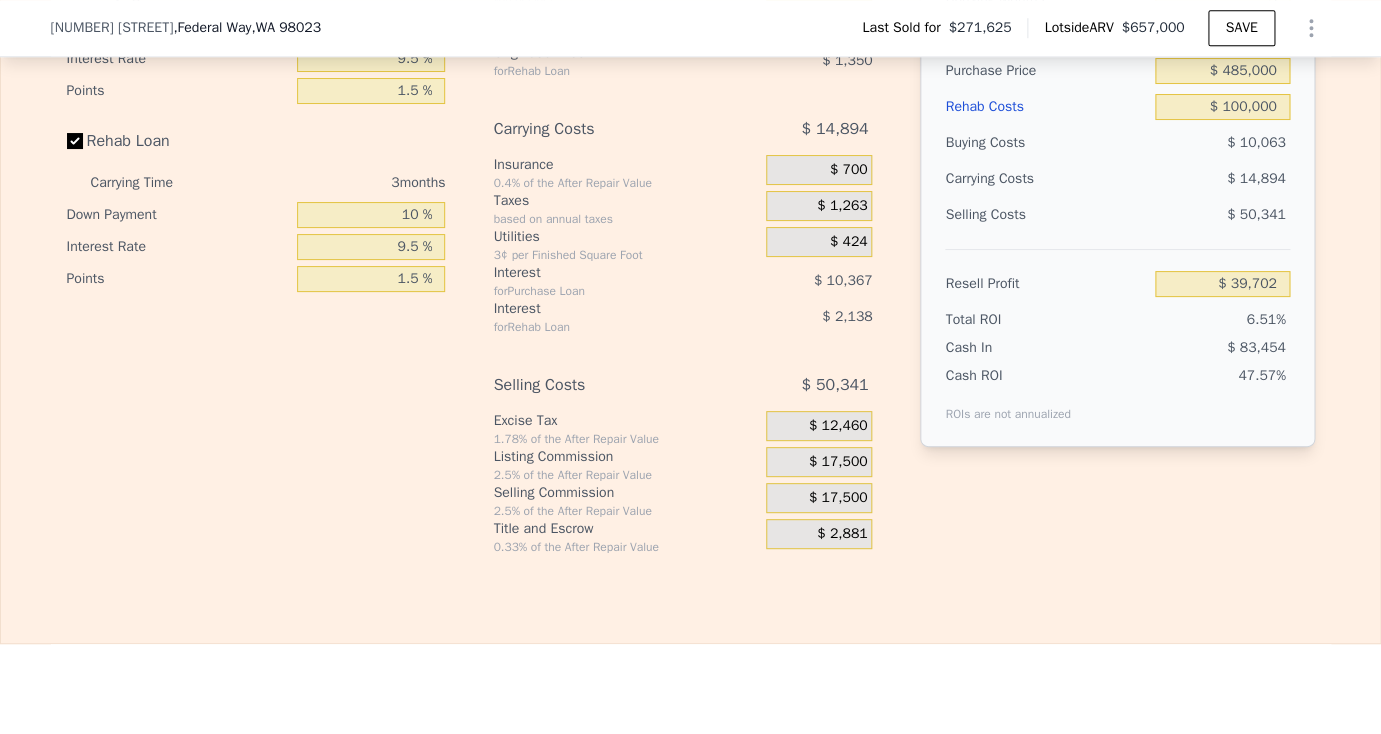 scroll, scrollTop: 3078, scrollLeft: 0, axis: vertical 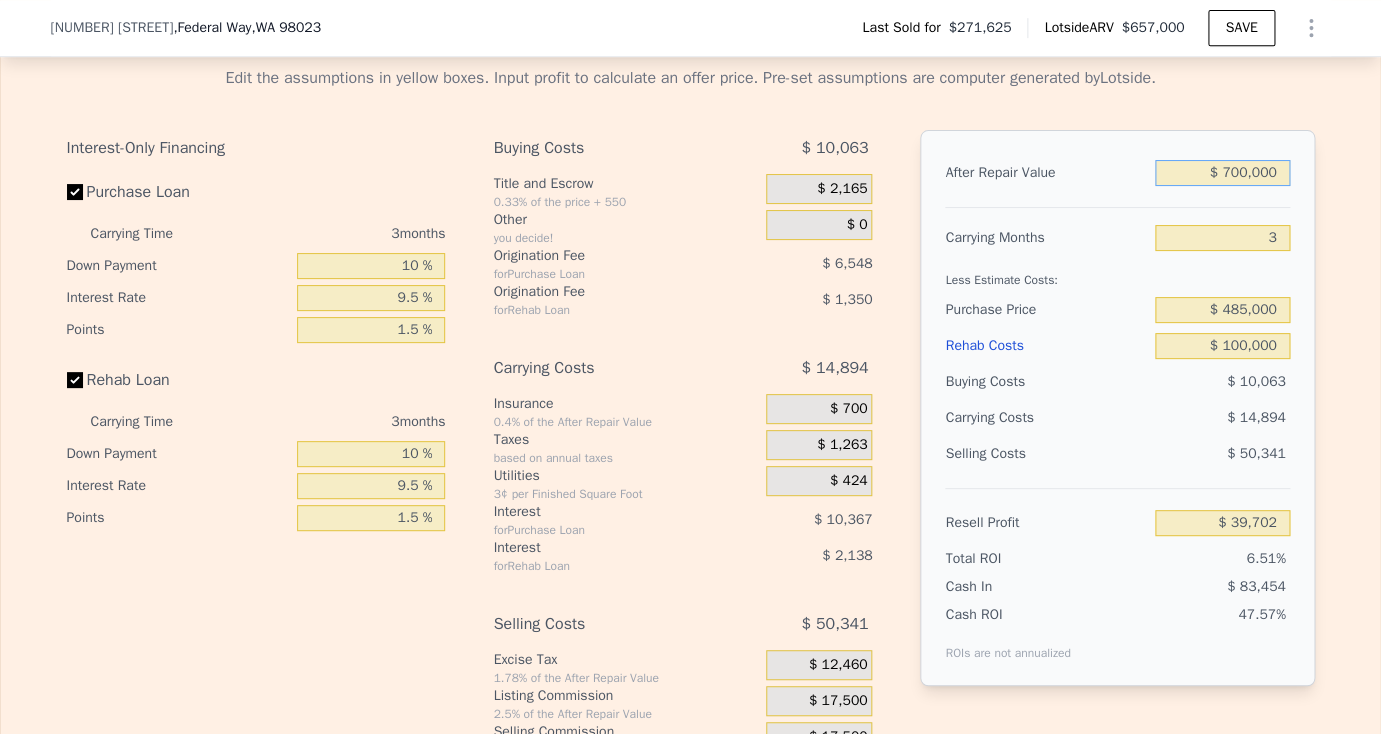 click on "$ 700,000" at bounding box center [1222, 173] 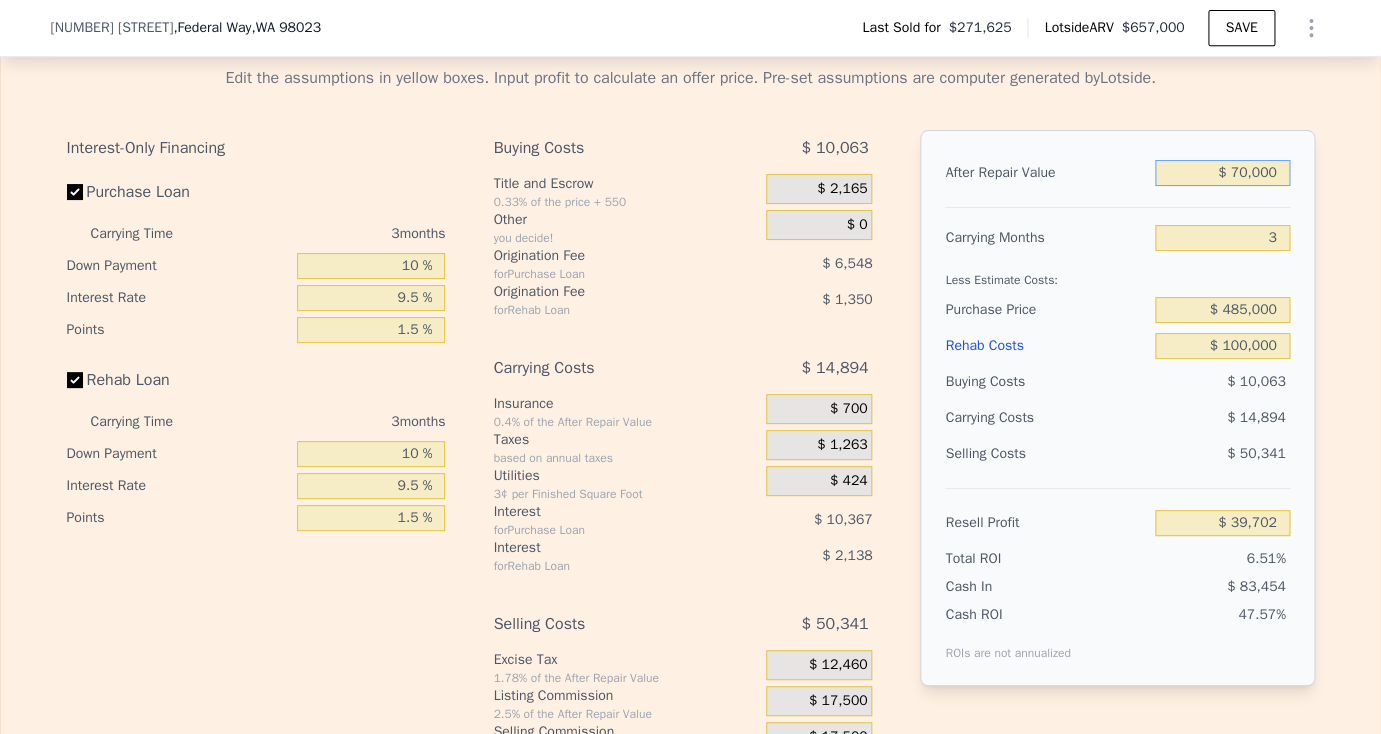 type on "-$ 544,856" 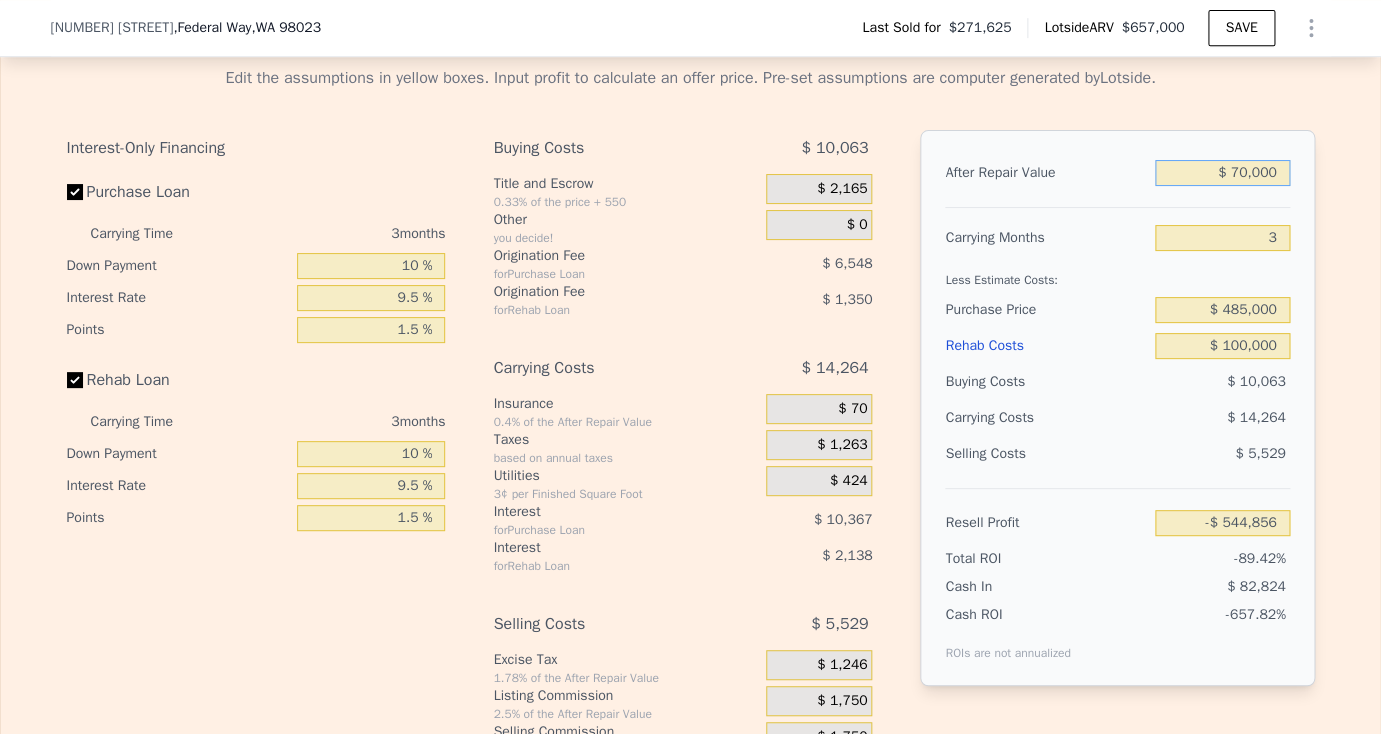 type on "$ 730,000" 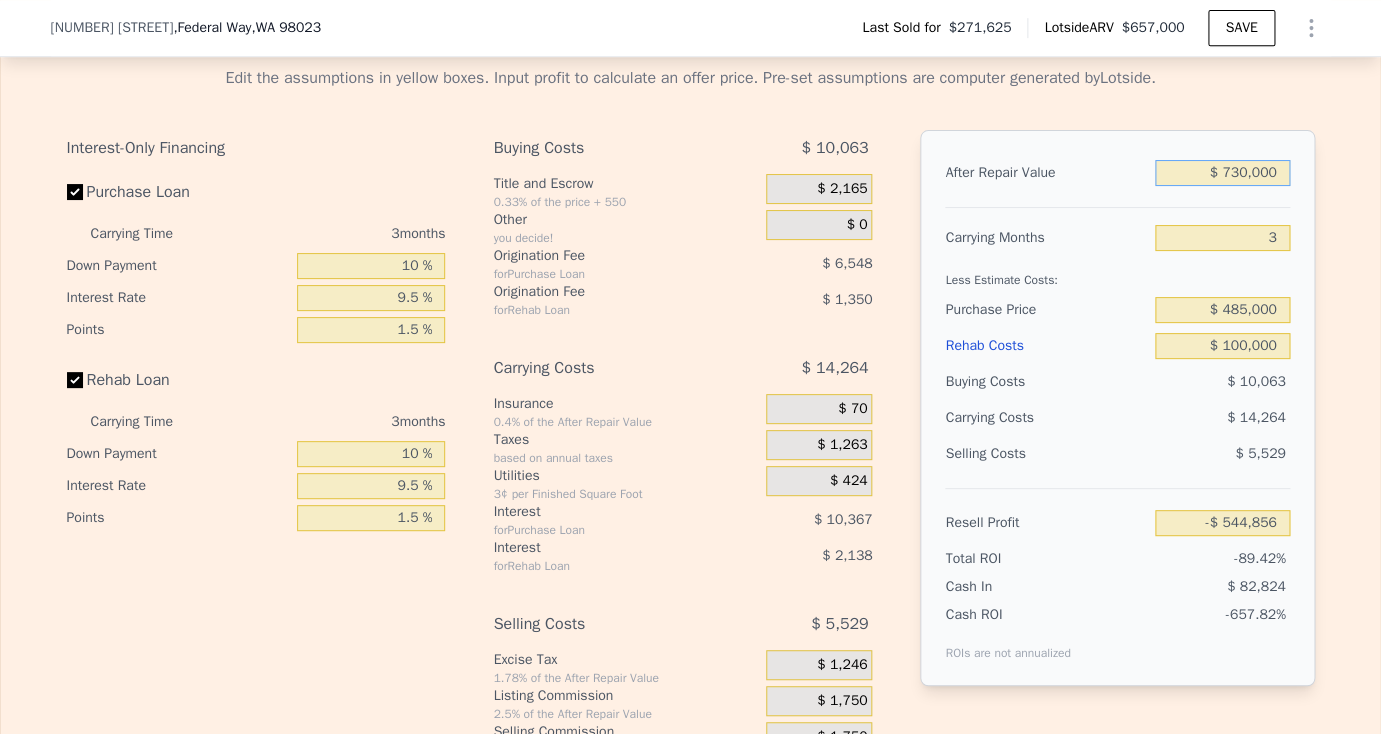 type on "$ 67,538" 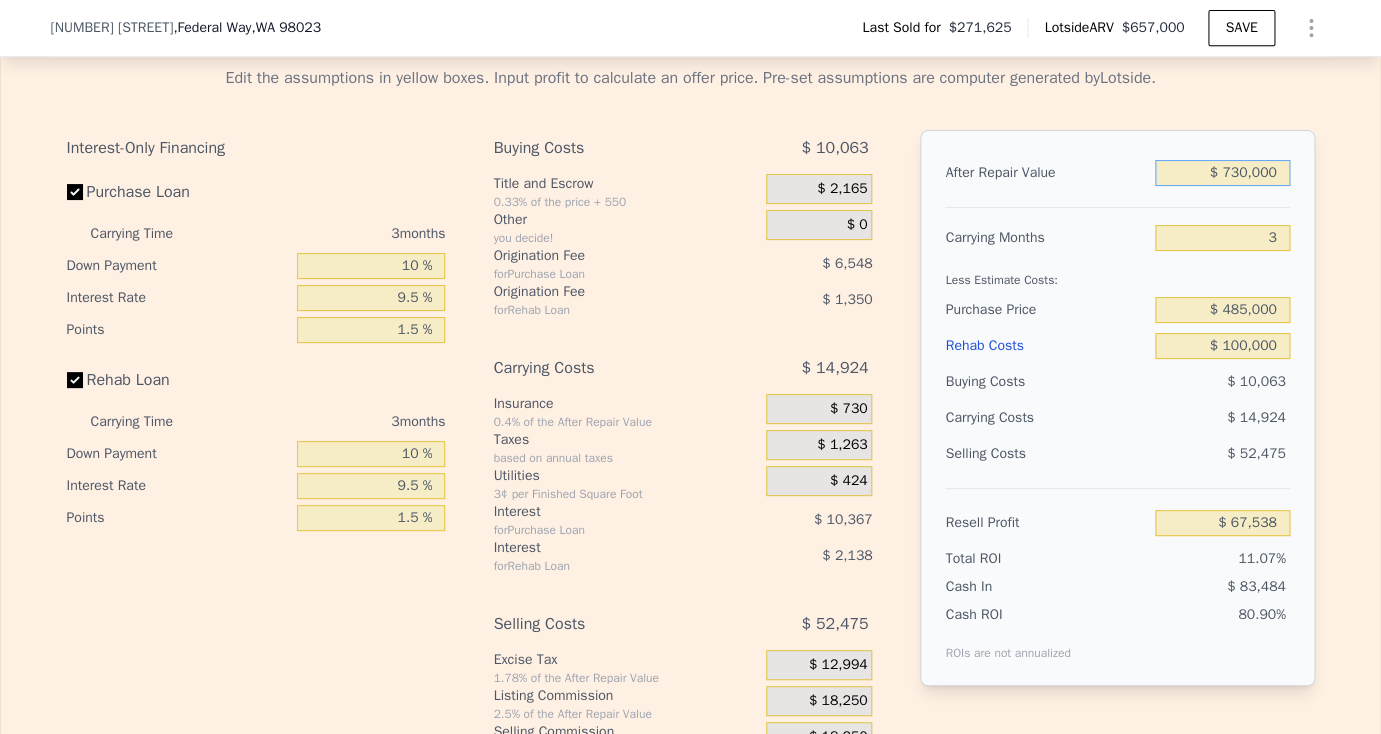 type on "$ 730,000" 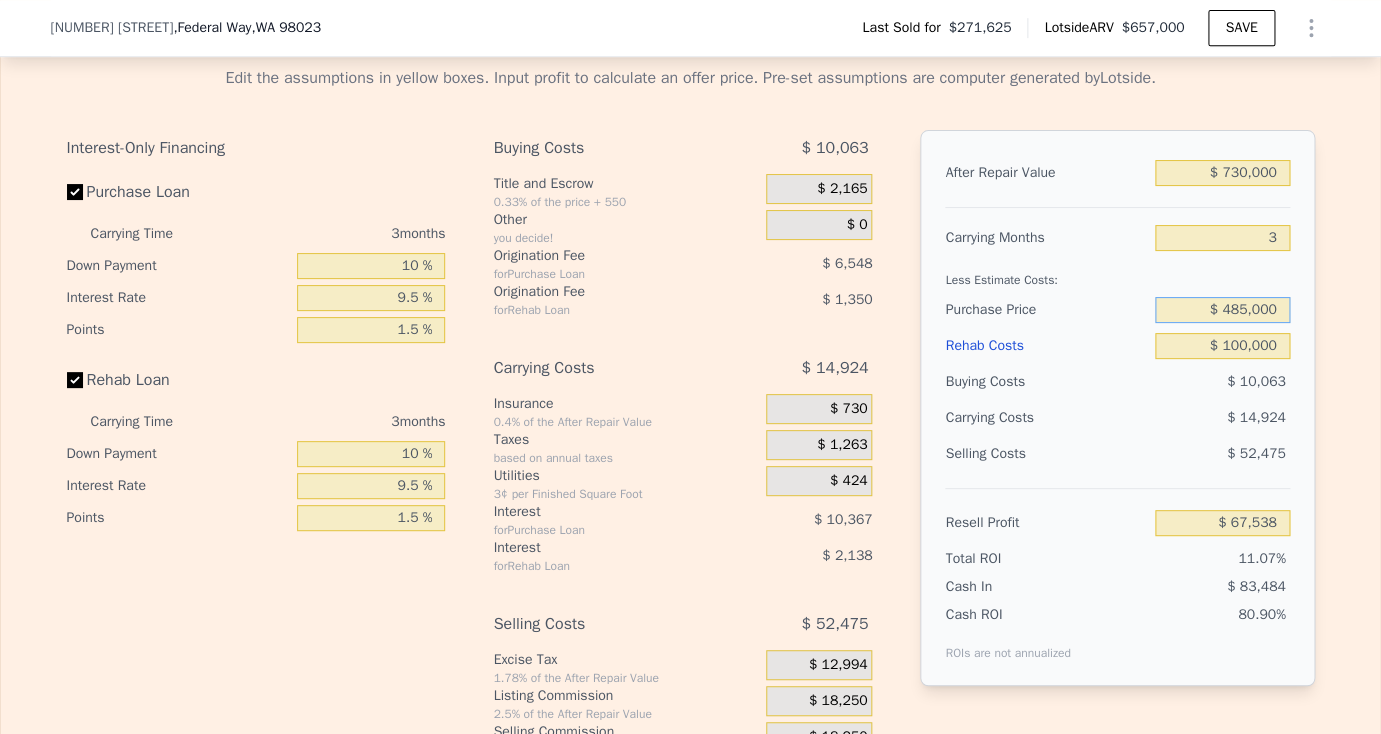 click on "$ 485,000" at bounding box center [1222, 310] 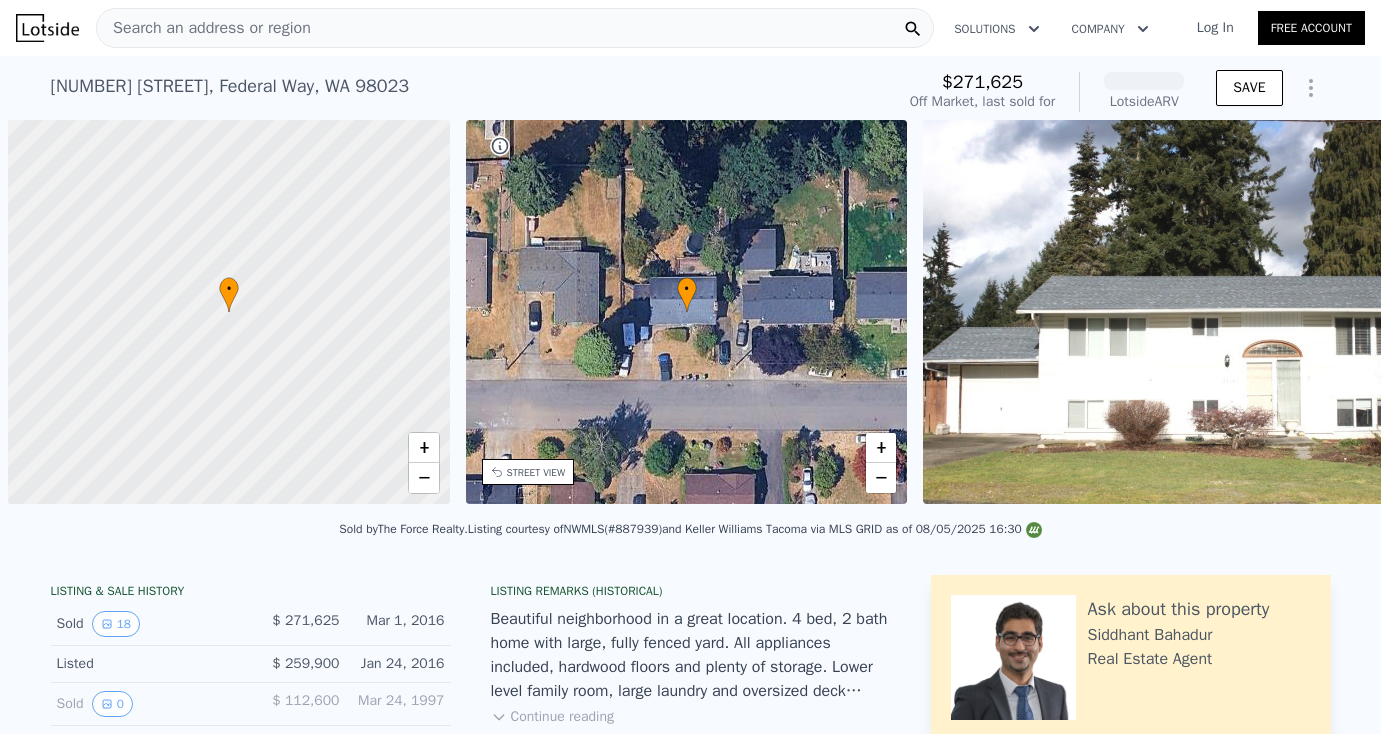 scroll, scrollTop: 0, scrollLeft: 0, axis: both 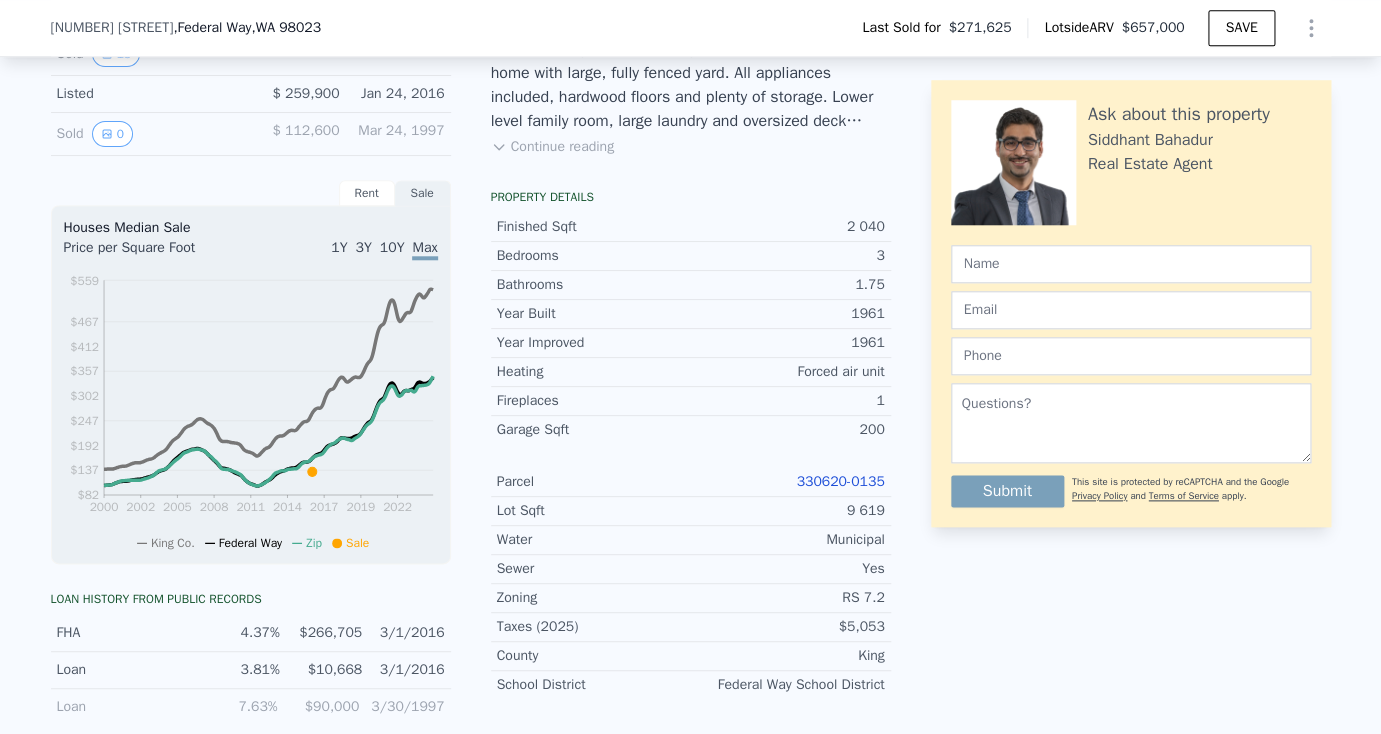 click on "330620-0135" at bounding box center [840, 481] 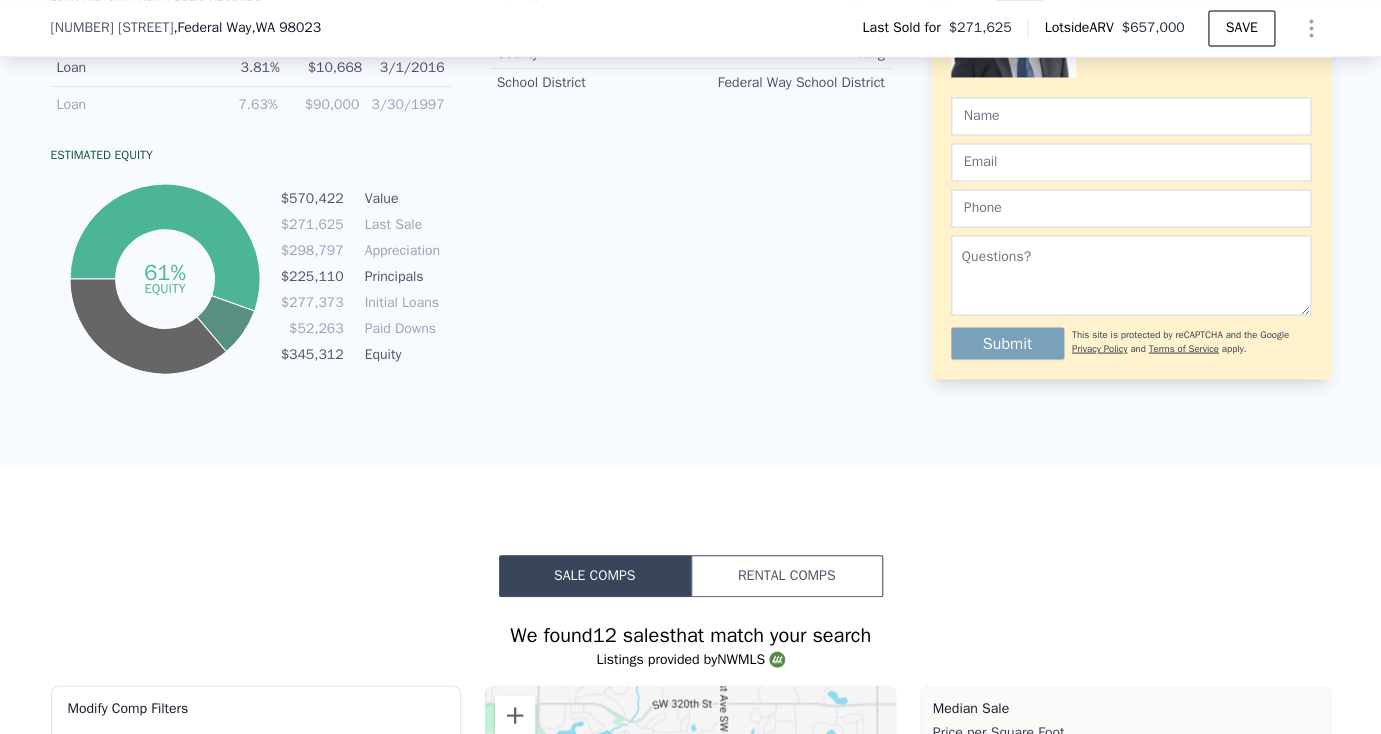 scroll, scrollTop: 188, scrollLeft: 0, axis: vertical 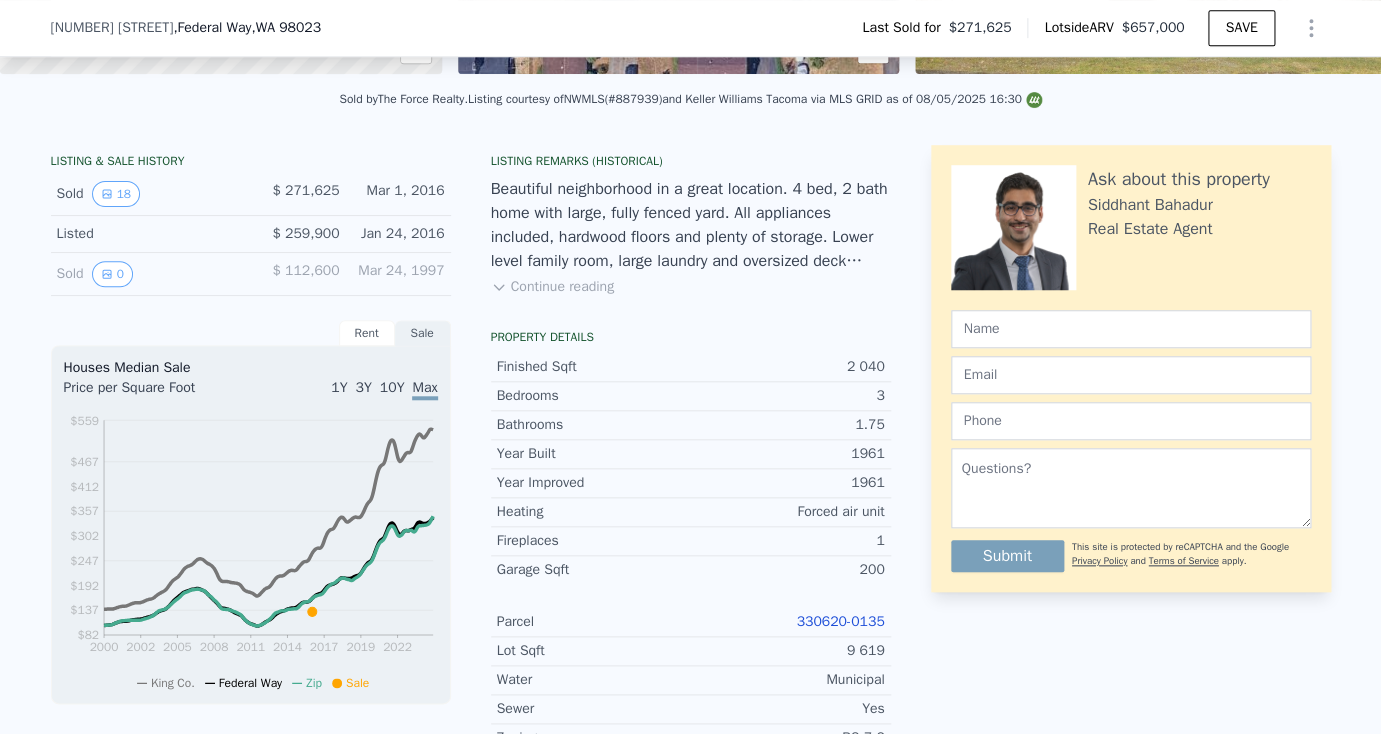 click on "330620-0135" at bounding box center (840, 621) 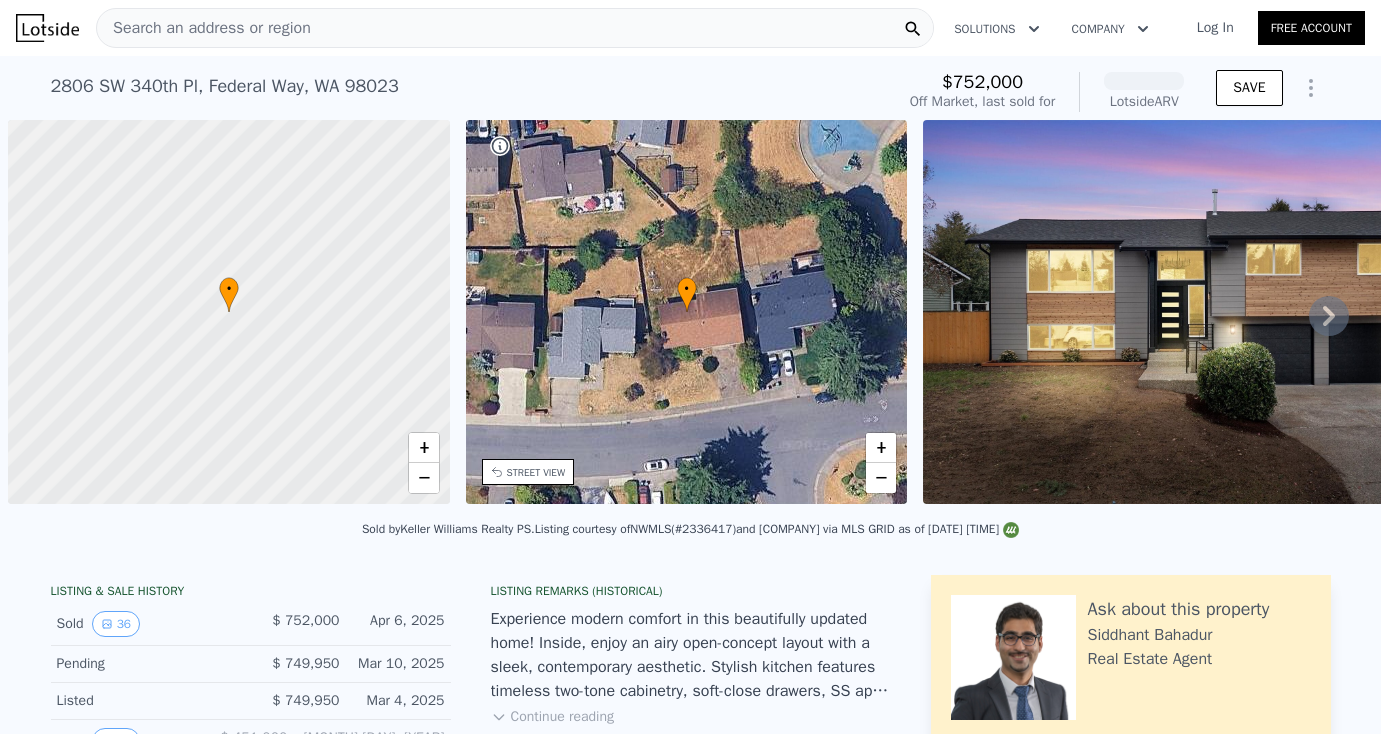 scroll, scrollTop: 0, scrollLeft: 0, axis: both 